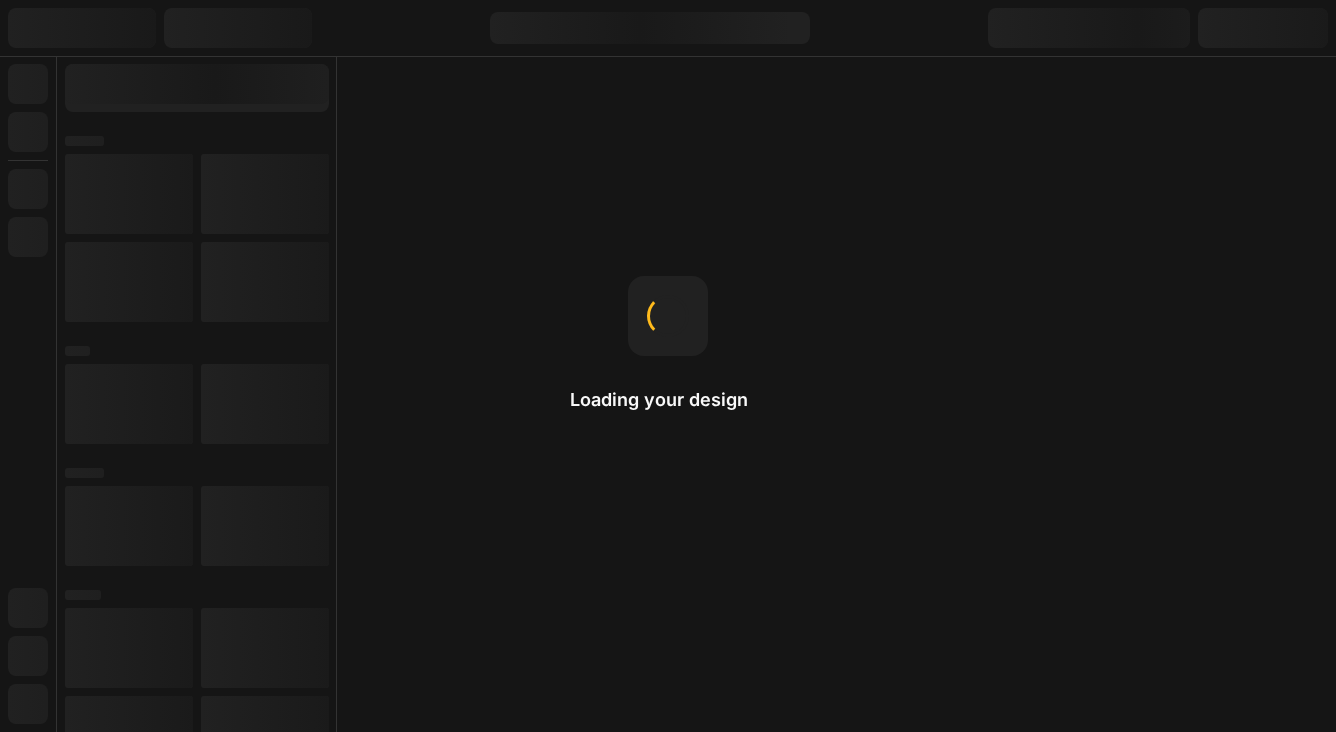 scroll, scrollTop: 0, scrollLeft: 0, axis: both 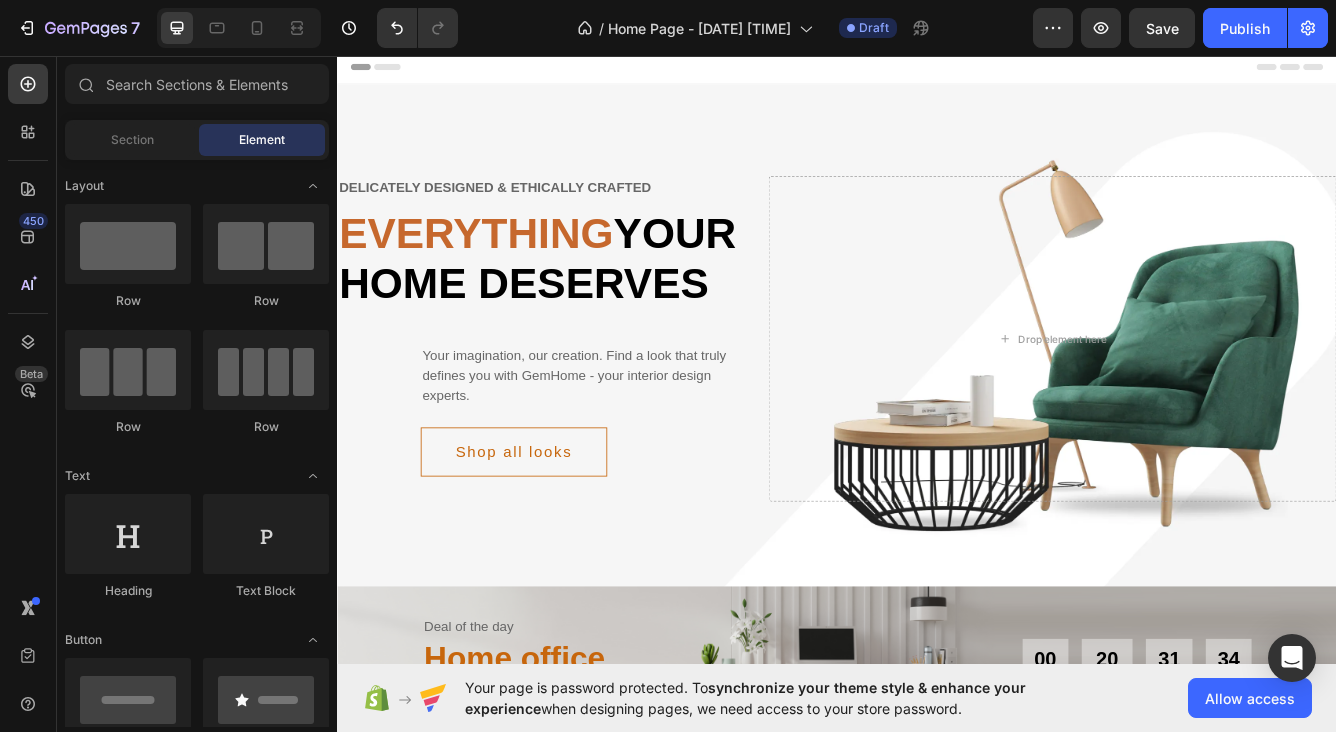 click on "Header" at bounding box center [937, 70] 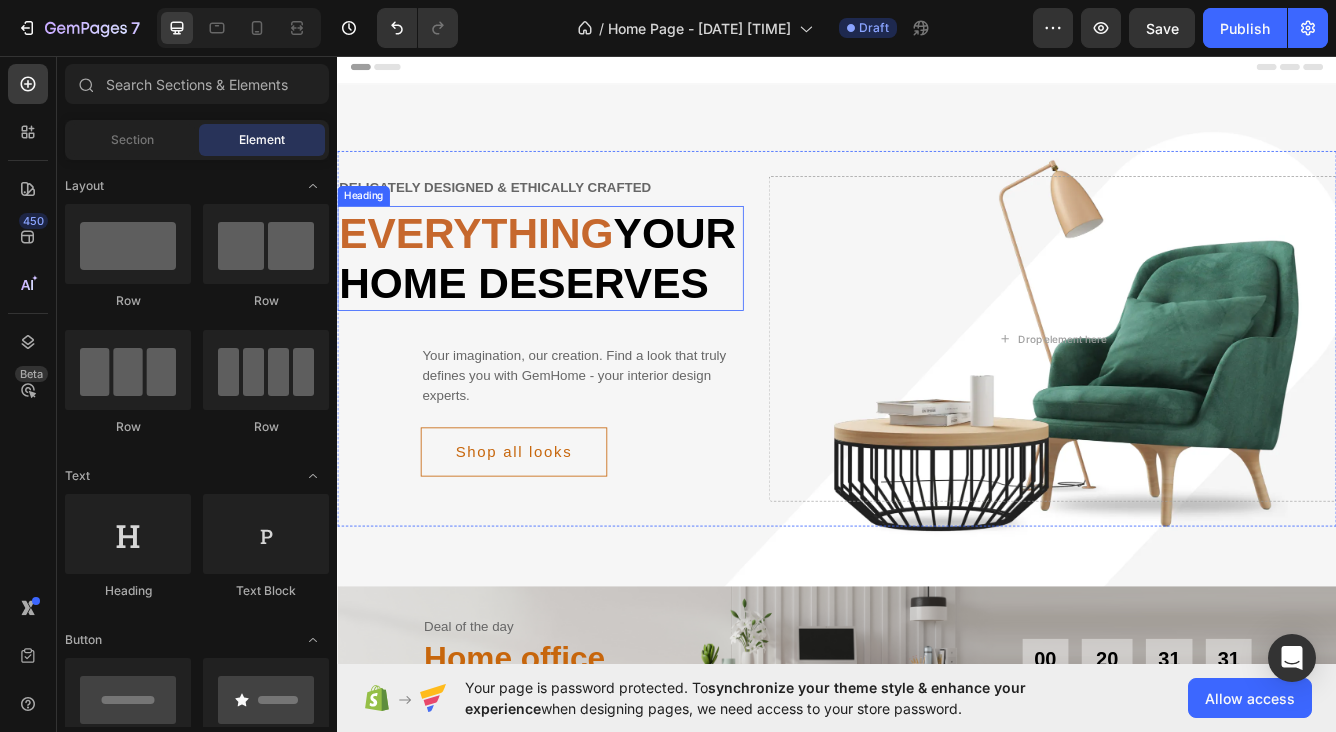 scroll, scrollTop: 0, scrollLeft: 0, axis: both 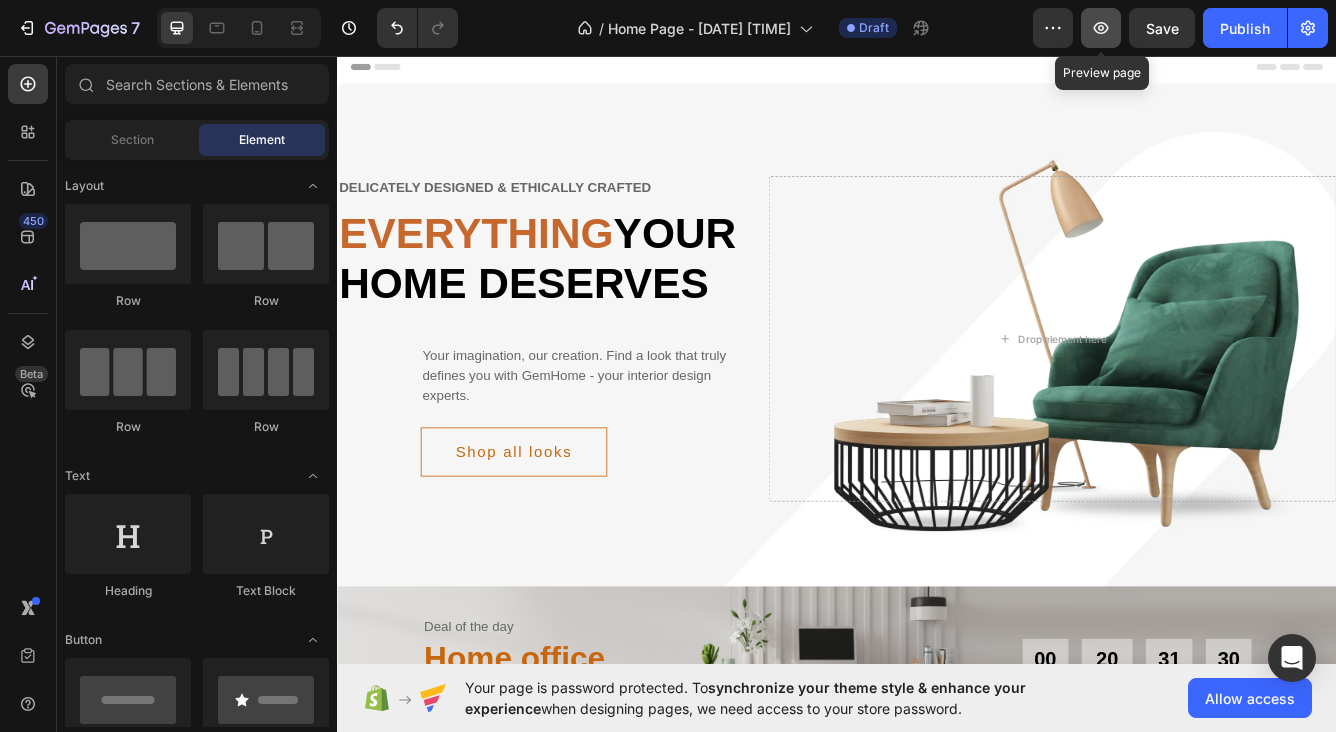 click 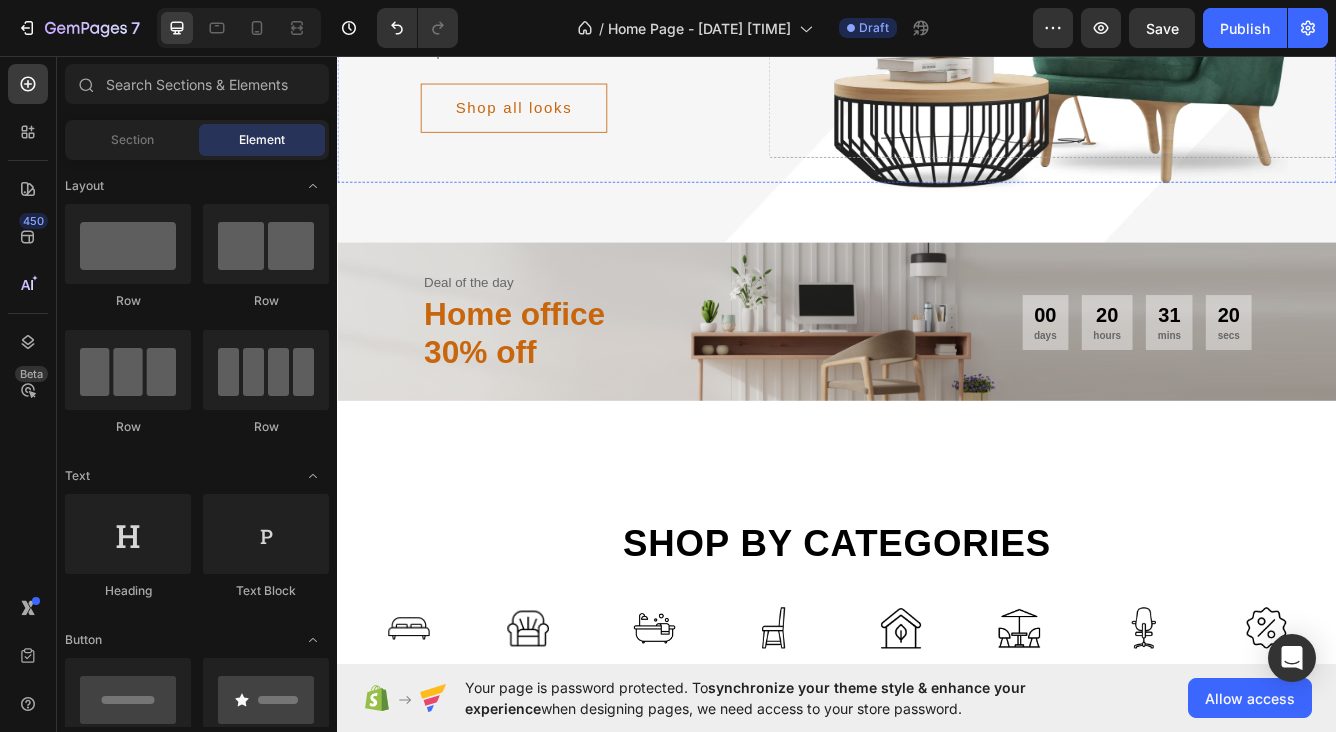 scroll, scrollTop: 691, scrollLeft: 0, axis: vertical 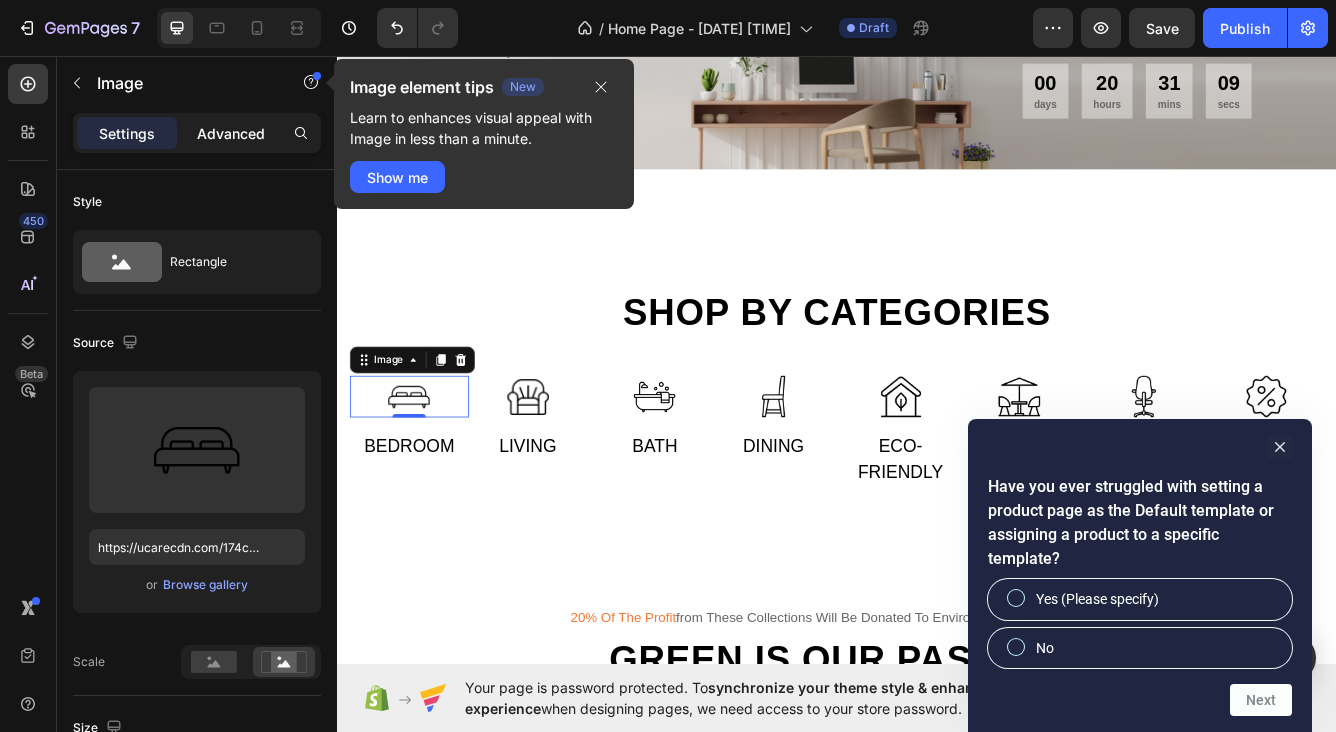 click on "Advanced" at bounding box center [231, 133] 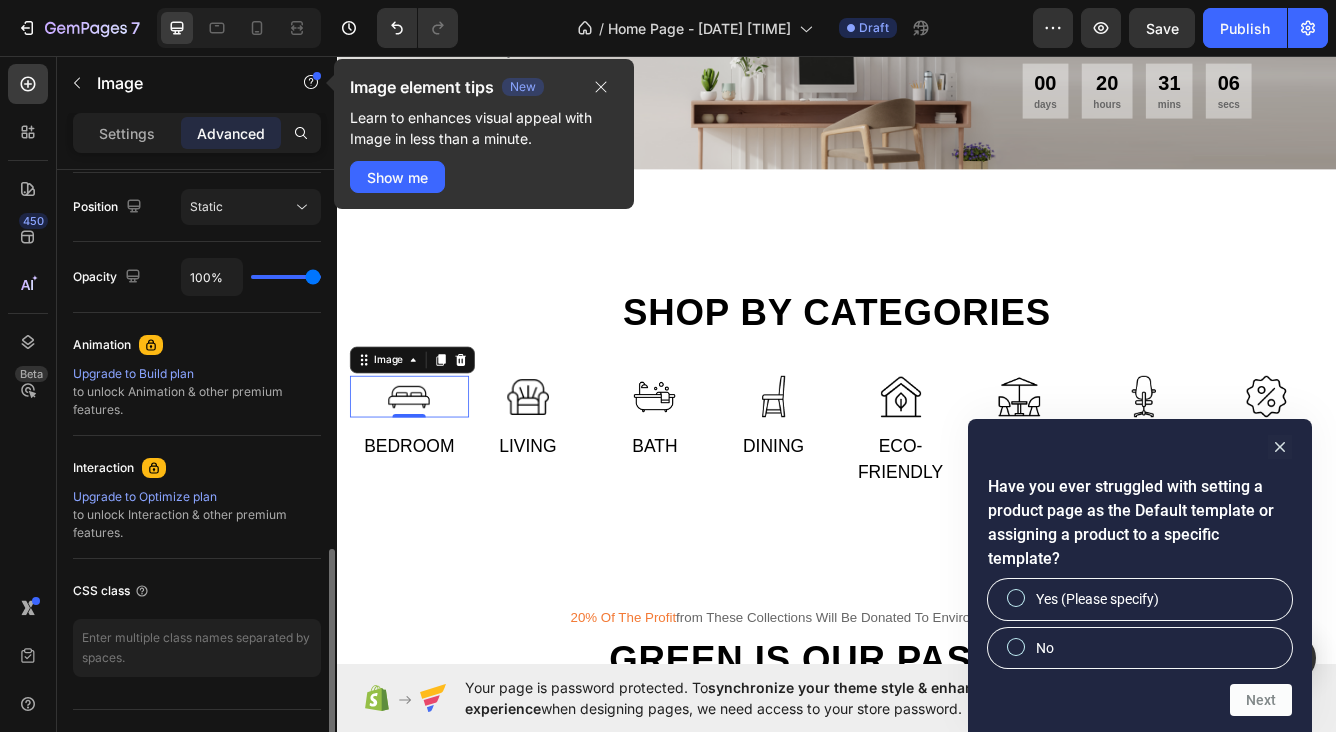 scroll, scrollTop: 766, scrollLeft: 0, axis: vertical 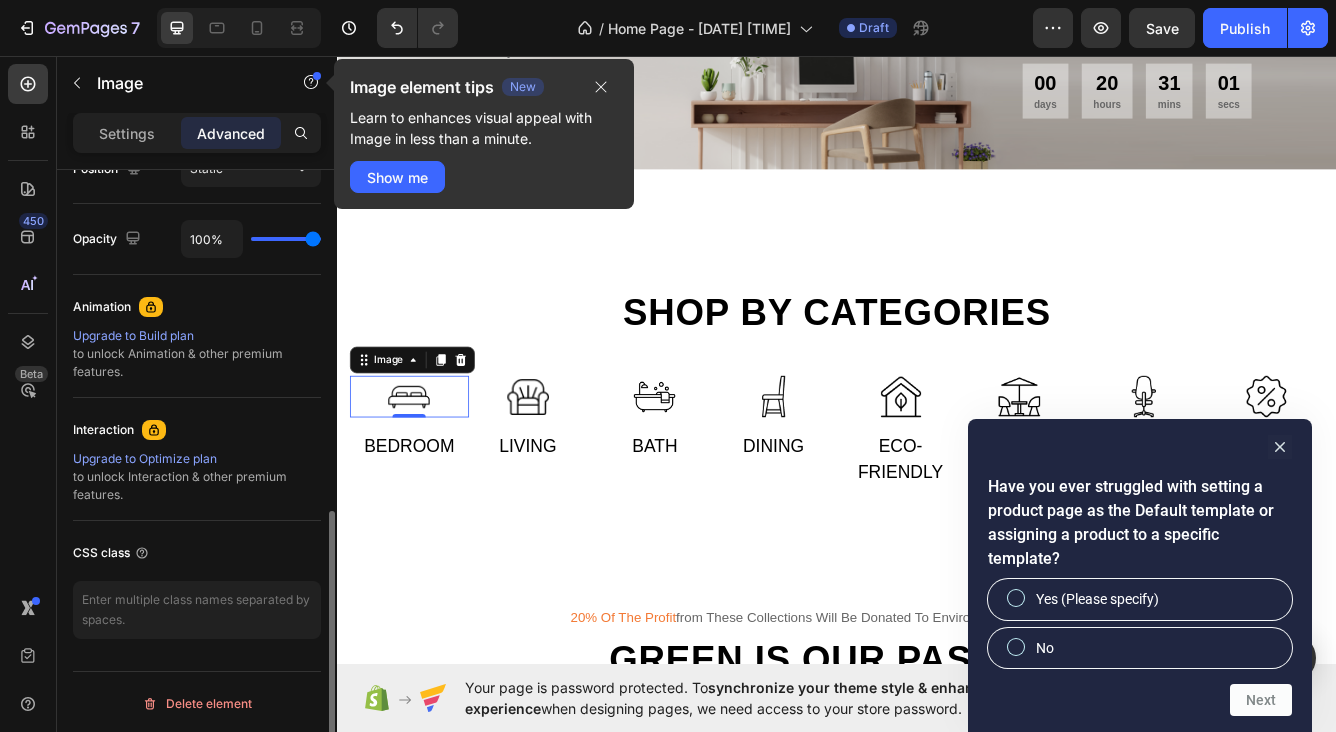 click 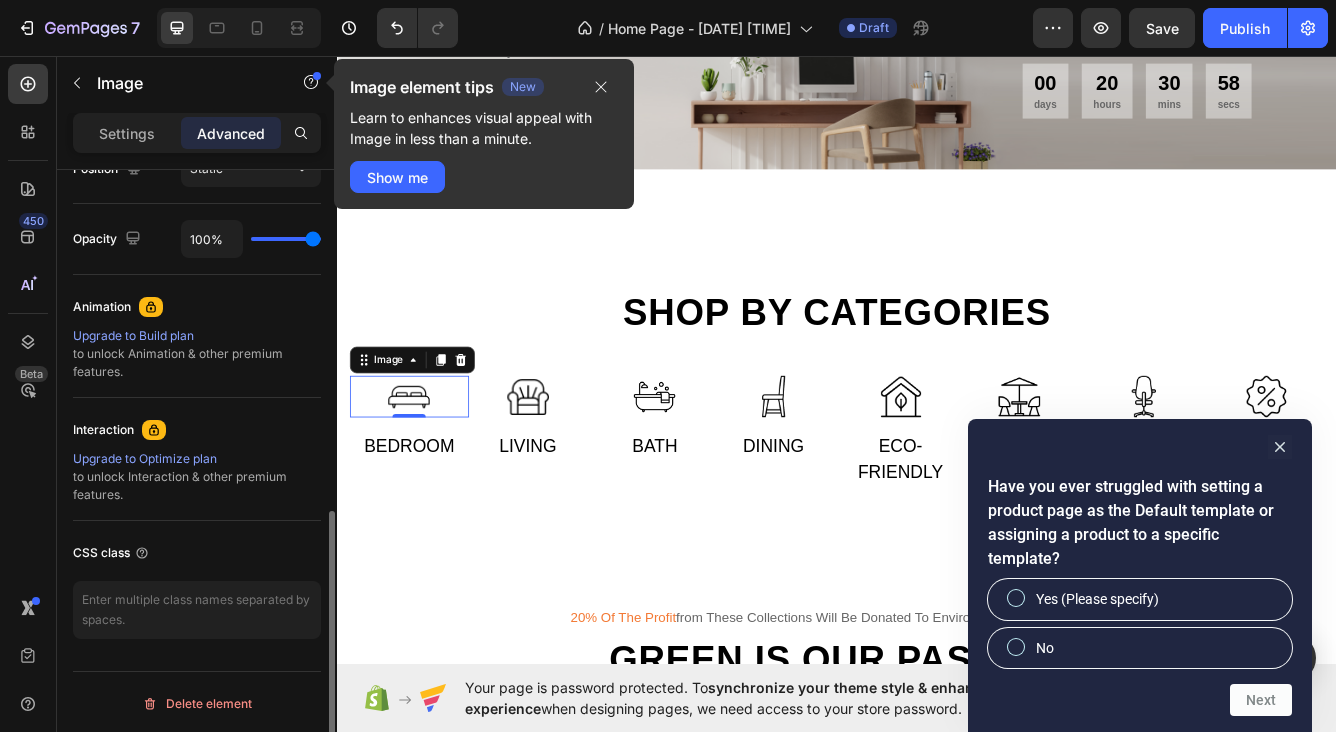 click on "Upgrade to Optimize plan" at bounding box center [197, 459] 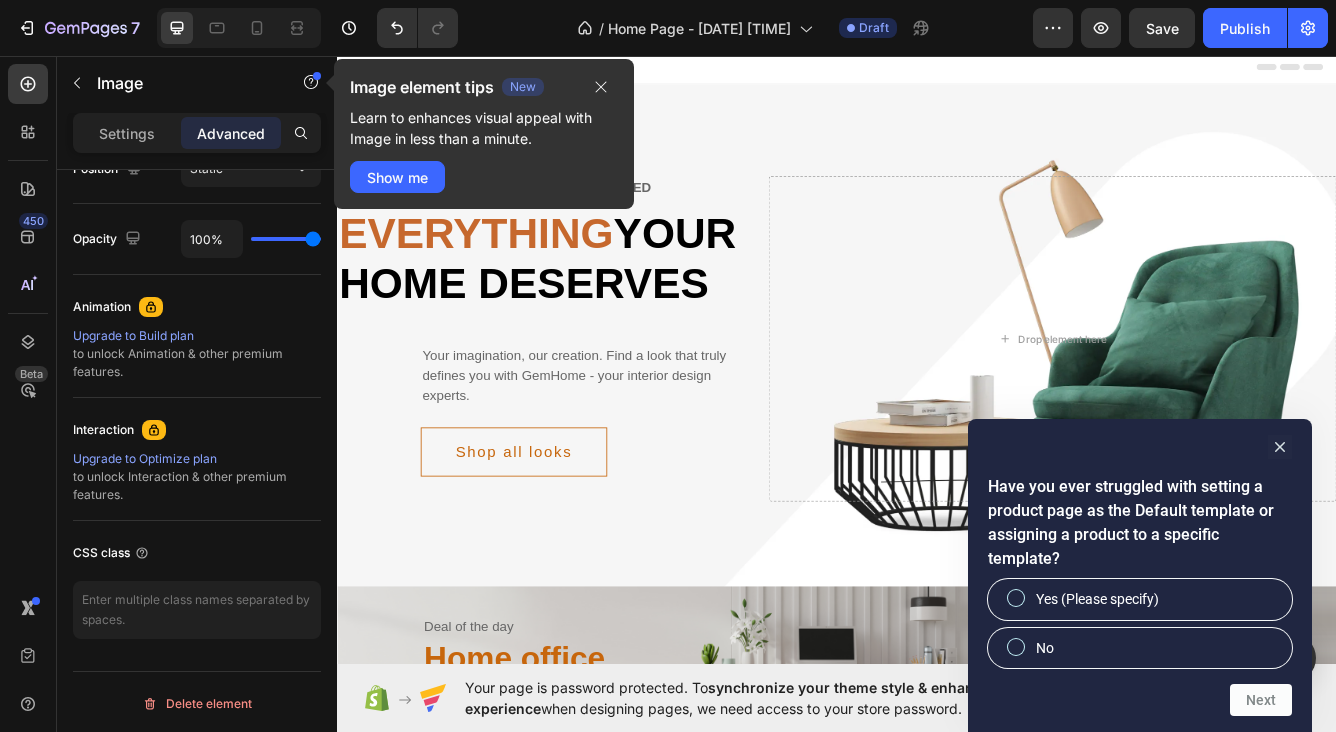 scroll, scrollTop: 0, scrollLeft: 0, axis: both 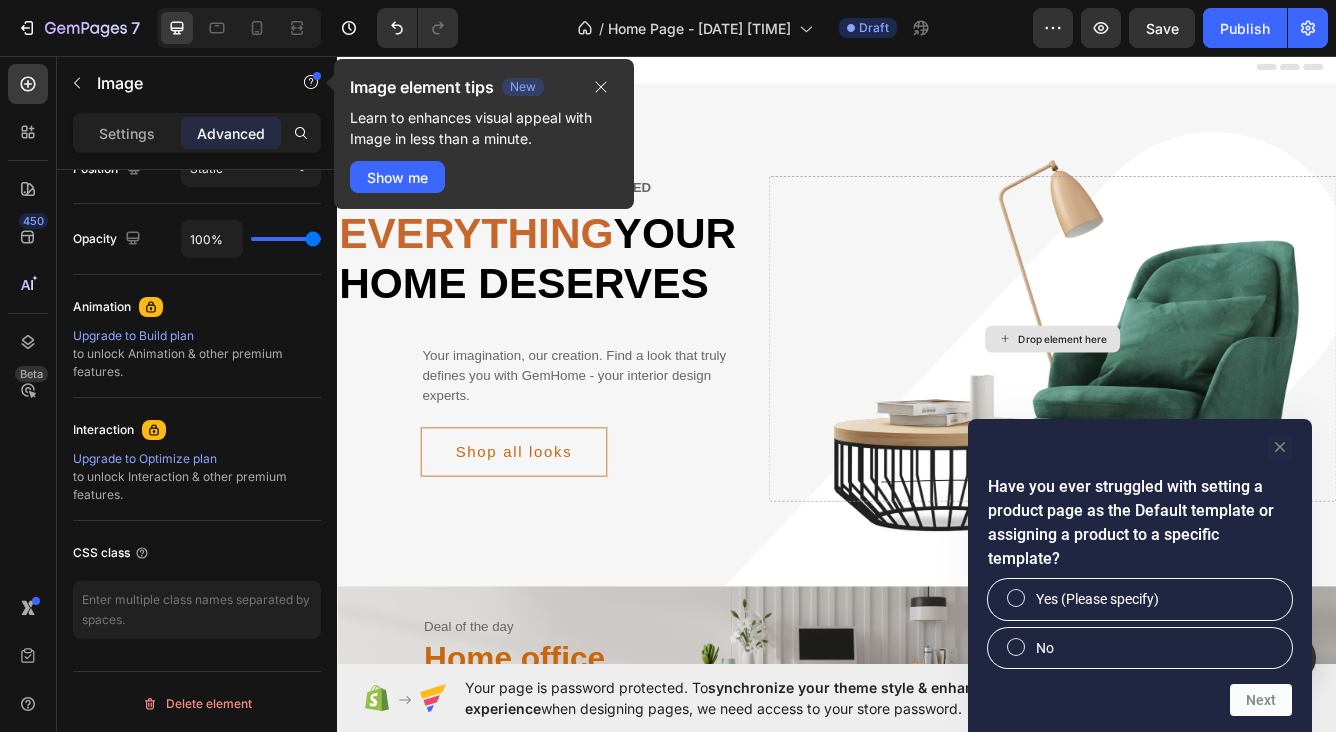 click 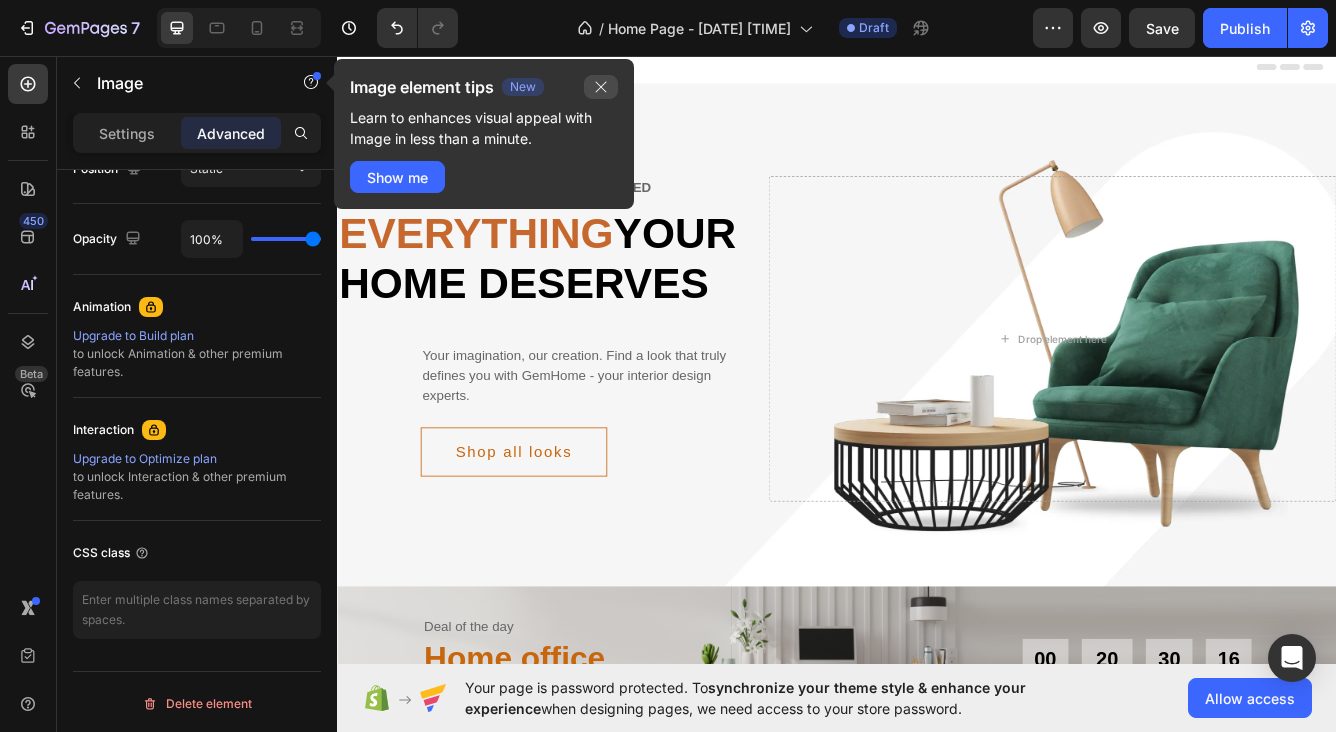 click at bounding box center (601, 87) 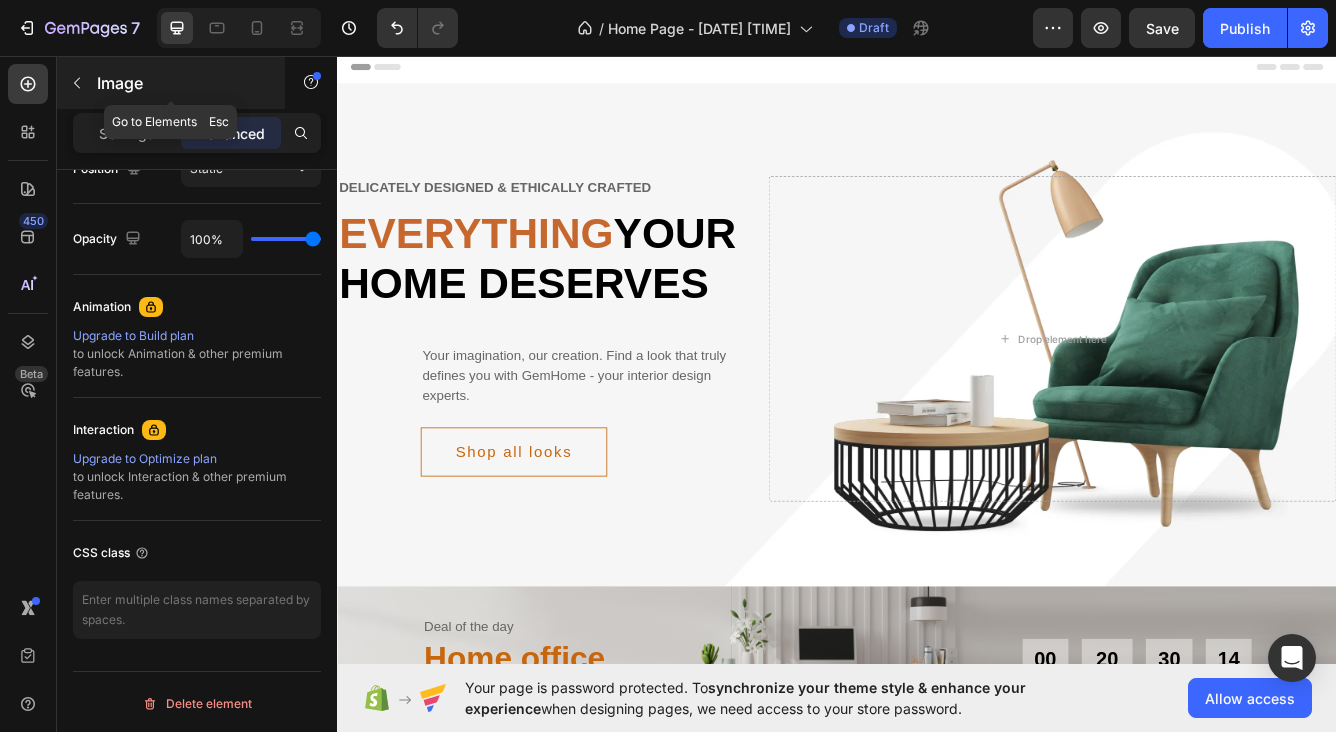 click at bounding box center (77, 83) 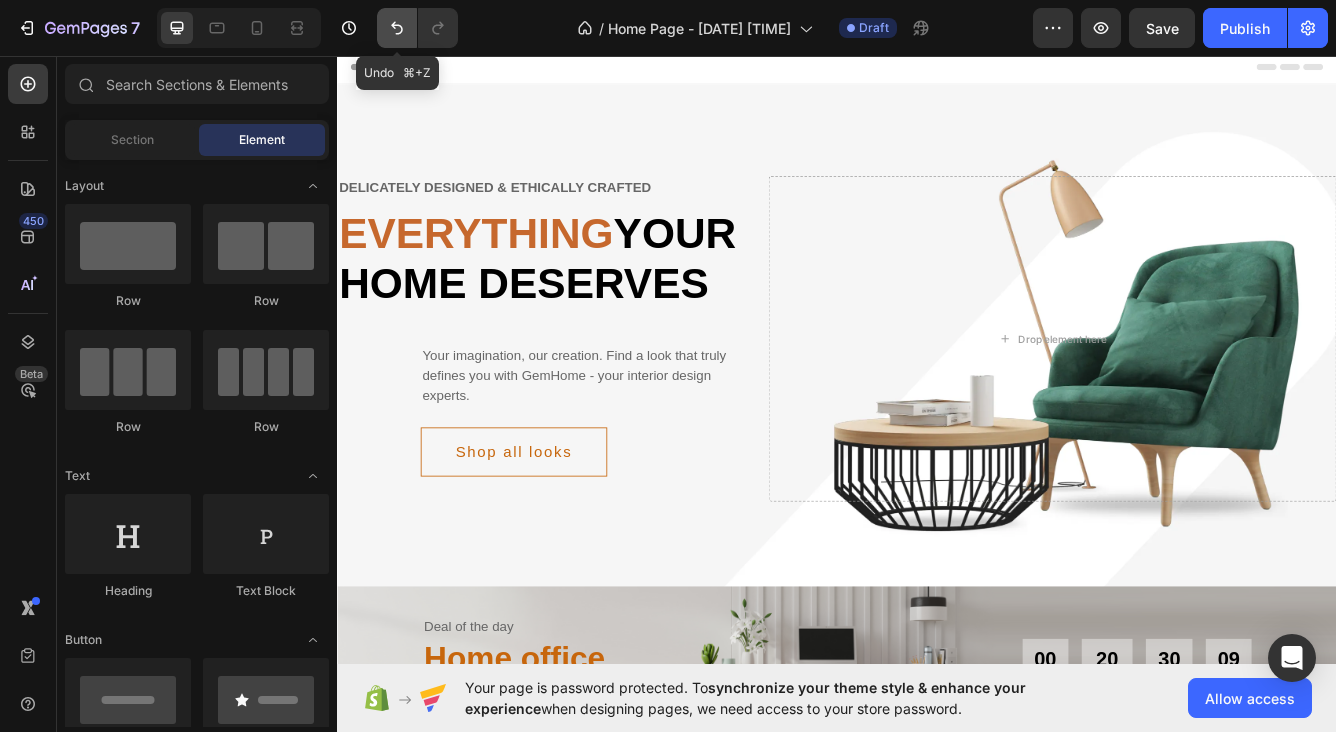 click 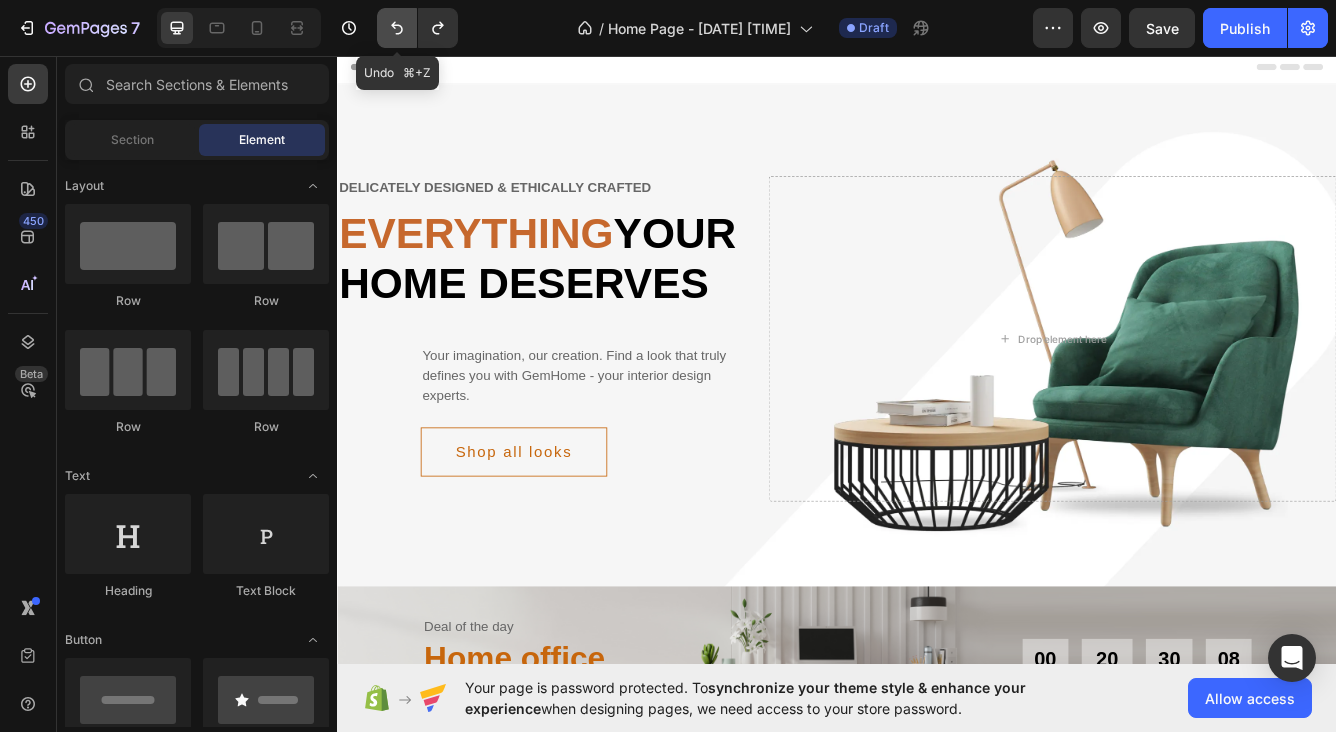click 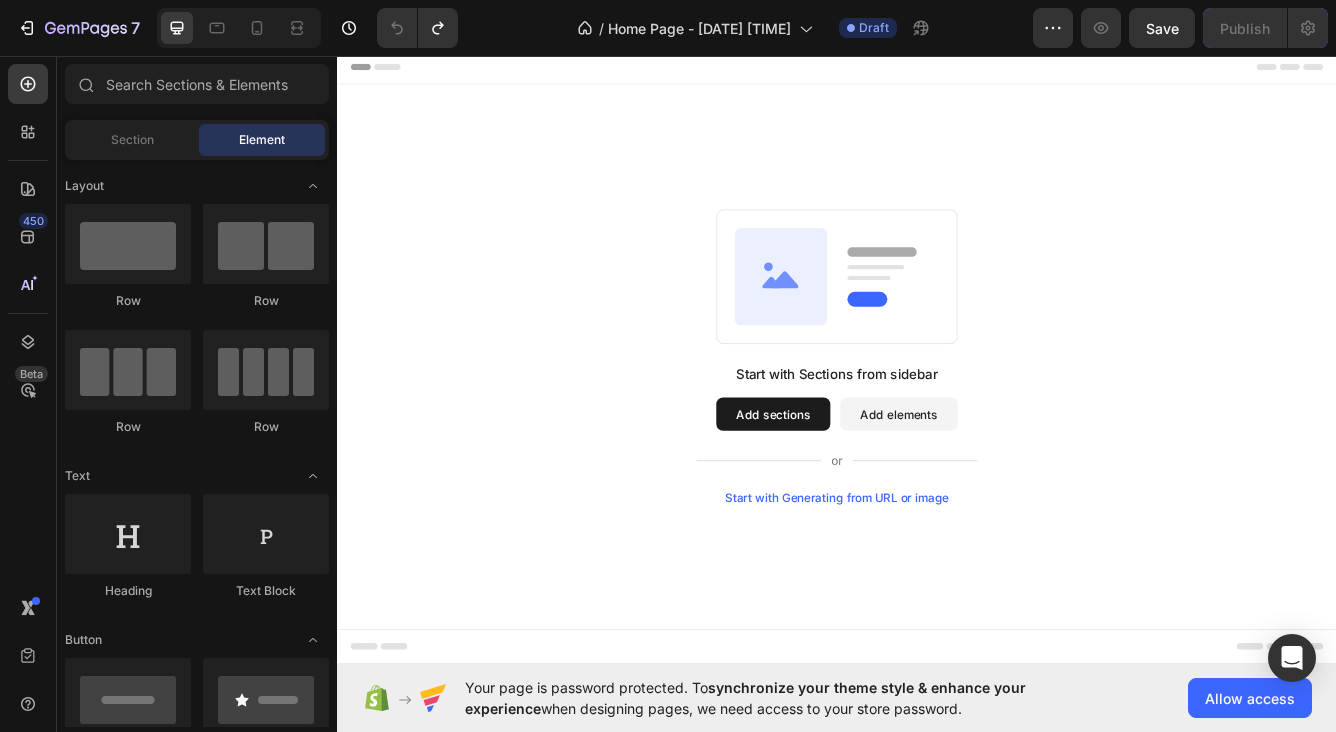 click on "Add sections" at bounding box center (860, 487) 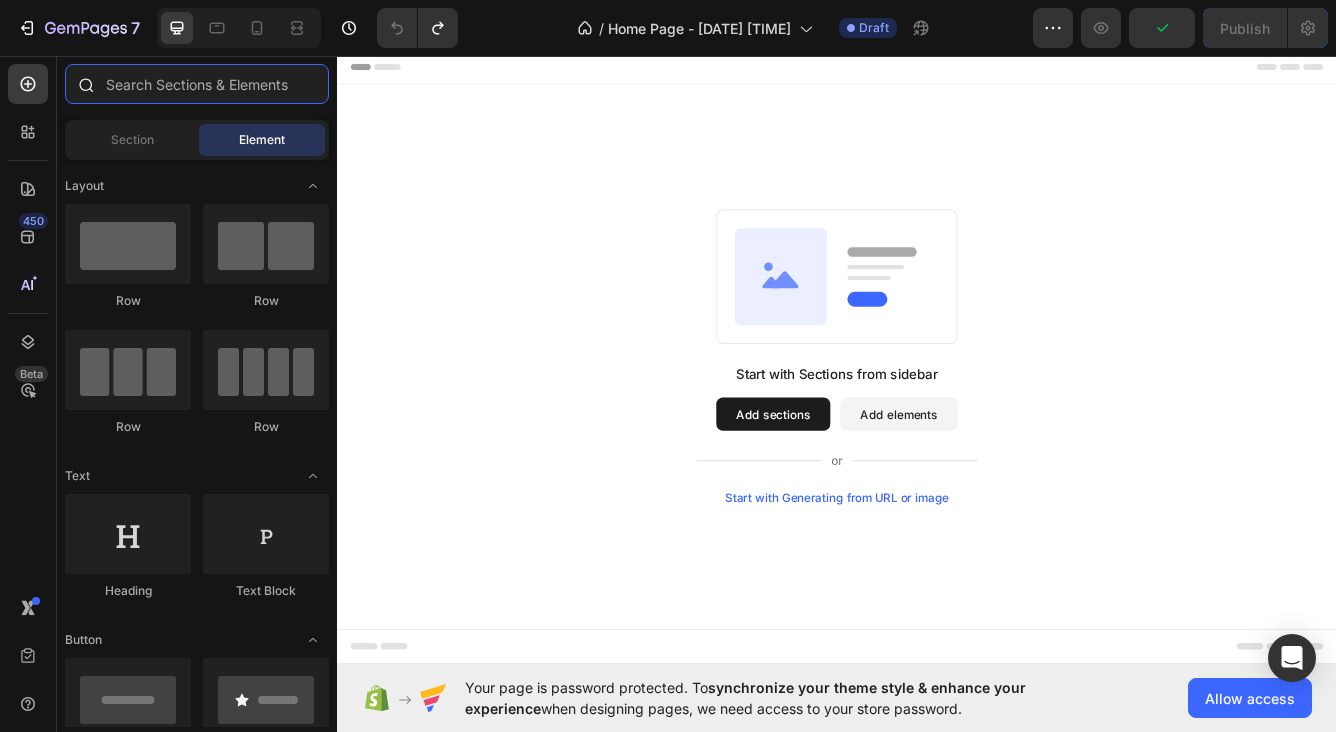 click at bounding box center [197, 84] 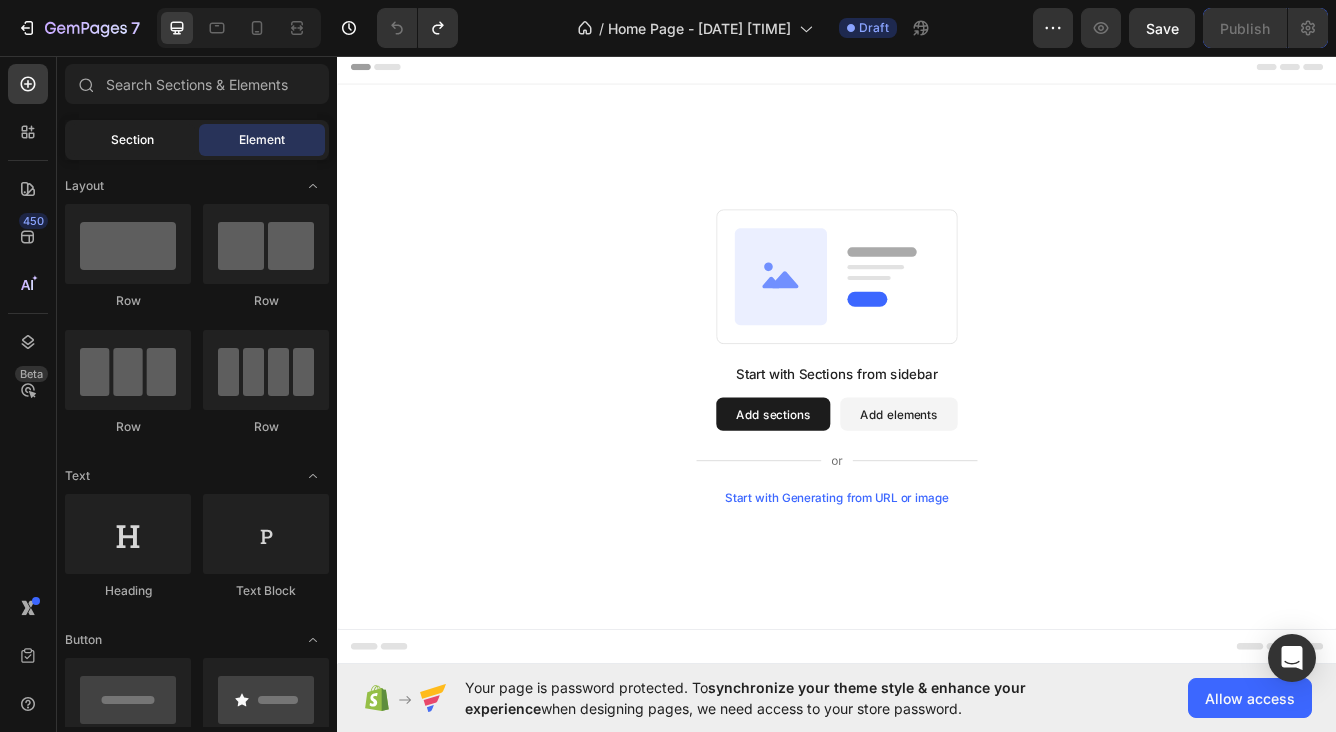 click on "Section" at bounding box center (132, 140) 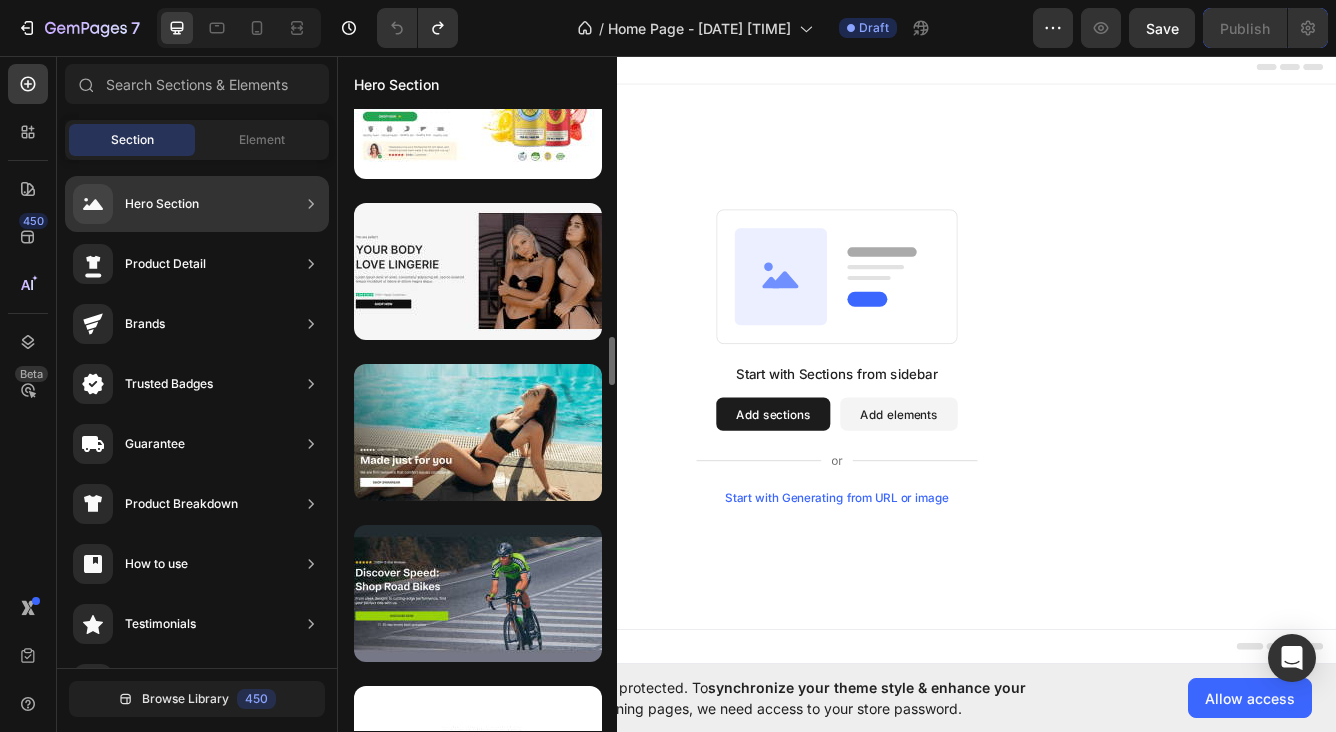 scroll, scrollTop: 0, scrollLeft: 0, axis: both 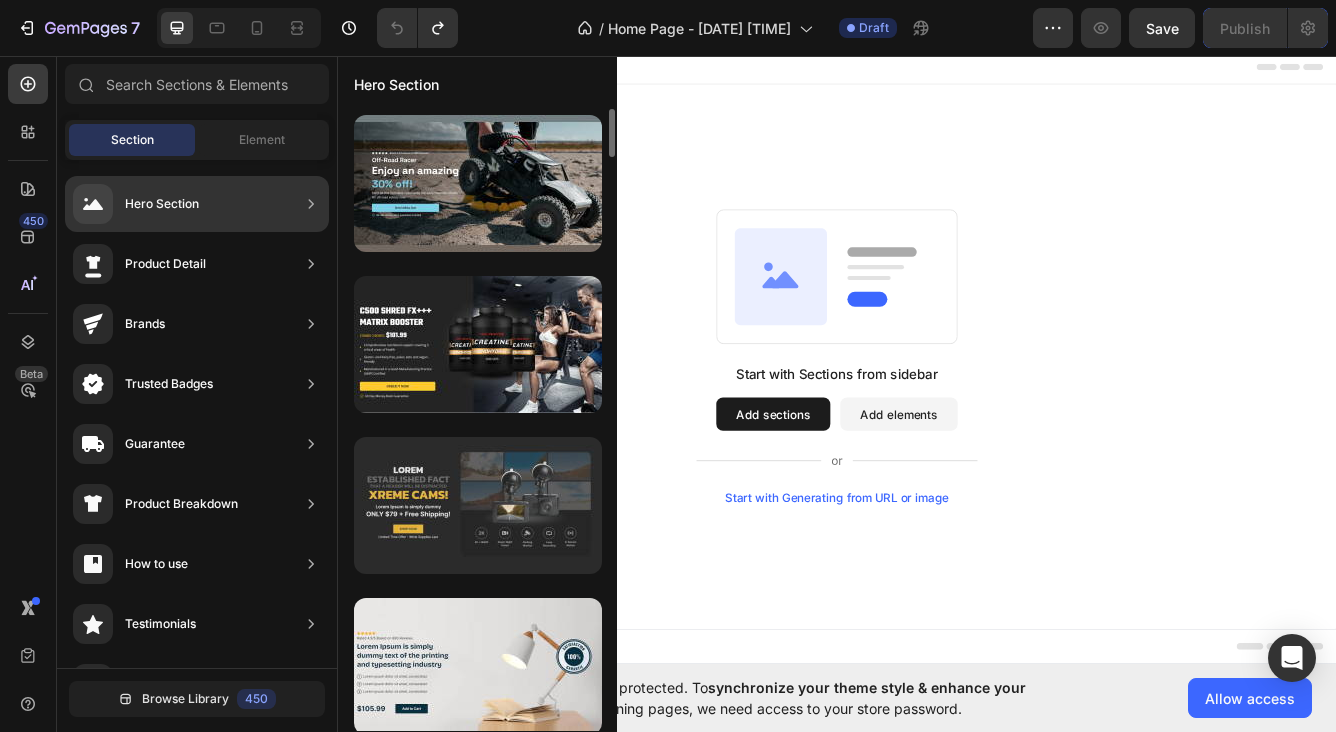 click at bounding box center [478, 505] 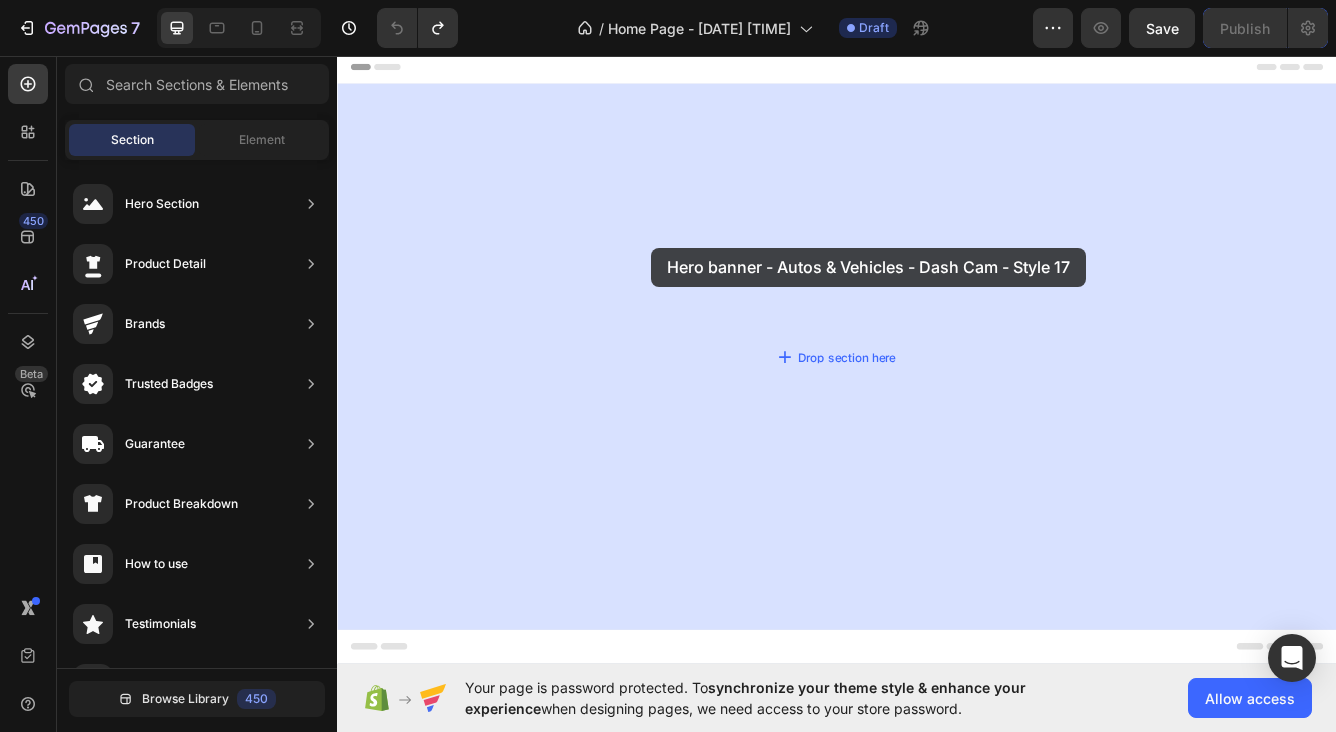 drag, startPoint x: 795, startPoint y: 558, endPoint x: 713, endPoint y: 287, distance: 283.13425 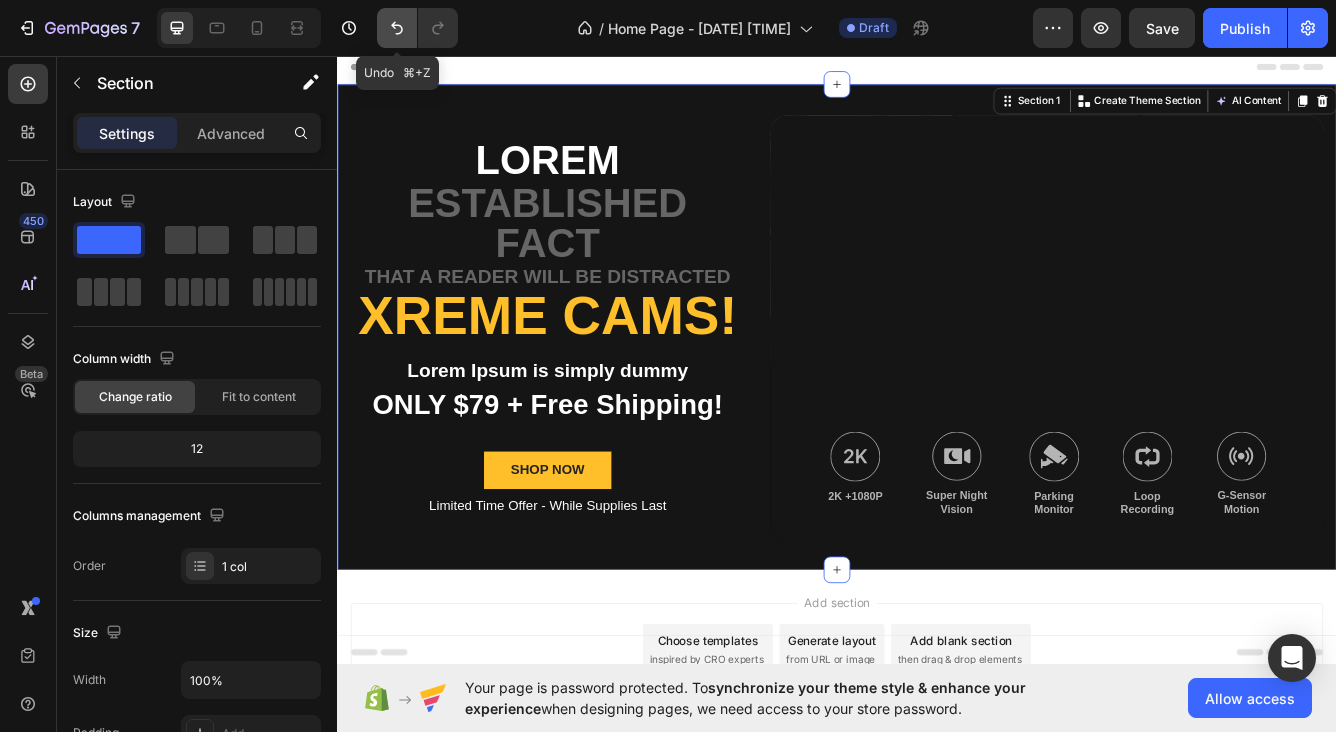 click 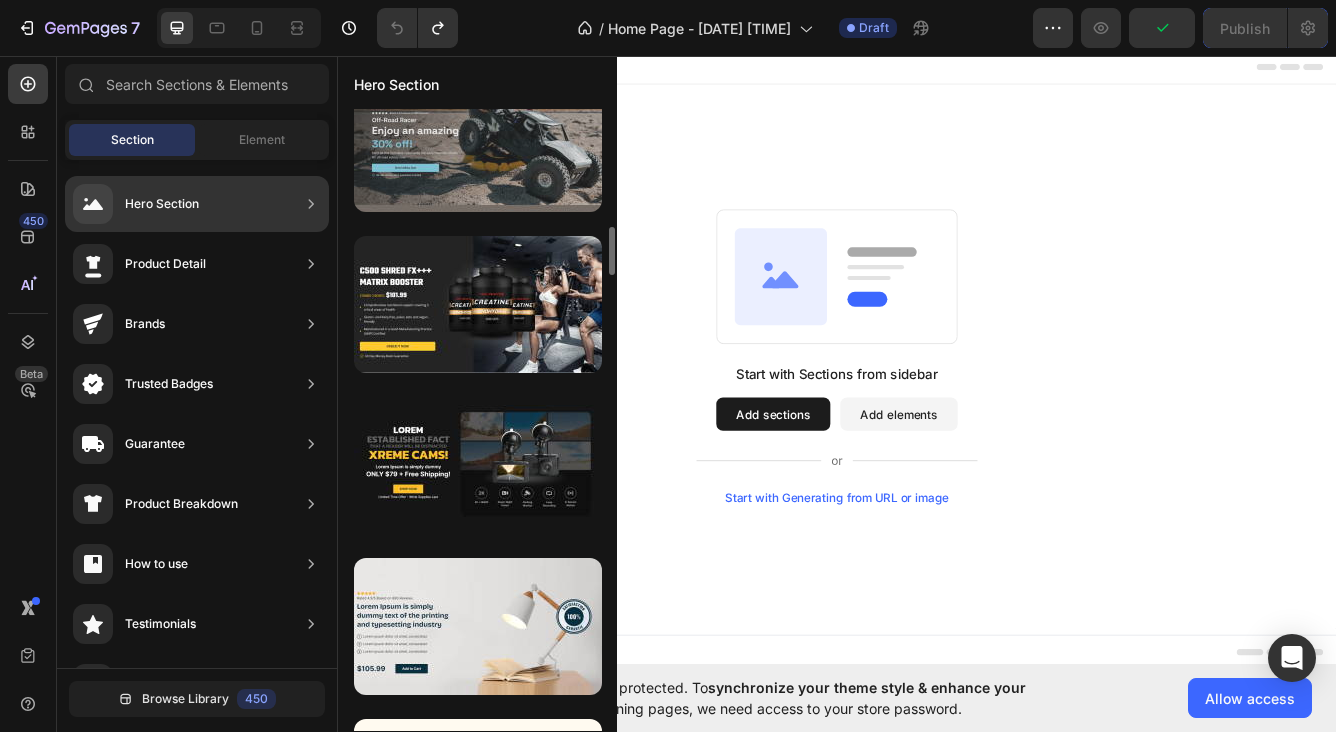 scroll, scrollTop: 0, scrollLeft: 0, axis: both 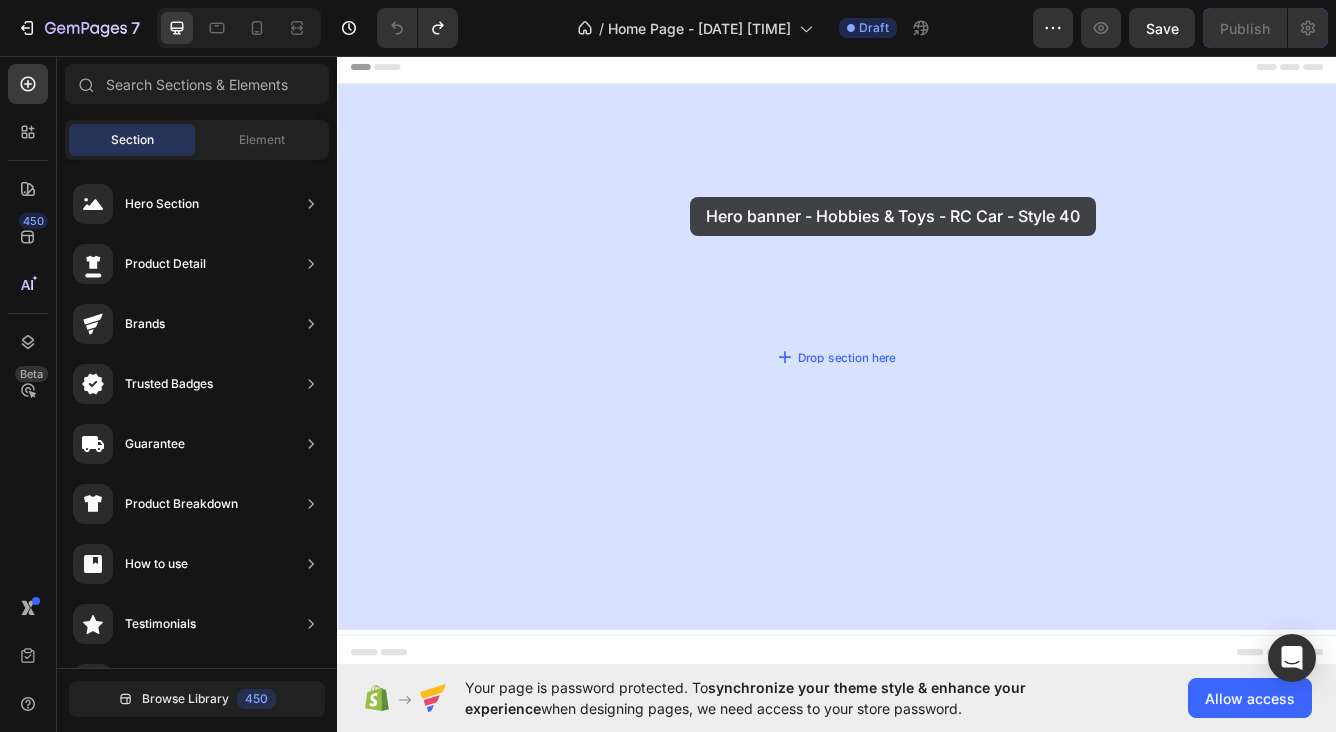drag, startPoint x: 840, startPoint y: 247, endPoint x: 784, endPoint y: 223, distance: 60.926186 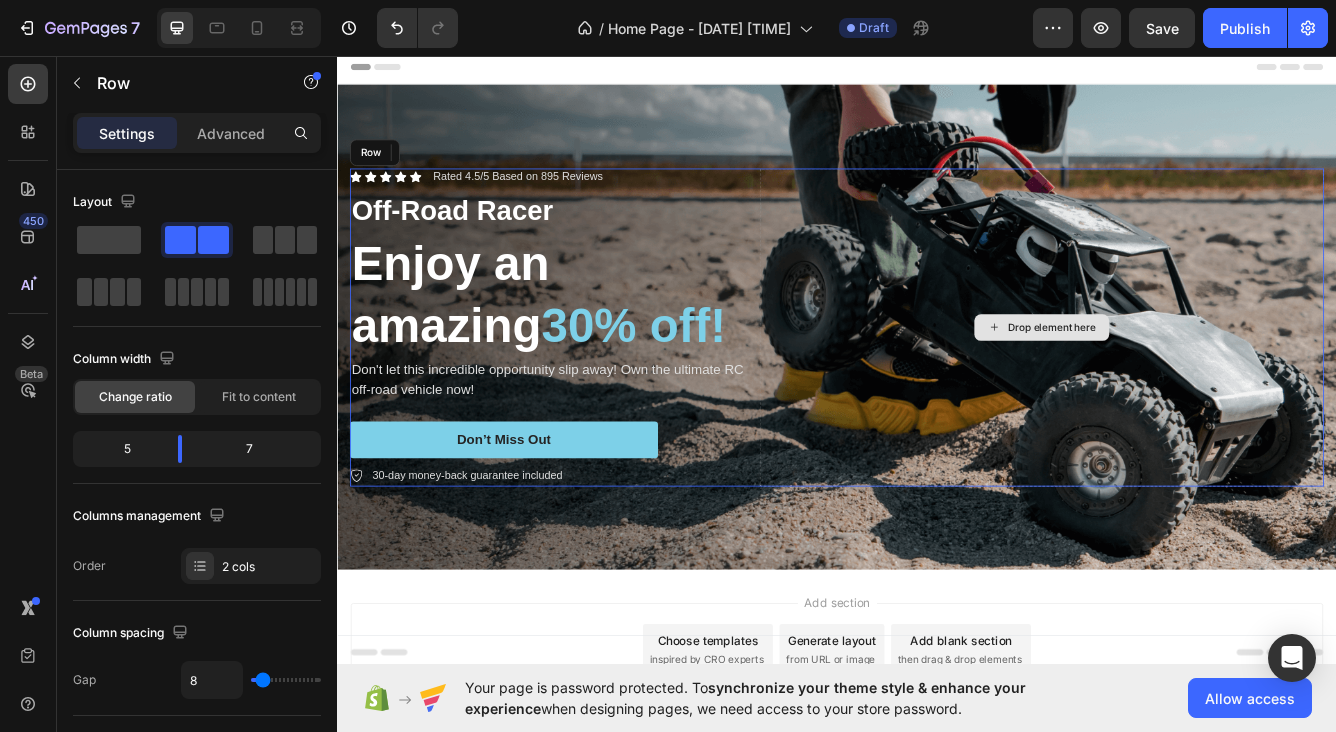 click on "Drop element here" at bounding box center [1183, 383] 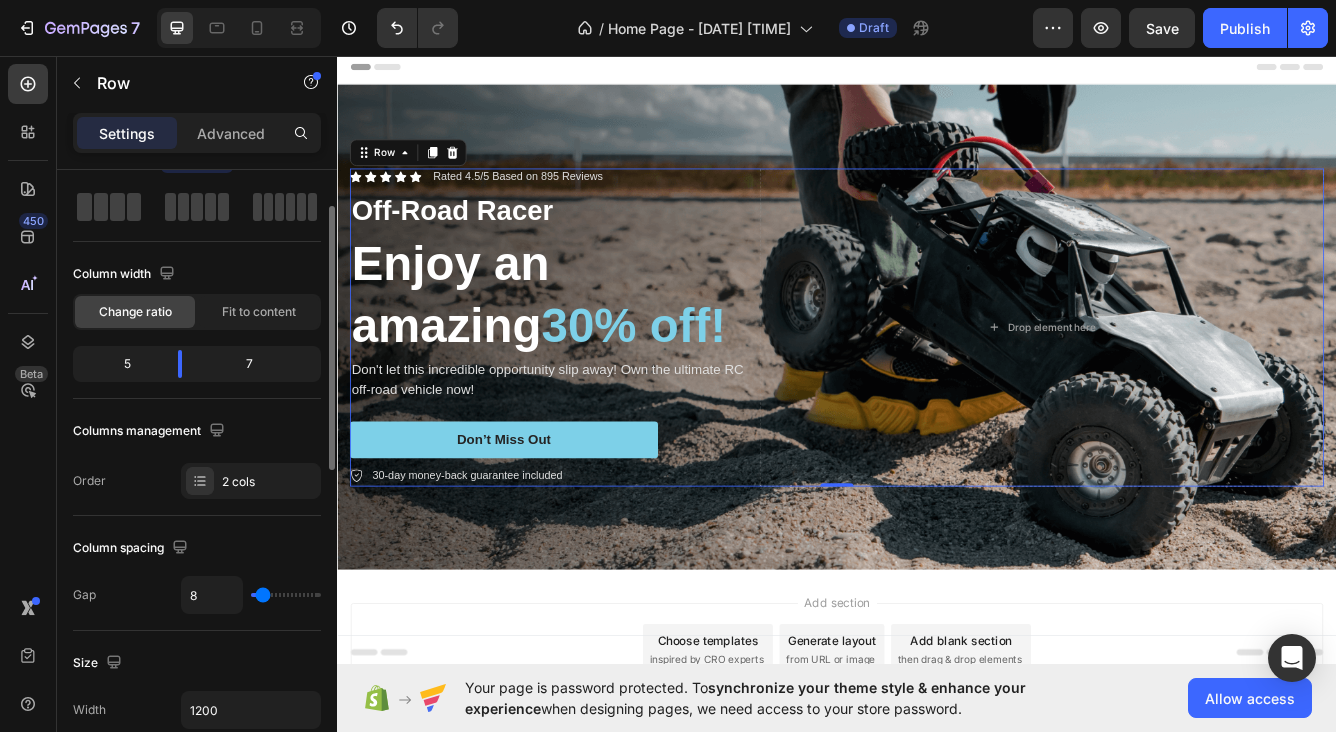 scroll, scrollTop: 0, scrollLeft: 0, axis: both 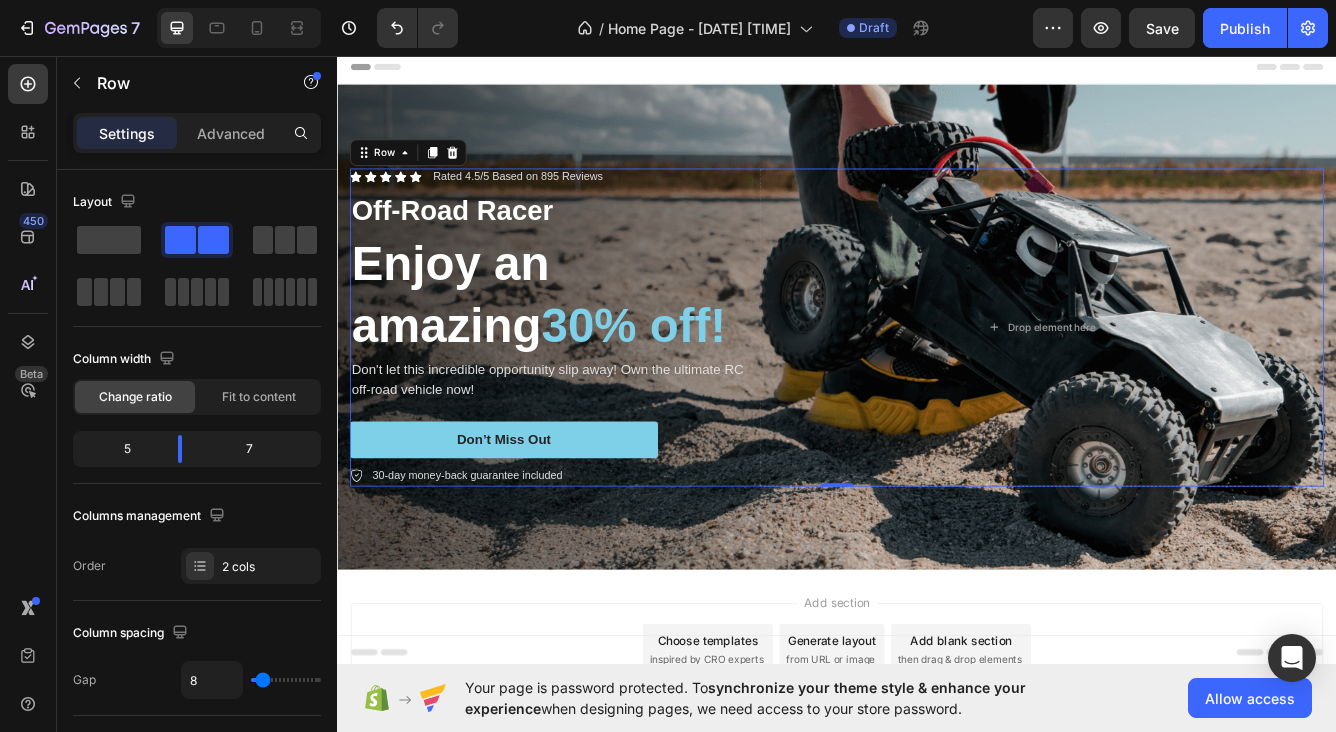 click on "Settings Advanced" at bounding box center [197, 133] 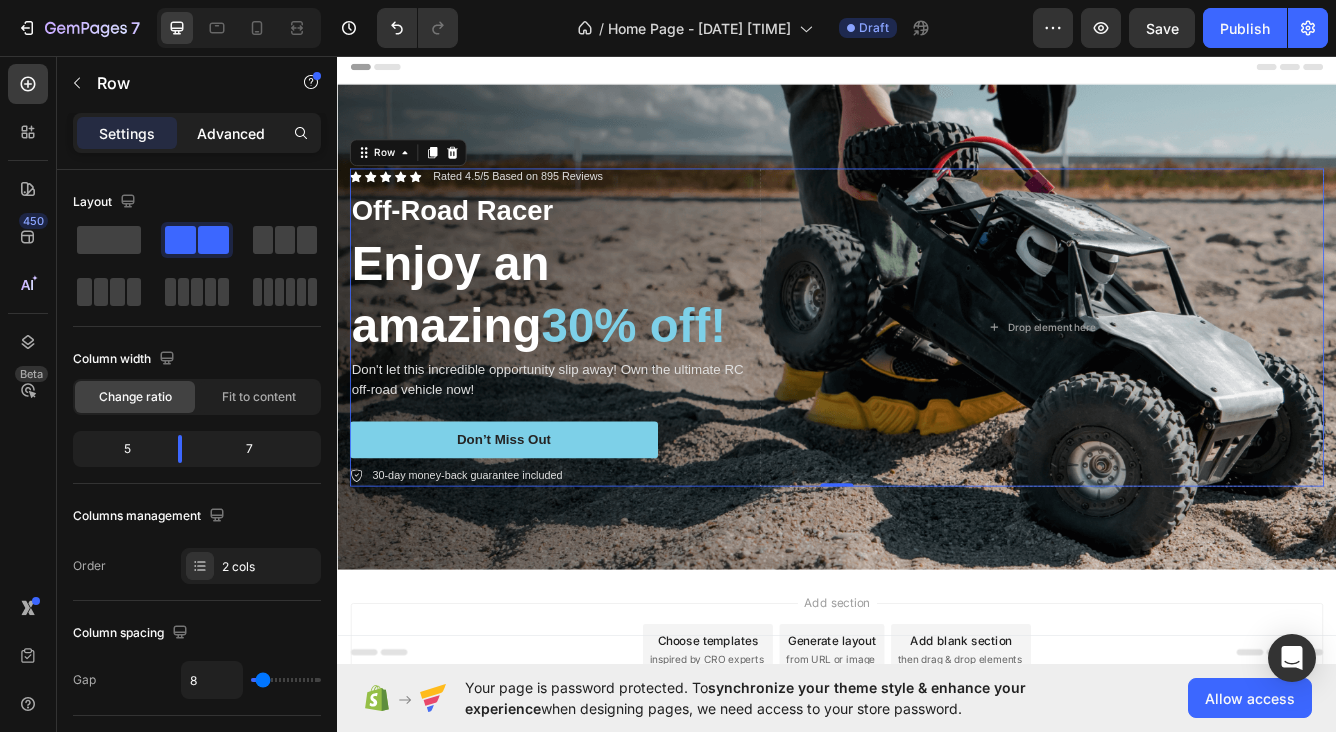 click on "Advanced" at bounding box center [231, 133] 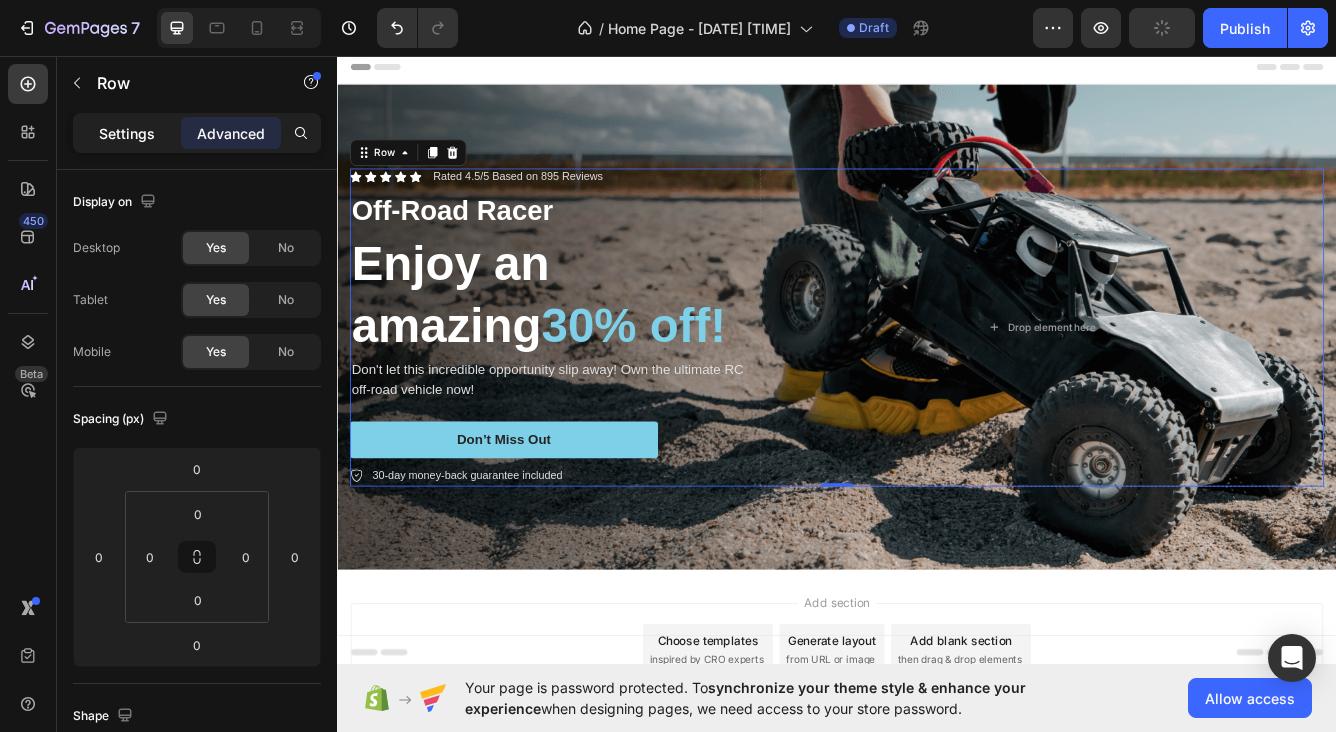 click on "Settings" at bounding box center [127, 133] 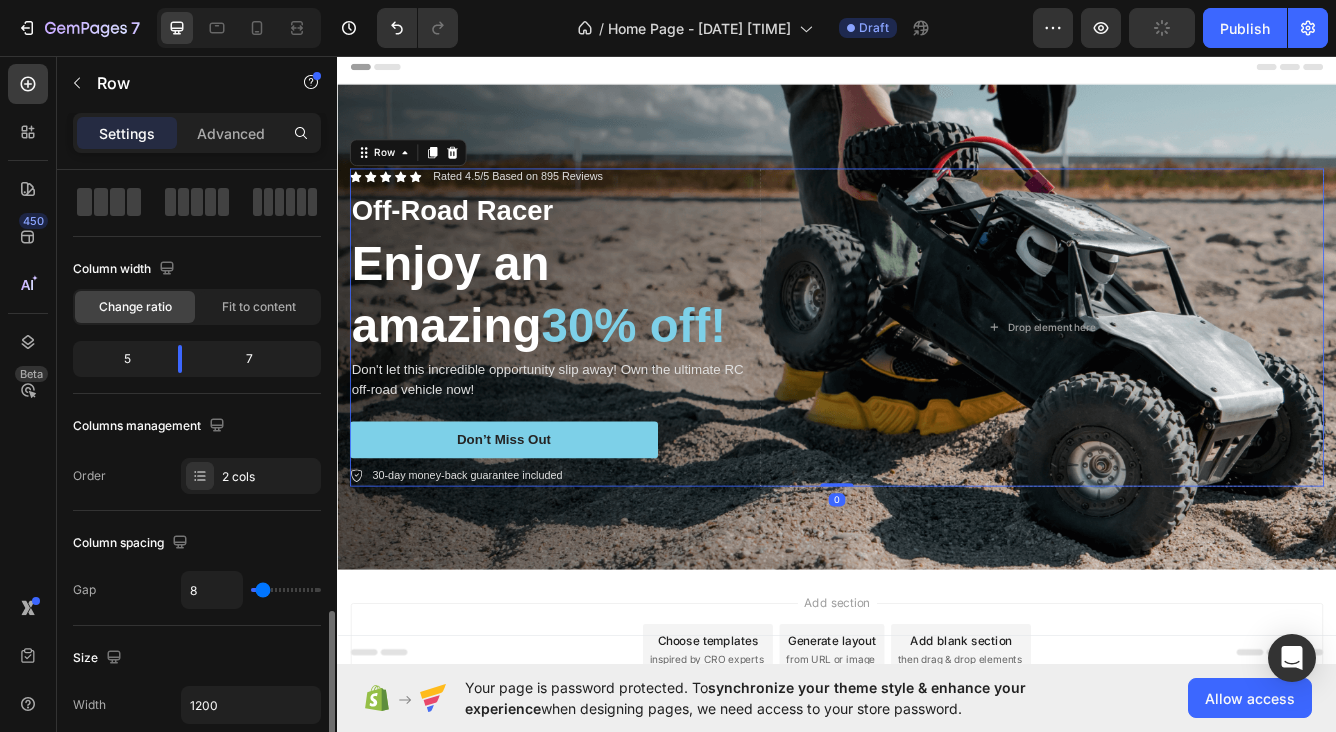 scroll, scrollTop: 829, scrollLeft: 0, axis: vertical 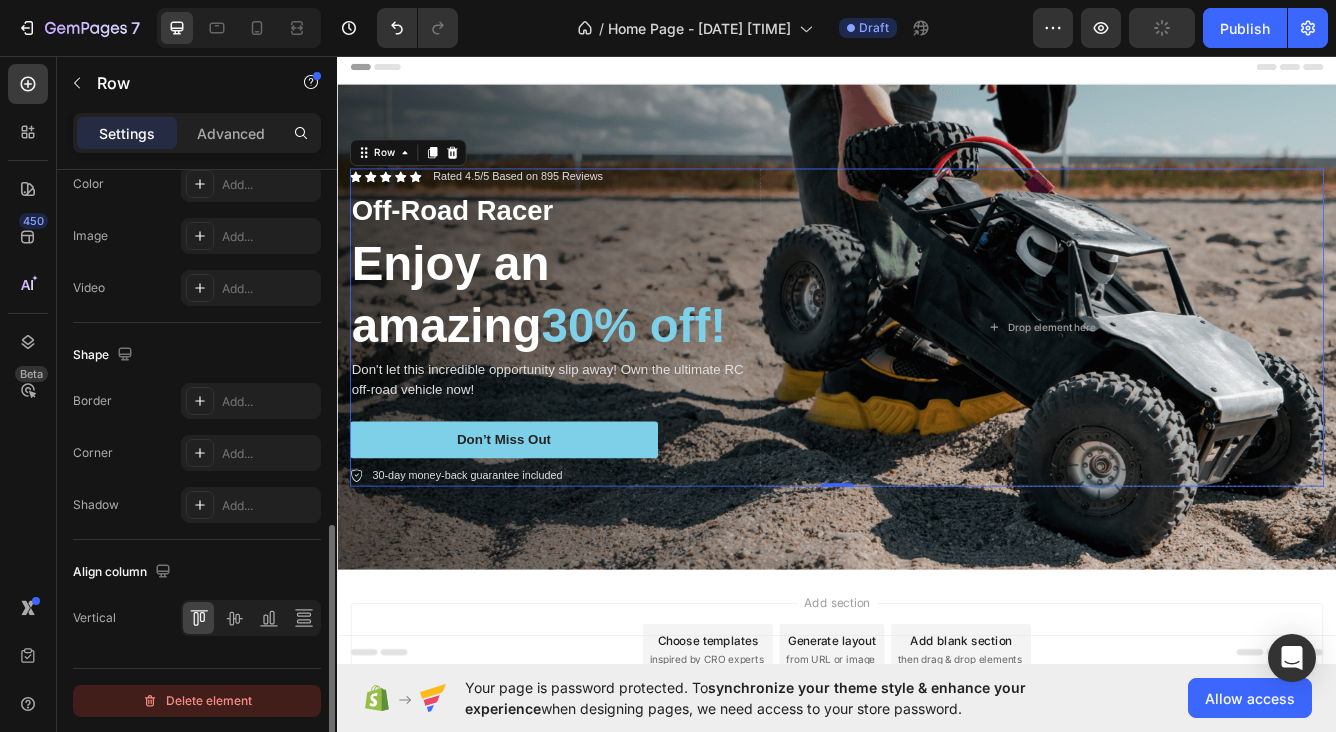 click on "Delete element" at bounding box center [197, 701] 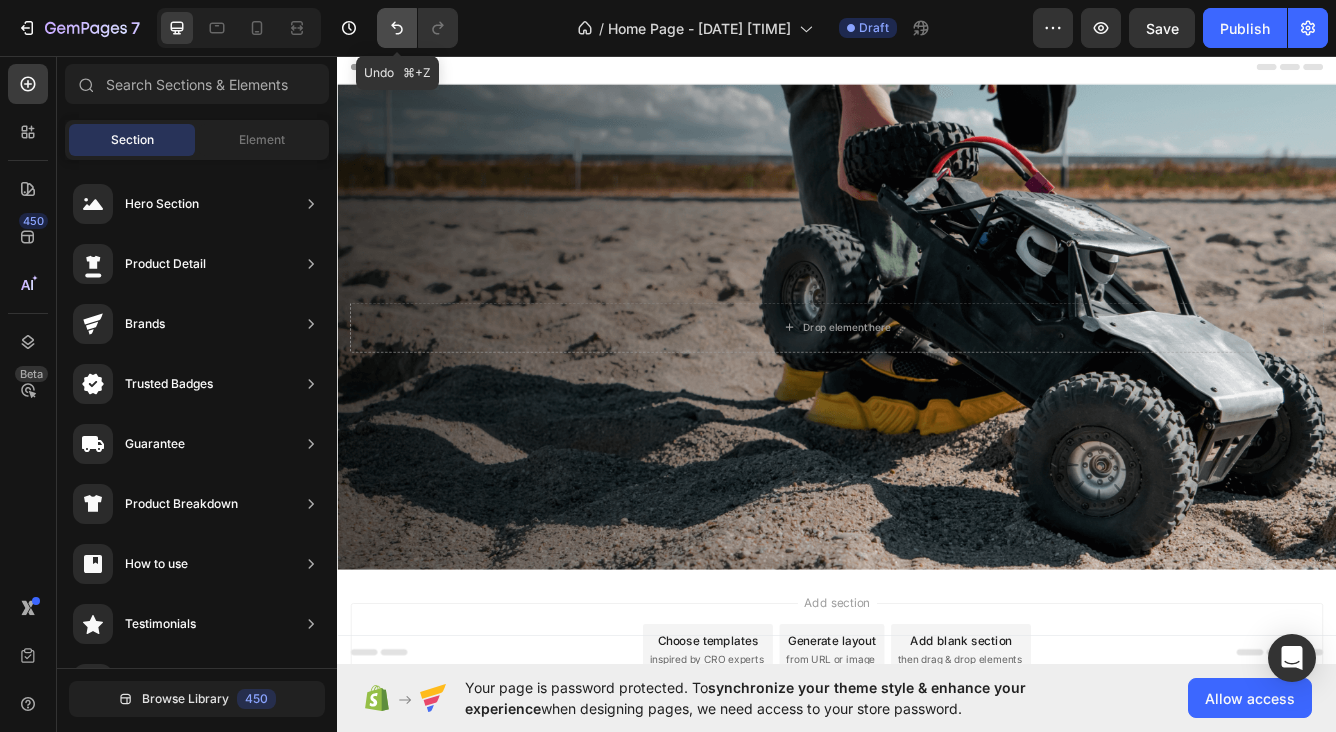 click 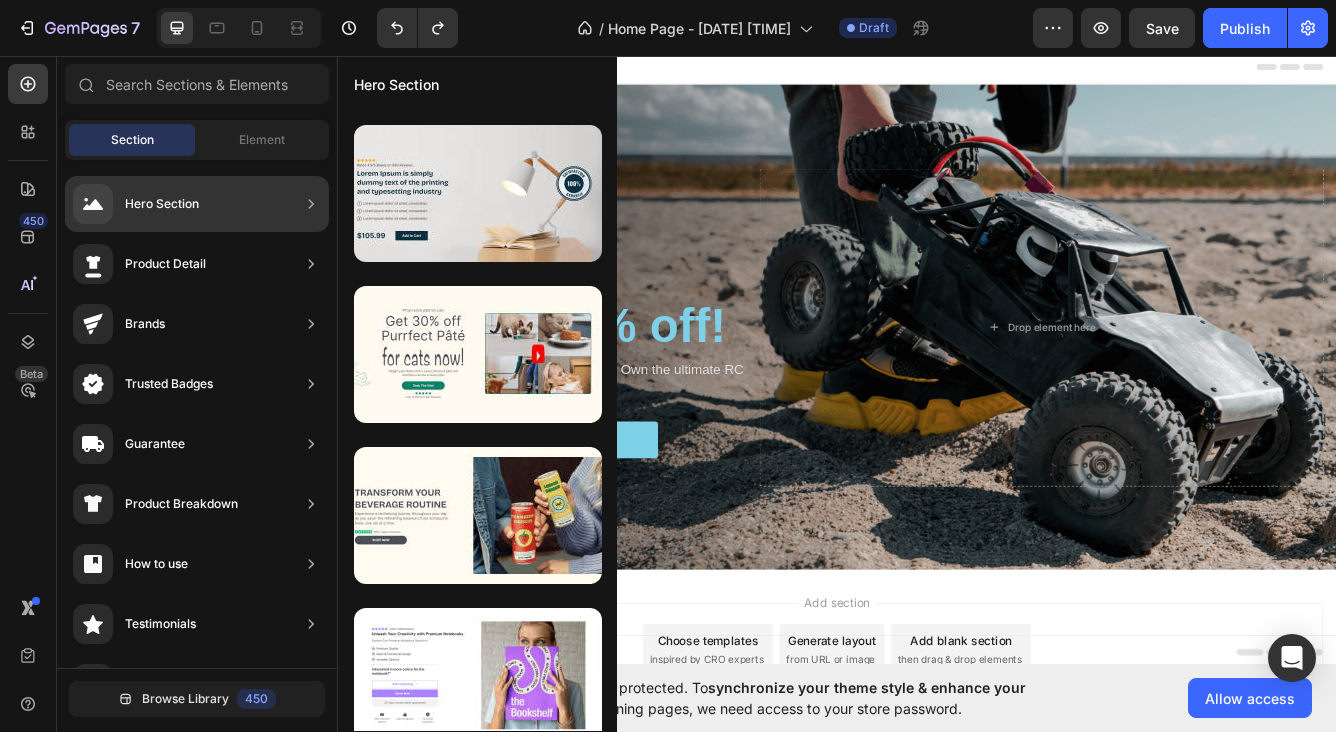 scroll, scrollTop: 0, scrollLeft: 0, axis: both 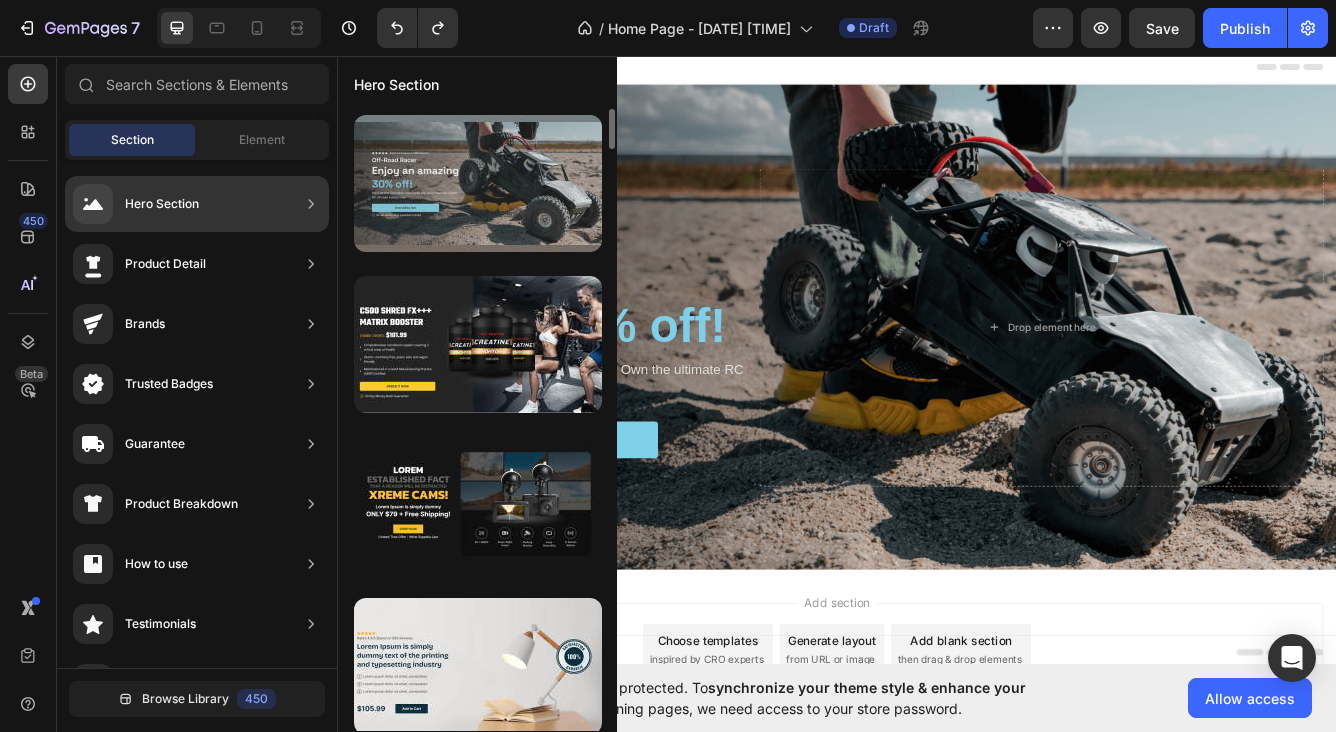 click at bounding box center (478, 183) 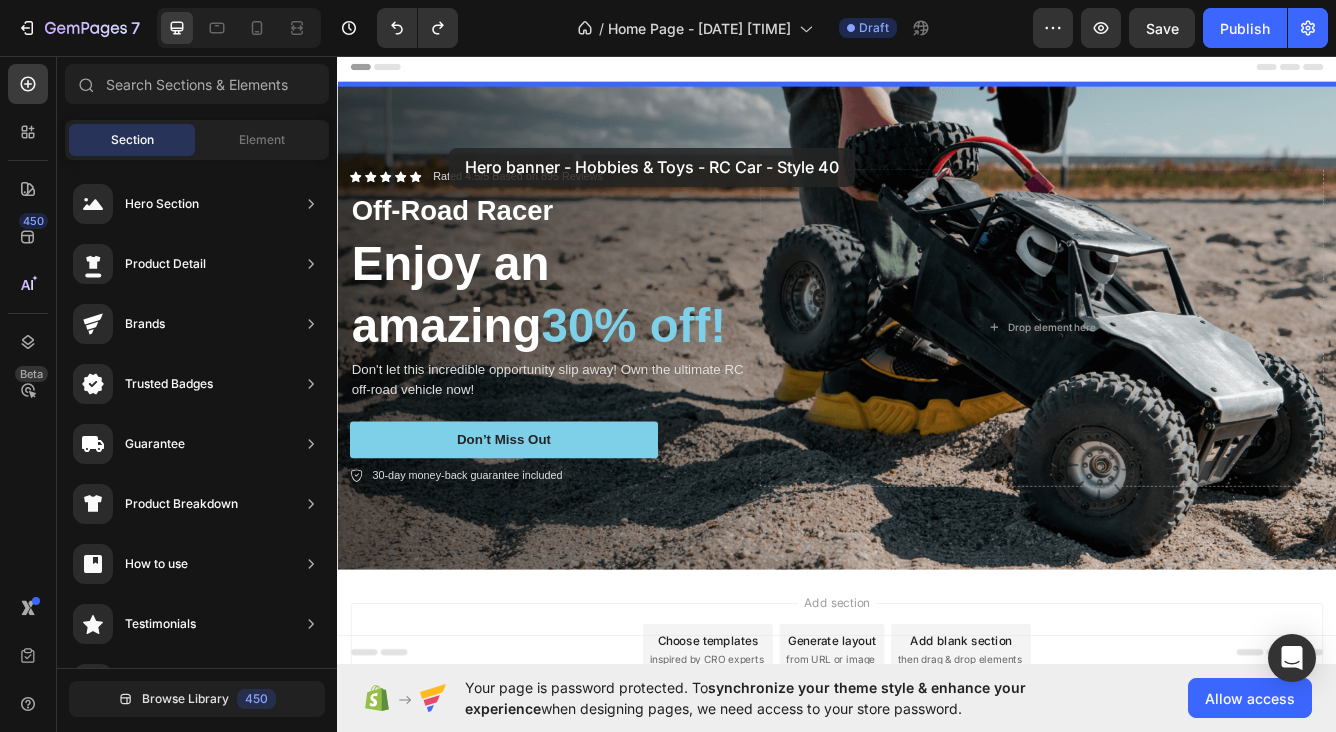 drag, startPoint x: 854, startPoint y: 274, endPoint x: 479, endPoint y: 170, distance: 389.1542 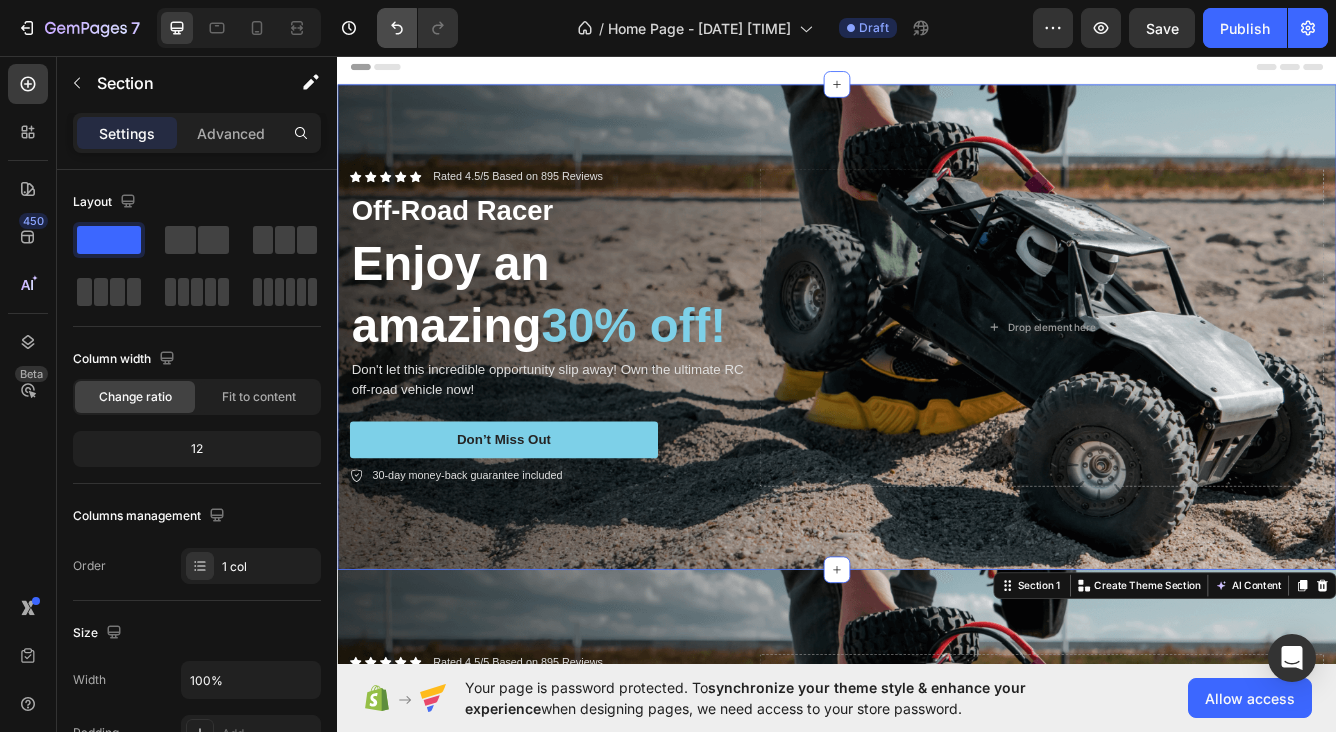 drag, startPoint x: 400, startPoint y: 37, endPoint x: 102, endPoint y: 6, distance: 299.60806 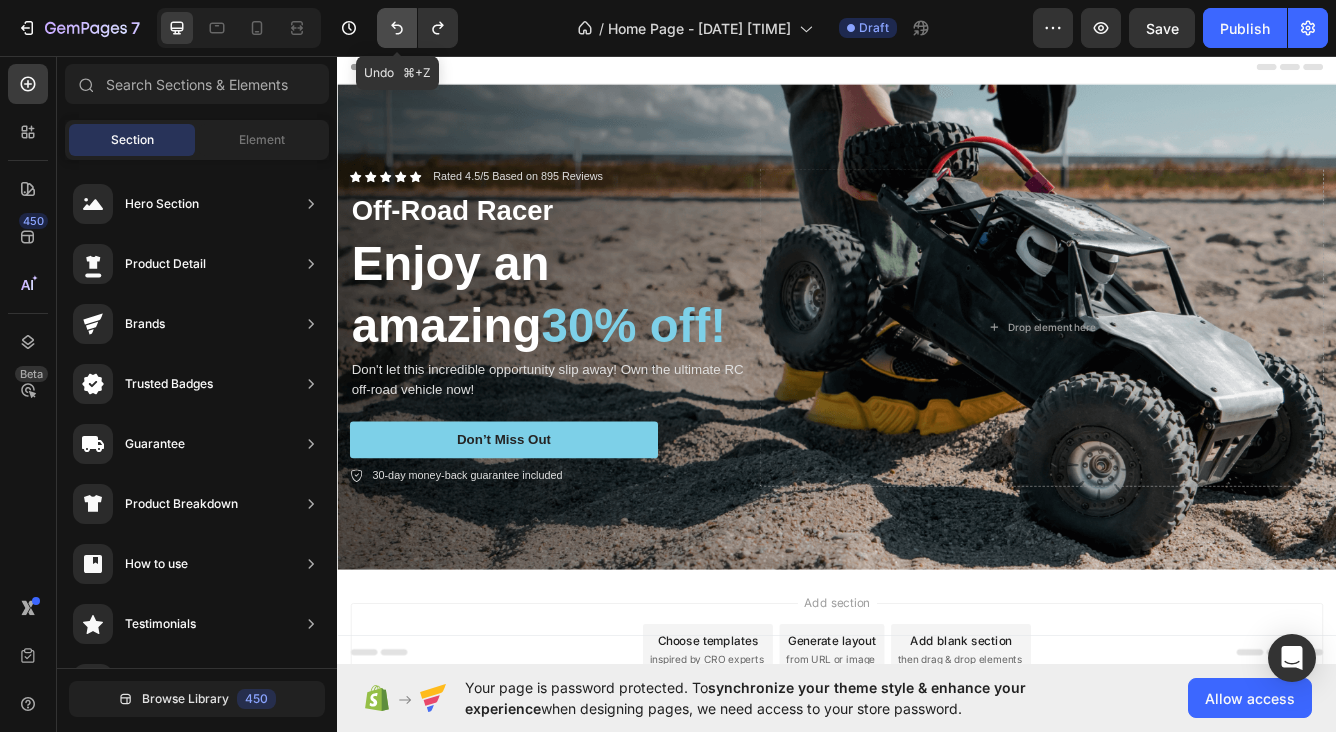 click 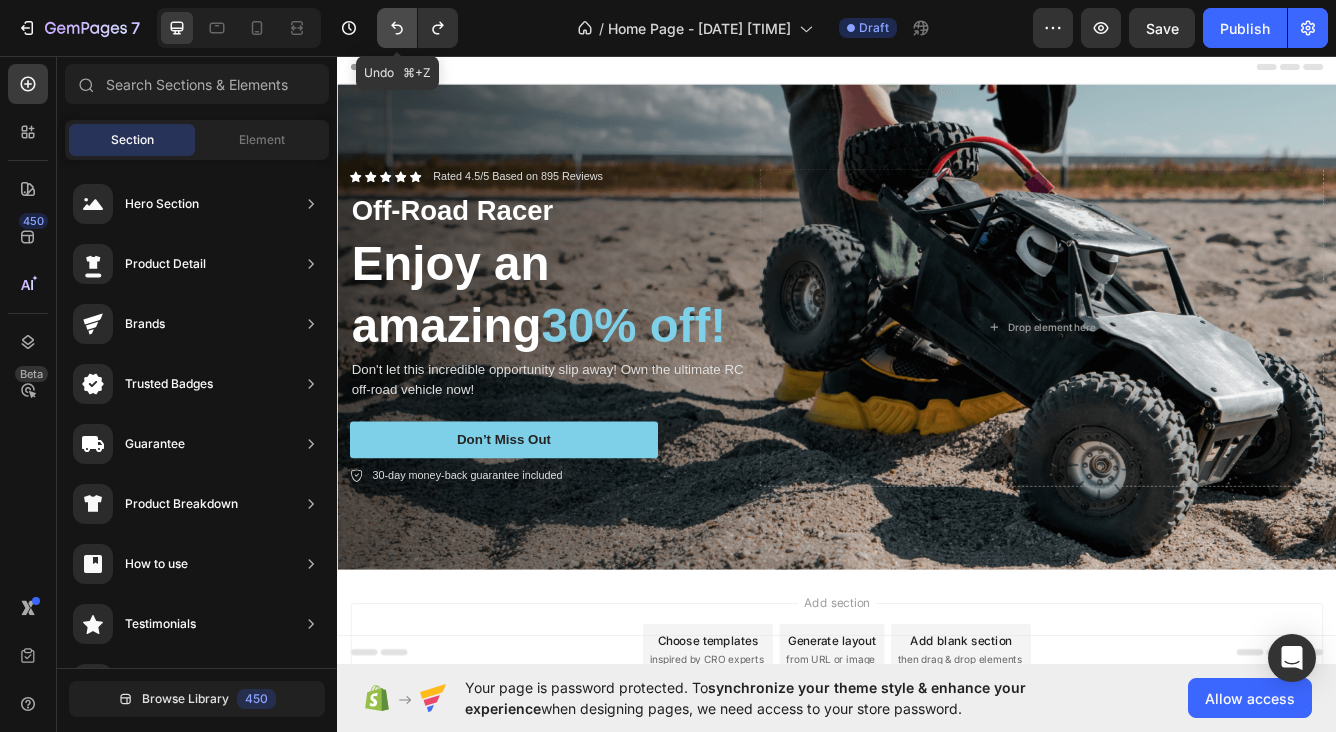 click 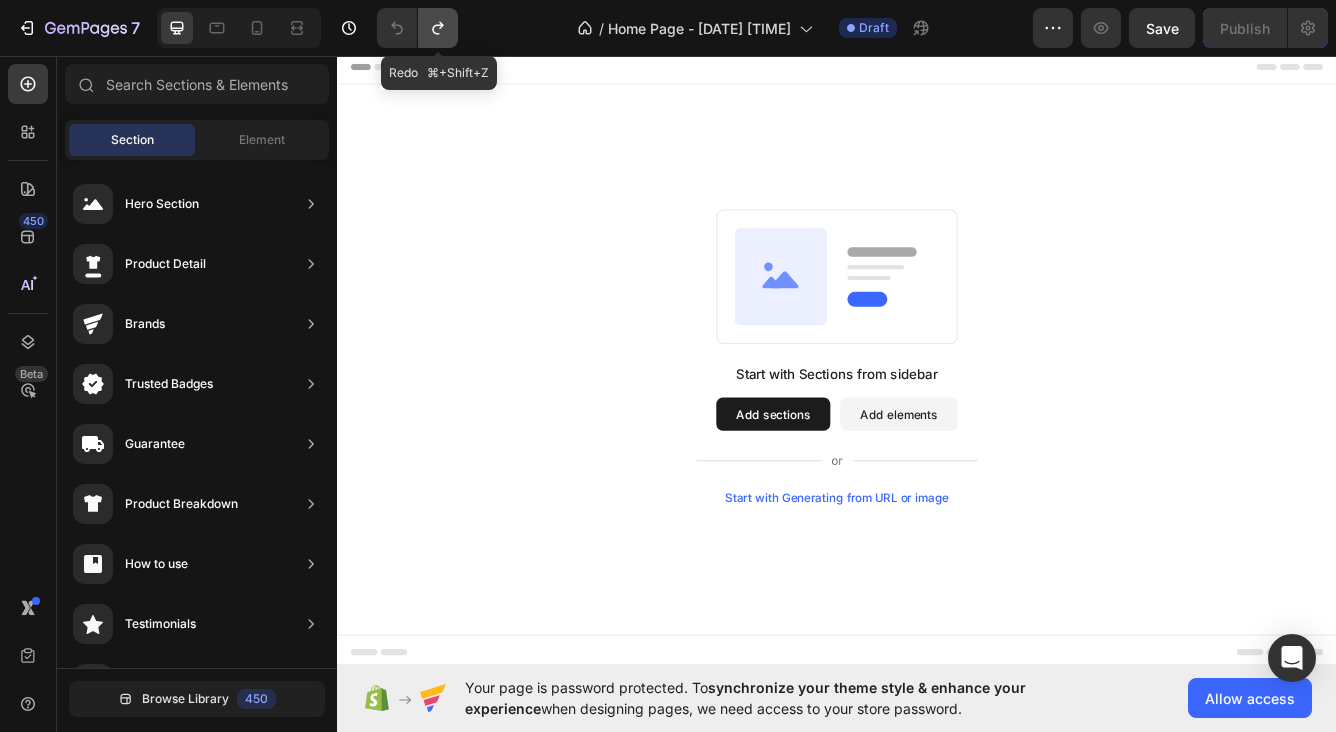 click 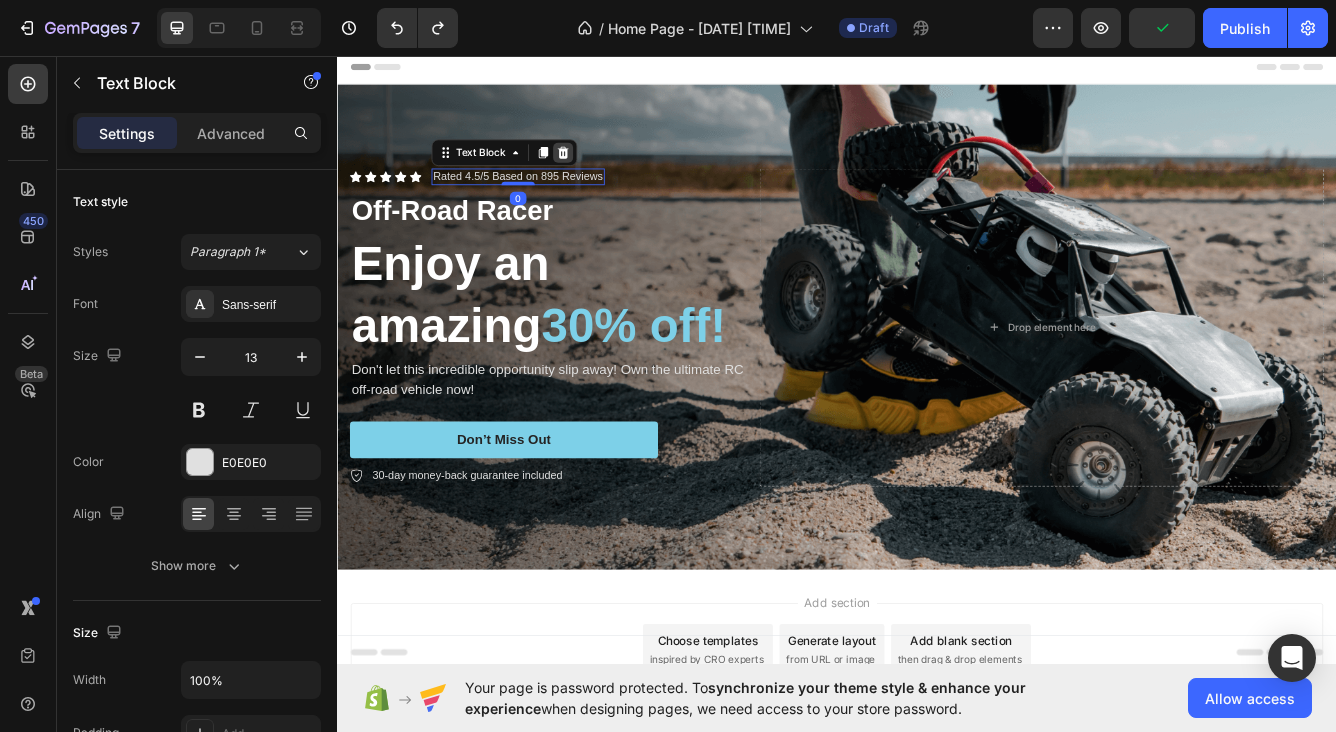 click 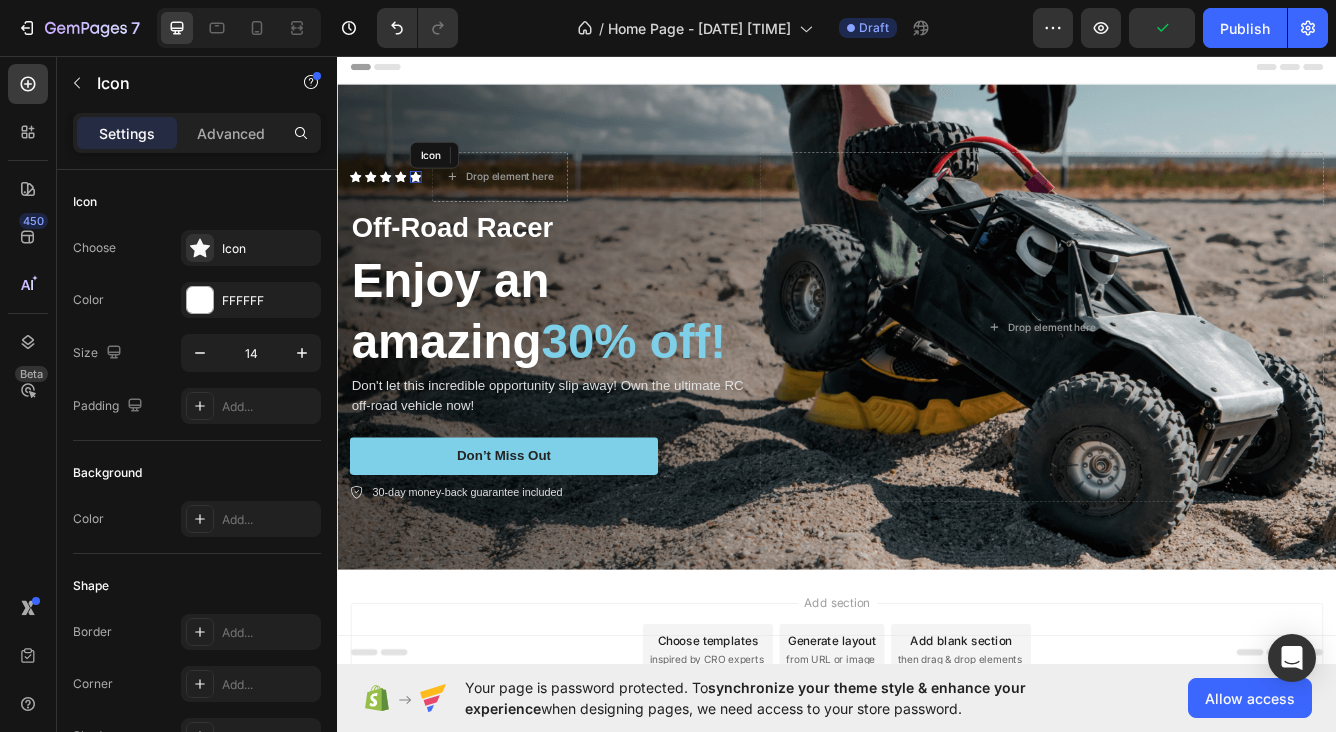 click 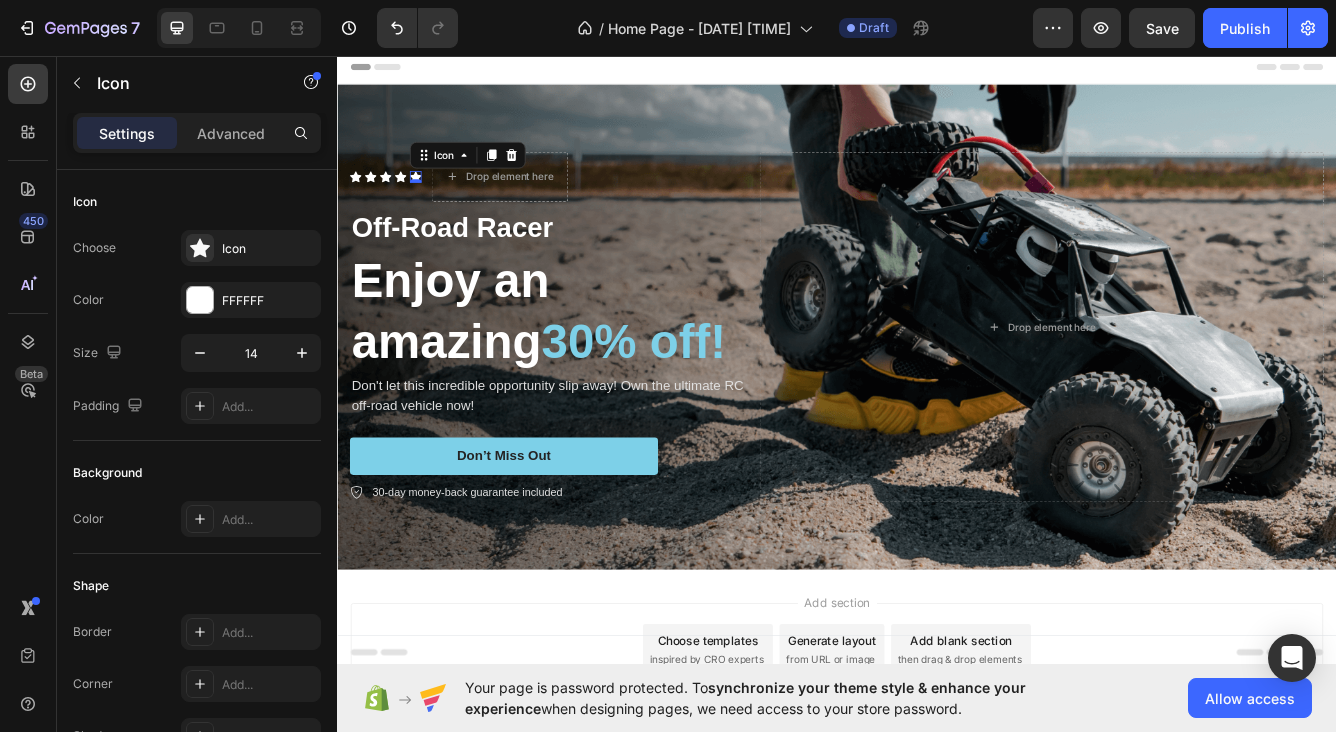 click on "0" at bounding box center (431, 209) 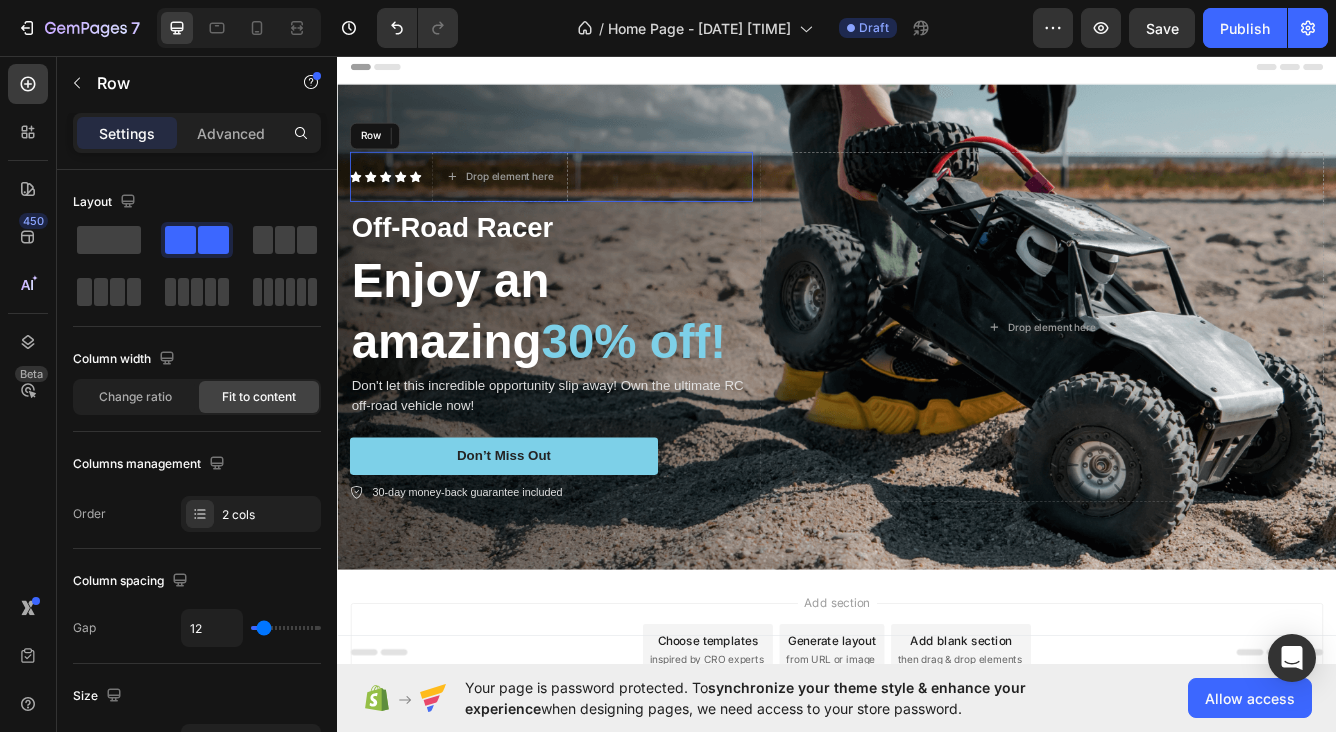 click on "Icon Icon Icon Icon Icon   0 Icon List" at bounding box center [395, 202] 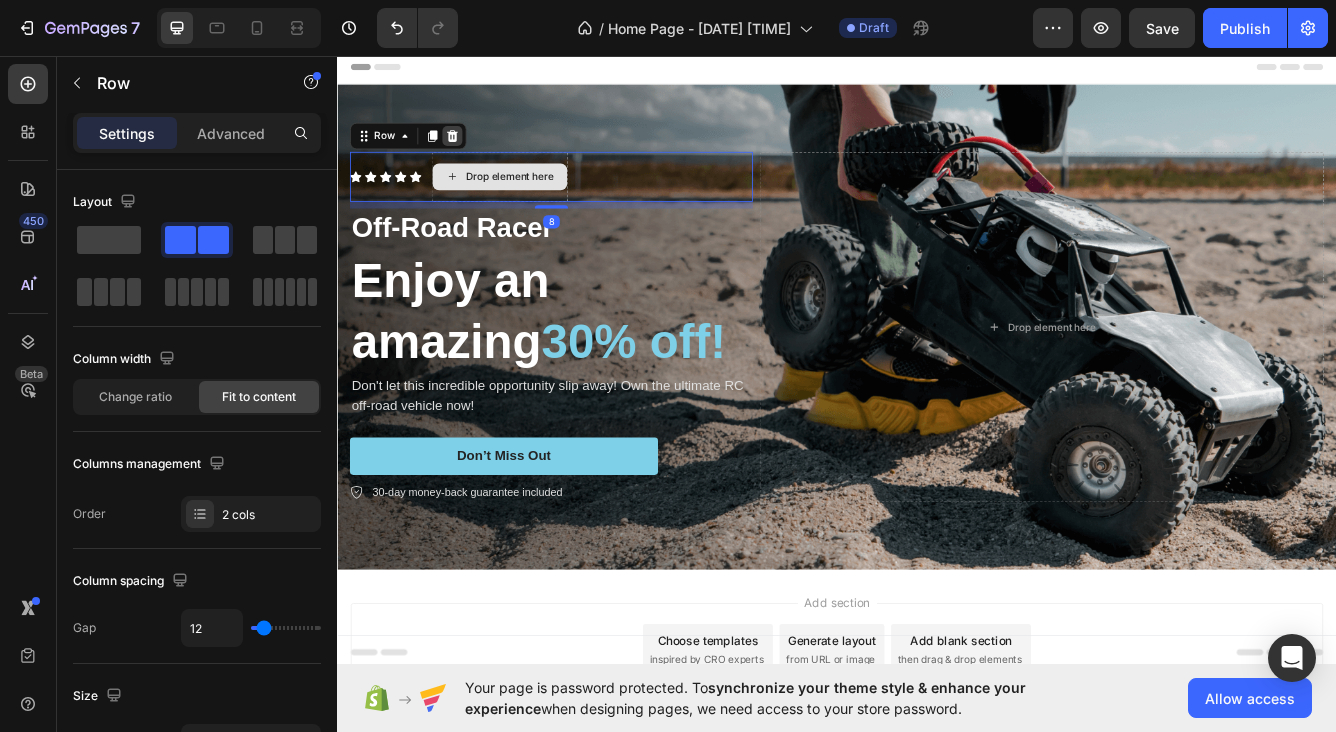 click at bounding box center [475, 153] 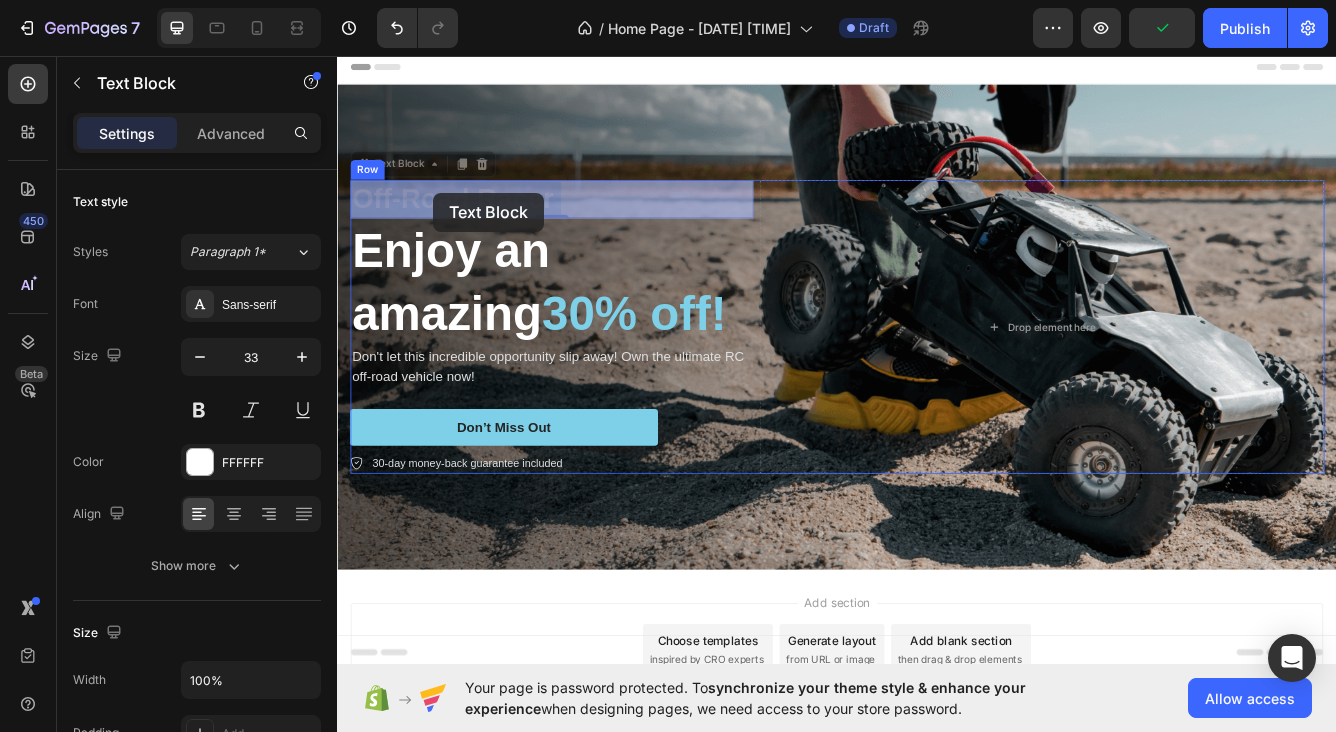 drag, startPoint x: 586, startPoint y: 225, endPoint x: 452, endPoint y: 221, distance: 134.0597 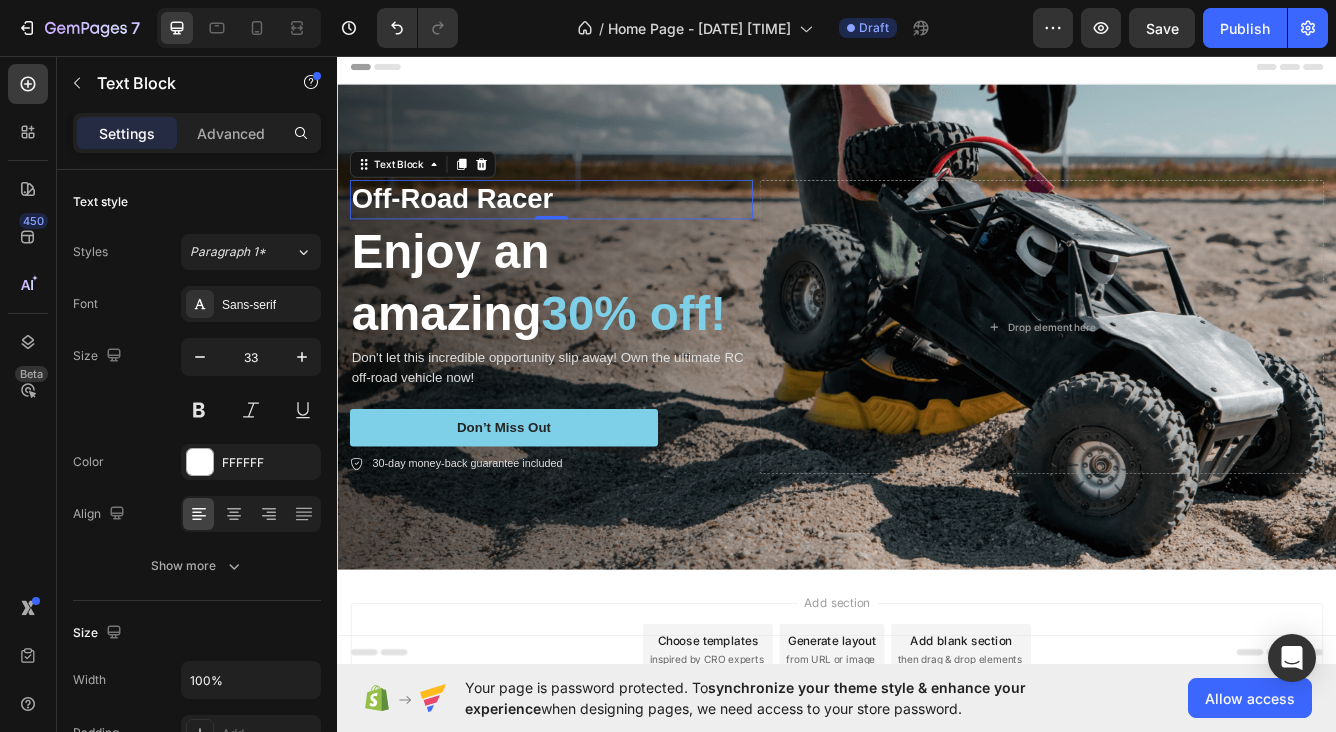 click on "Off-Road Racer" at bounding box center (594, 229) 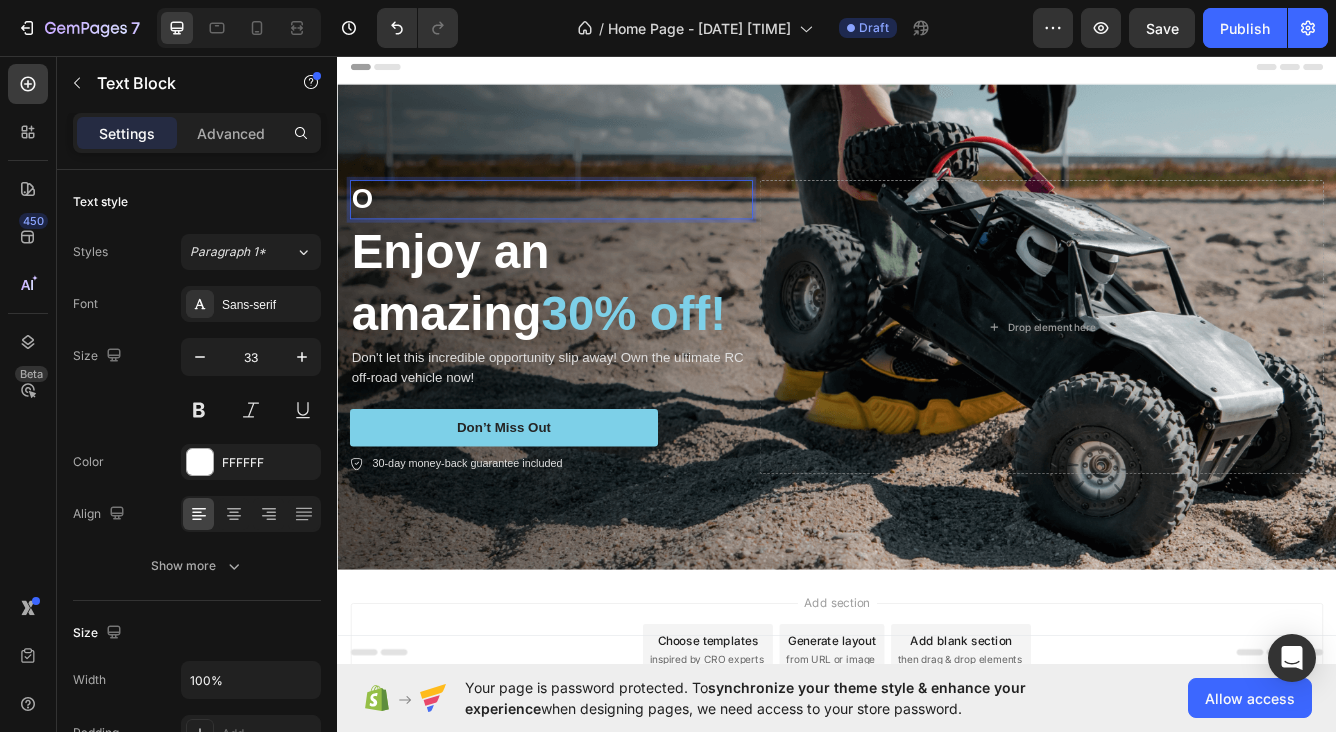 type 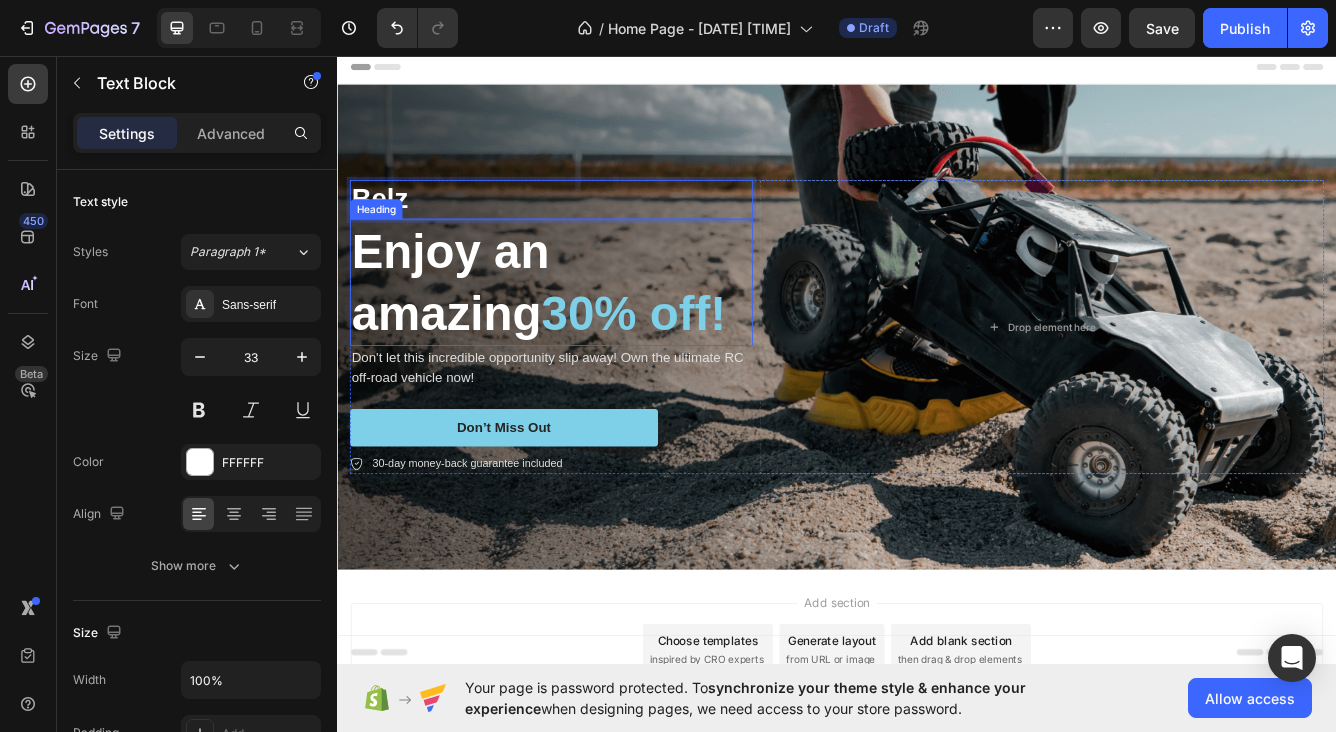 click on "Enjoy an amazing  30% off!" at bounding box center [594, 329] 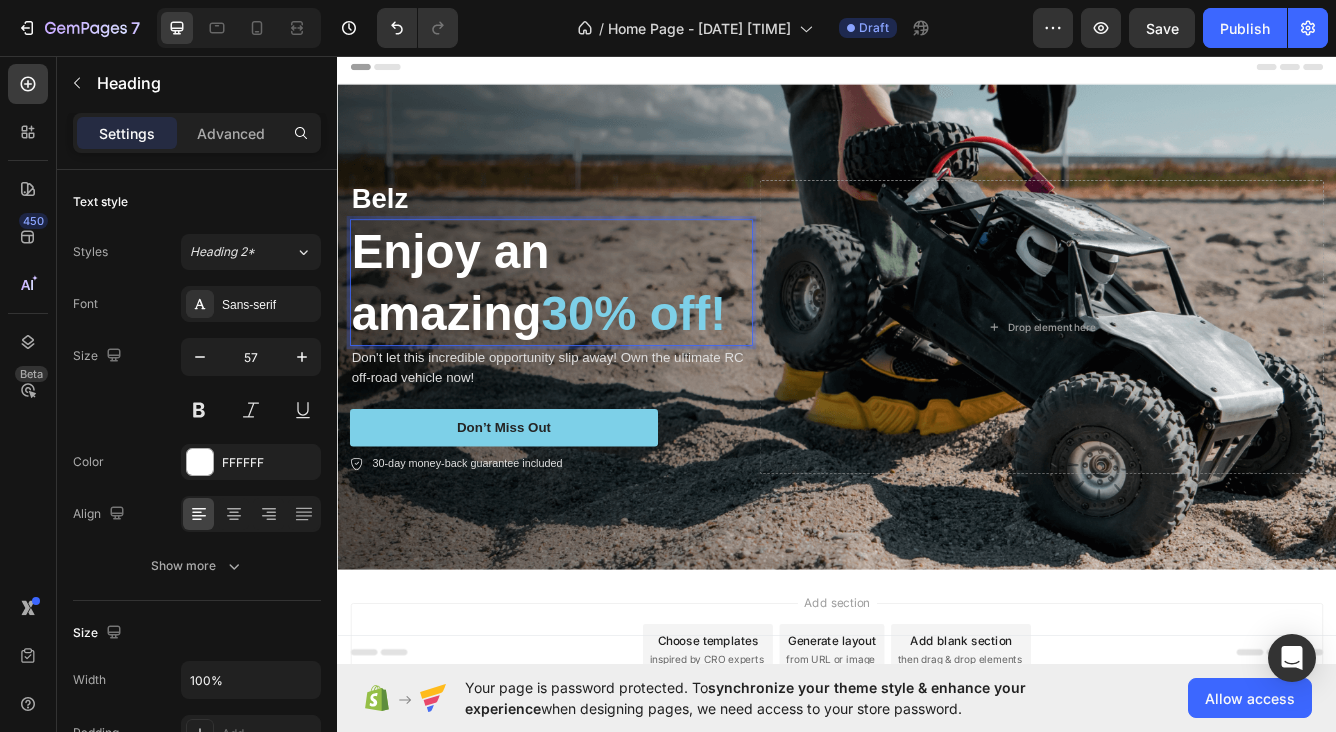 click on "30% off!" at bounding box center [693, 366] 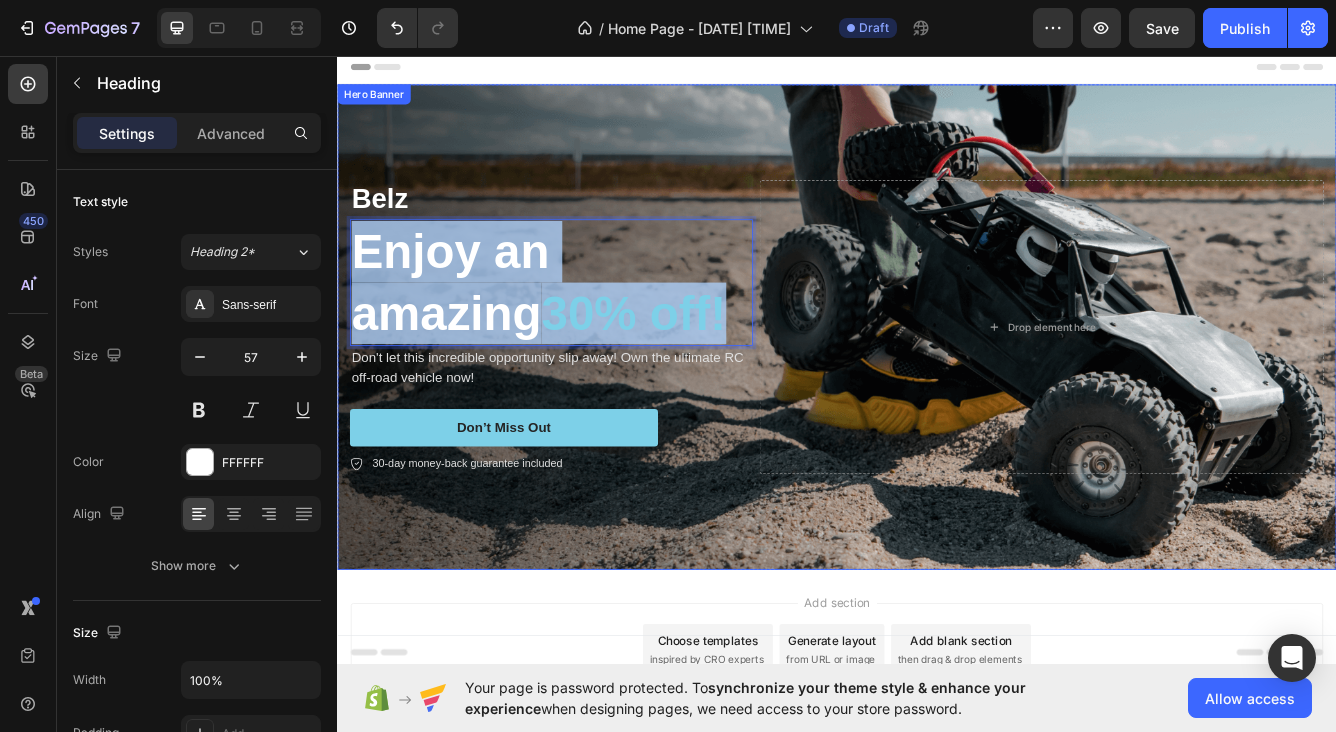 drag, startPoint x: 813, startPoint y: 372, endPoint x: 348, endPoint y: 277, distance: 474.6051 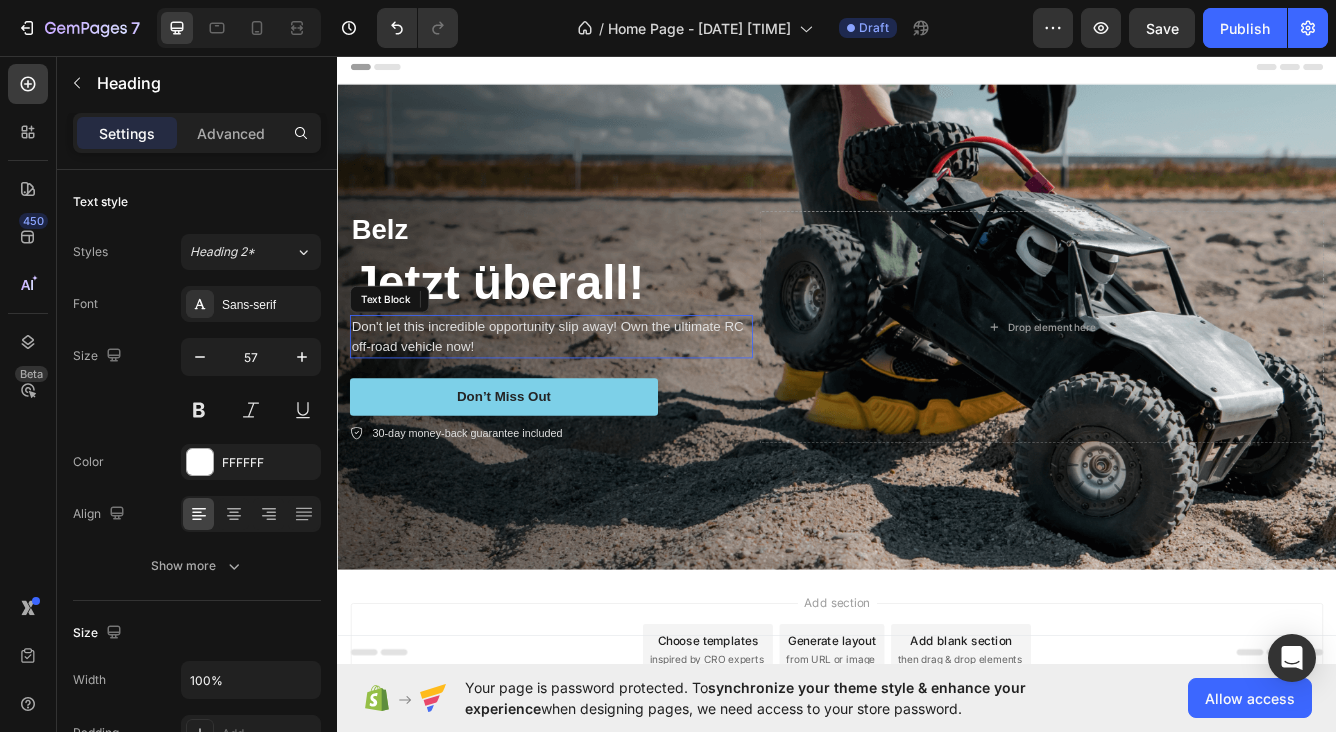 click on "Don't let this incredible opportunity slip away! Own the ultimate RC off-road vehicle now!" at bounding box center (594, 394) 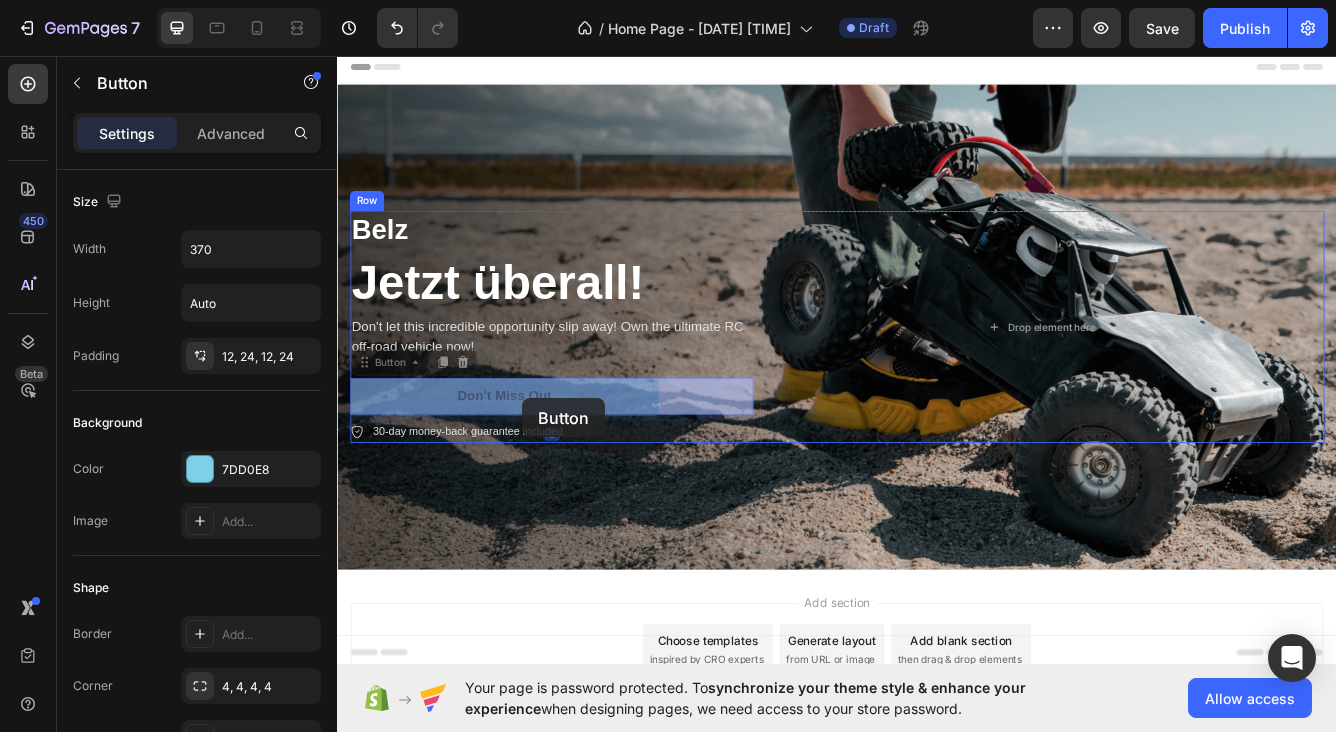 drag, startPoint x: 622, startPoint y: 466, endPoint x: 562, endPoint y: 468, distance: 60.033325 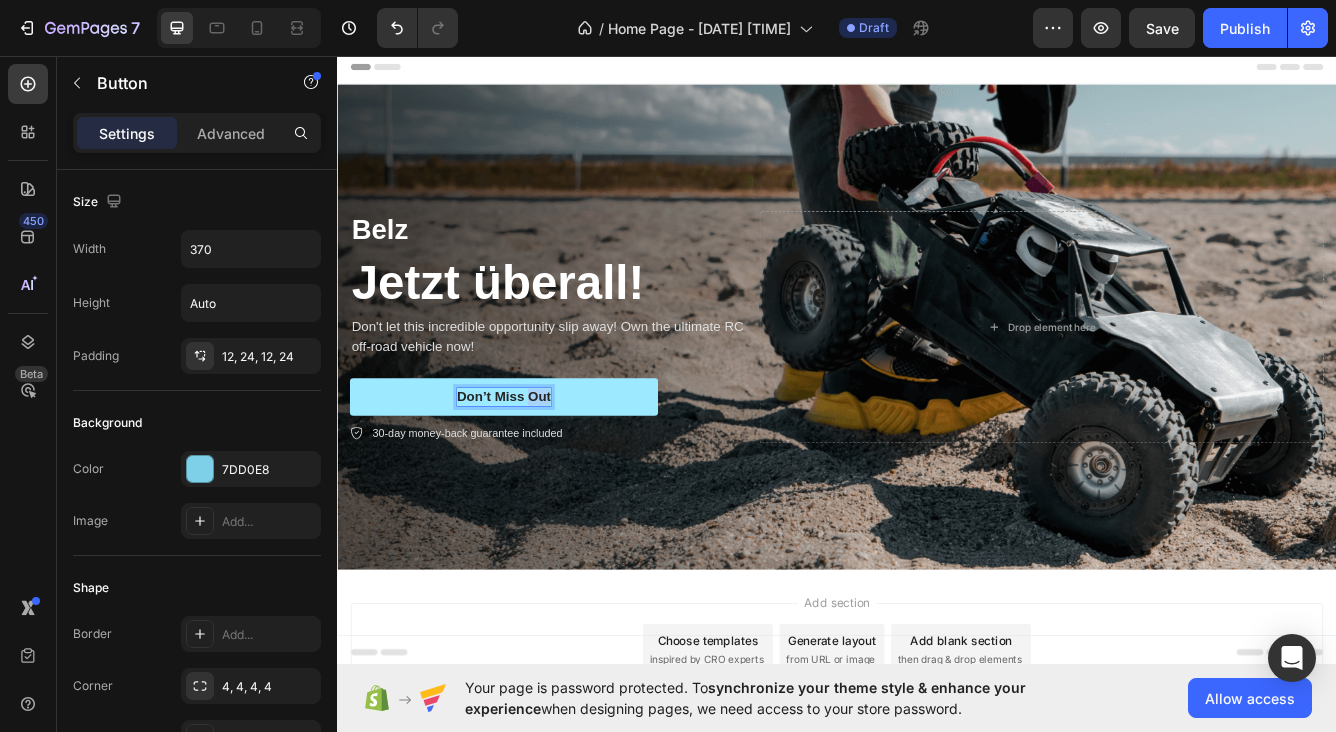 click on "Don’t Miss Out" at bounding box center (537, 466) 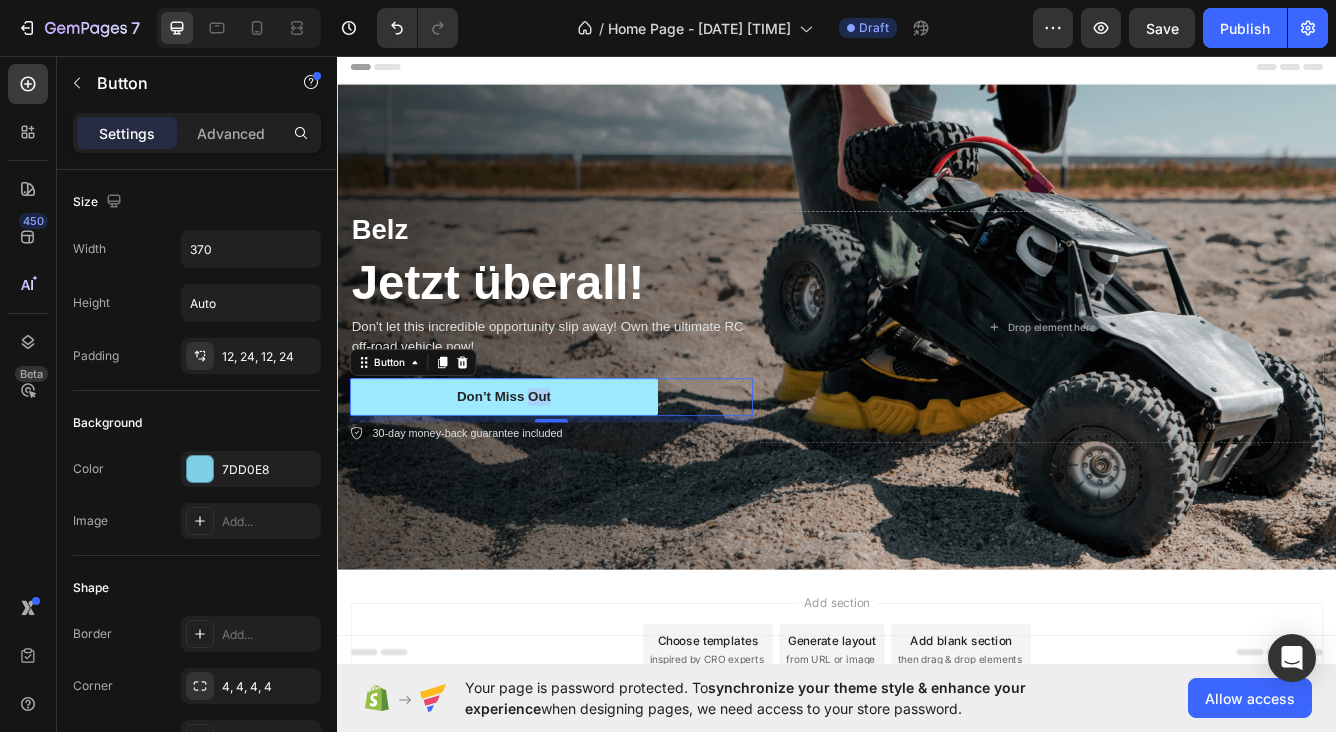 click on "Don’t Miss Out" at bounding box center [537, 466] 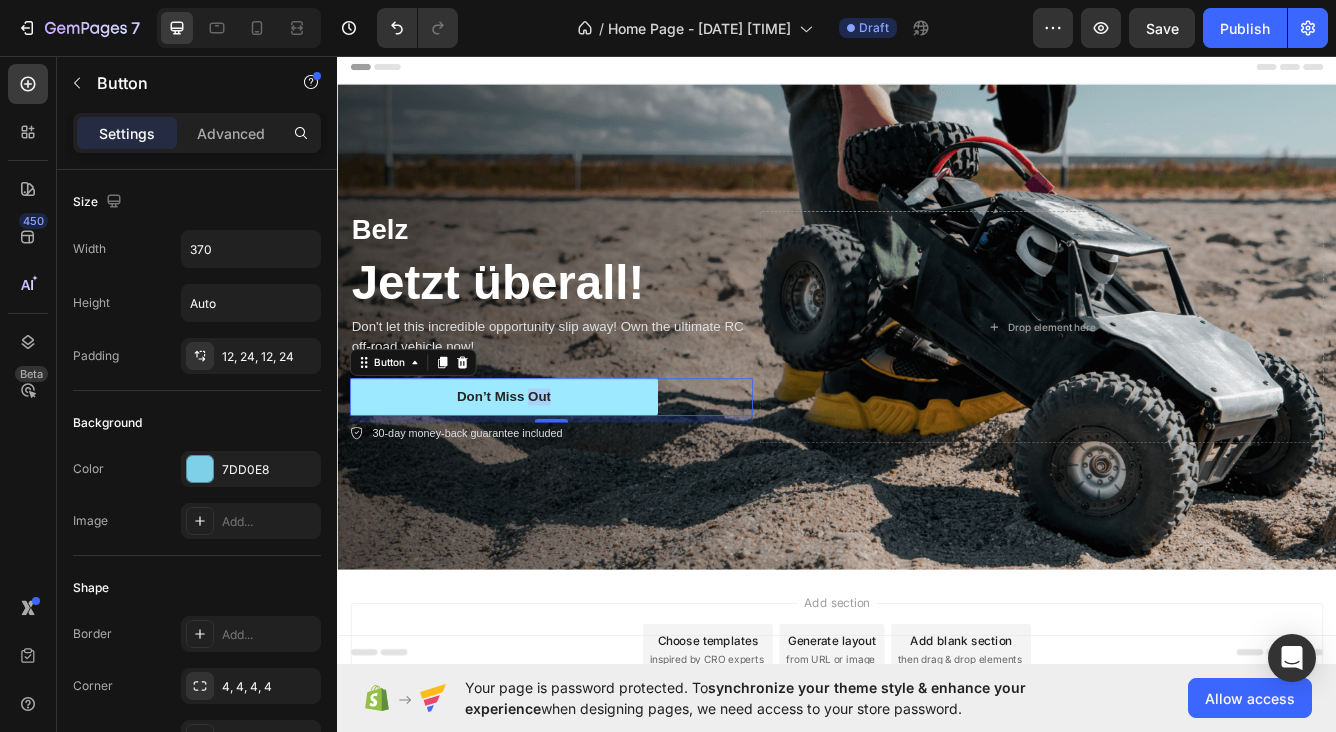 click on "Don’t Miss Out" at bounding box center (537, 466) 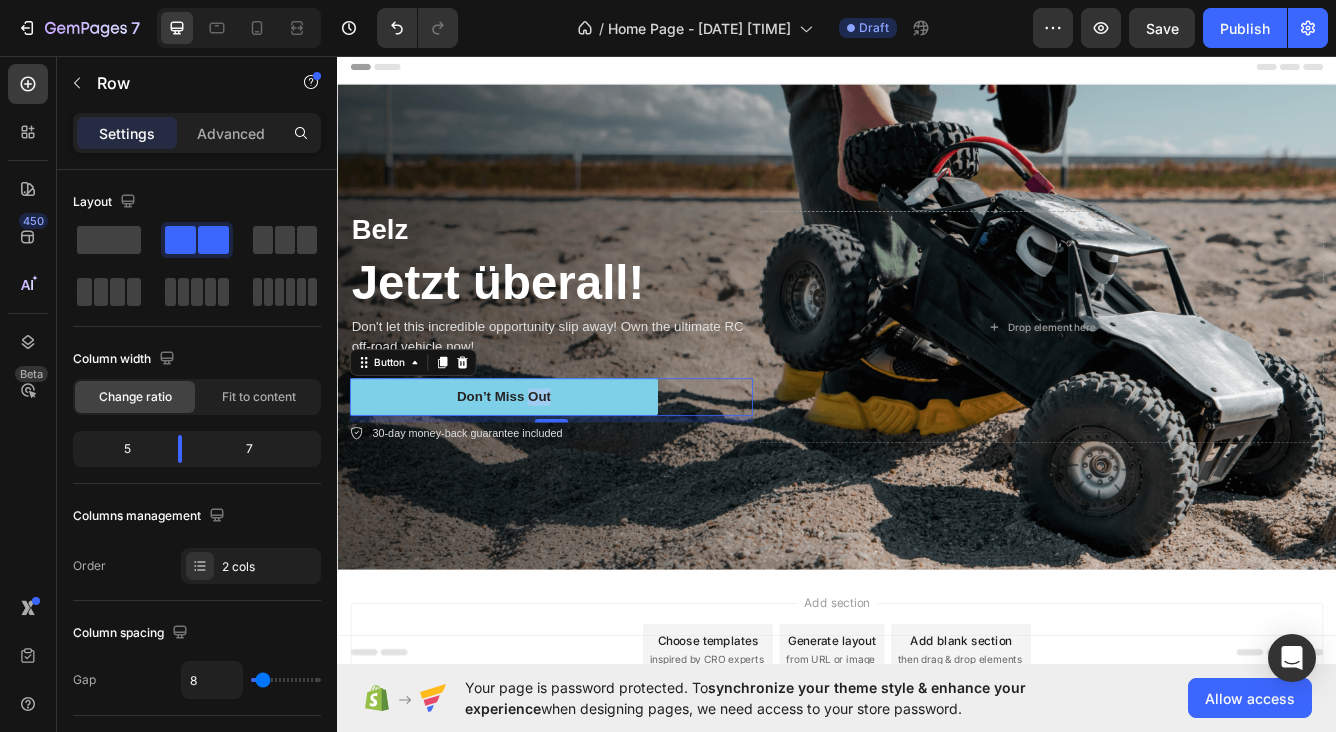 click on "Belz Text Block Jetzt überall! Heading Don't let this incredible opportunity slip away! Own the ultimate RC off-road vehicle now! Text Block Don’t Miss Out Button   8
30-day money-back guarantee included  Item List" at bounding box center (594, 382) 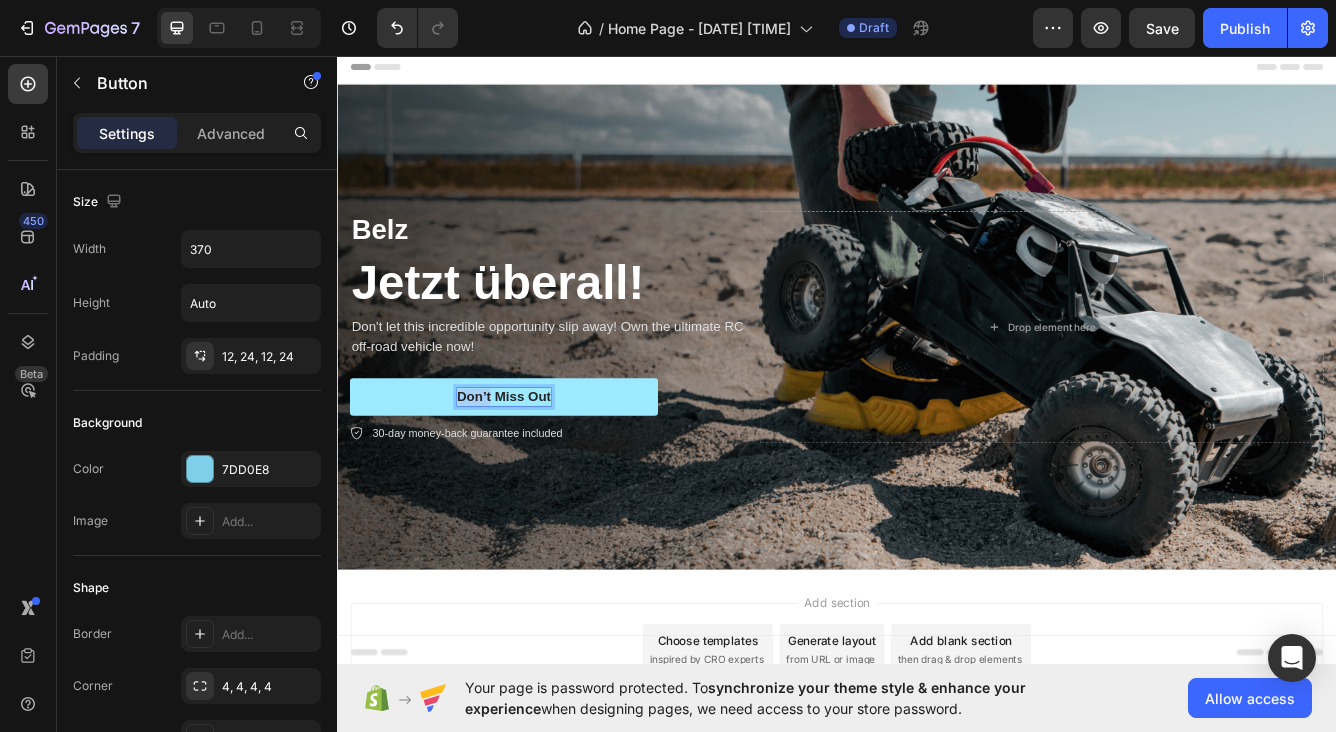 click on "Don’t Miss Out" at bounding box center [537, 466] 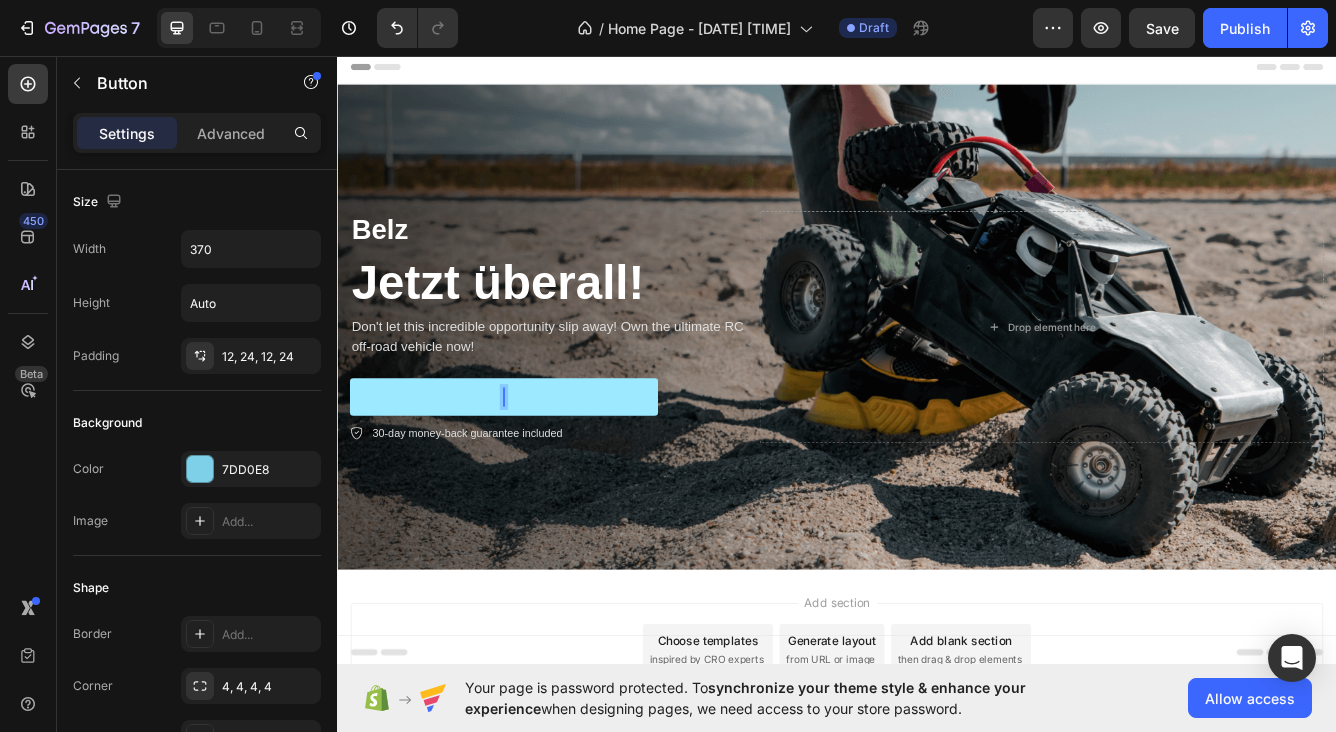 scroll, scrollTop: 0, scrollLeft: 0, axis: both 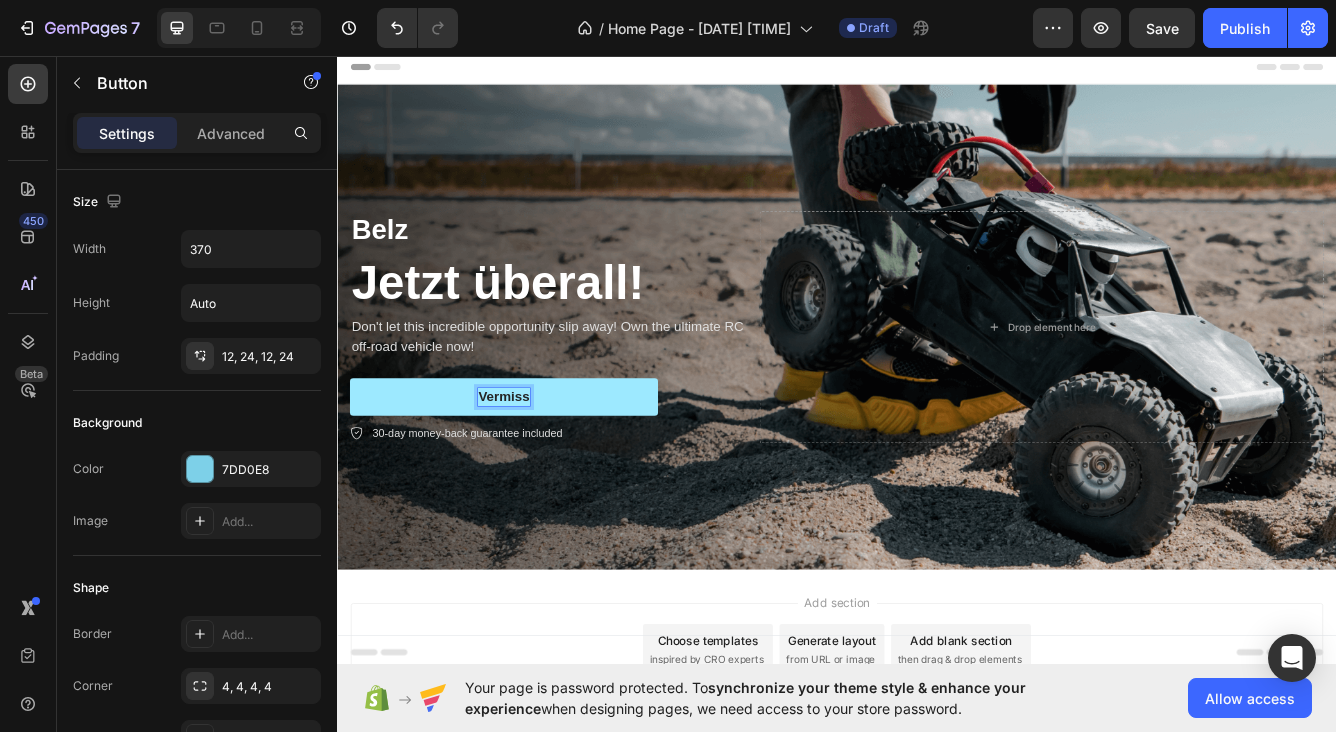 click on "Vermiss" at bounding box center [537, 466] 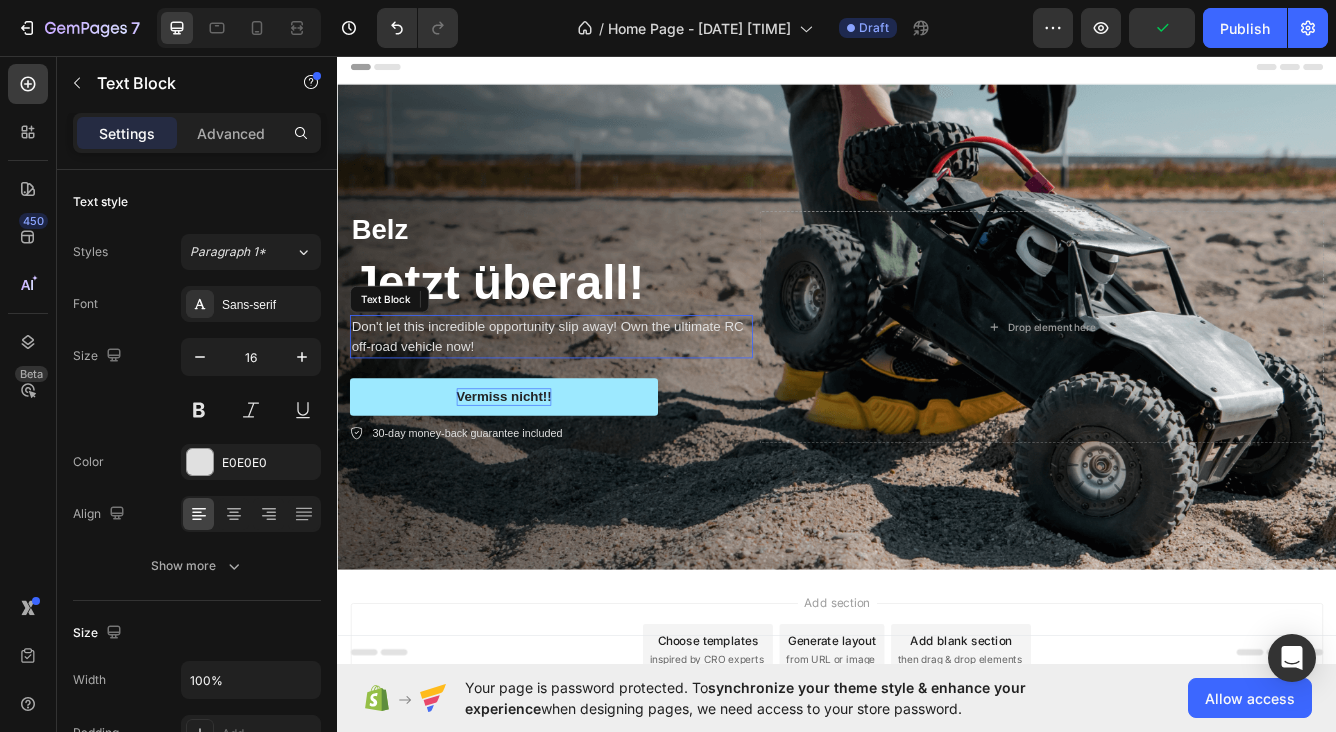 click on "Don't let this incredible opportunity slip away! Own the ultimate RC off-road vehicle now!" at bounding box center [594, 394] 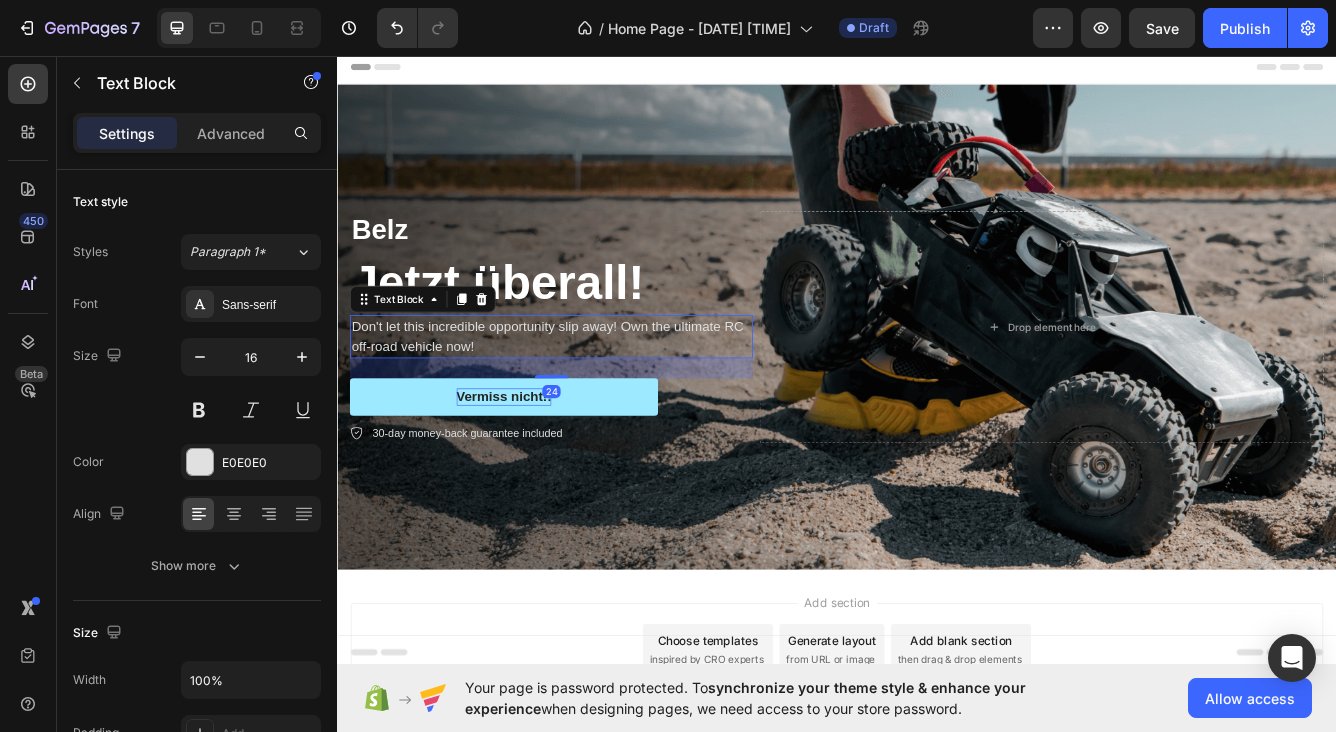 click on "Don't let this incredible opportunity slip away! Own the ultimate RC off-road vehicle now!" at bounding box center [594, 394] 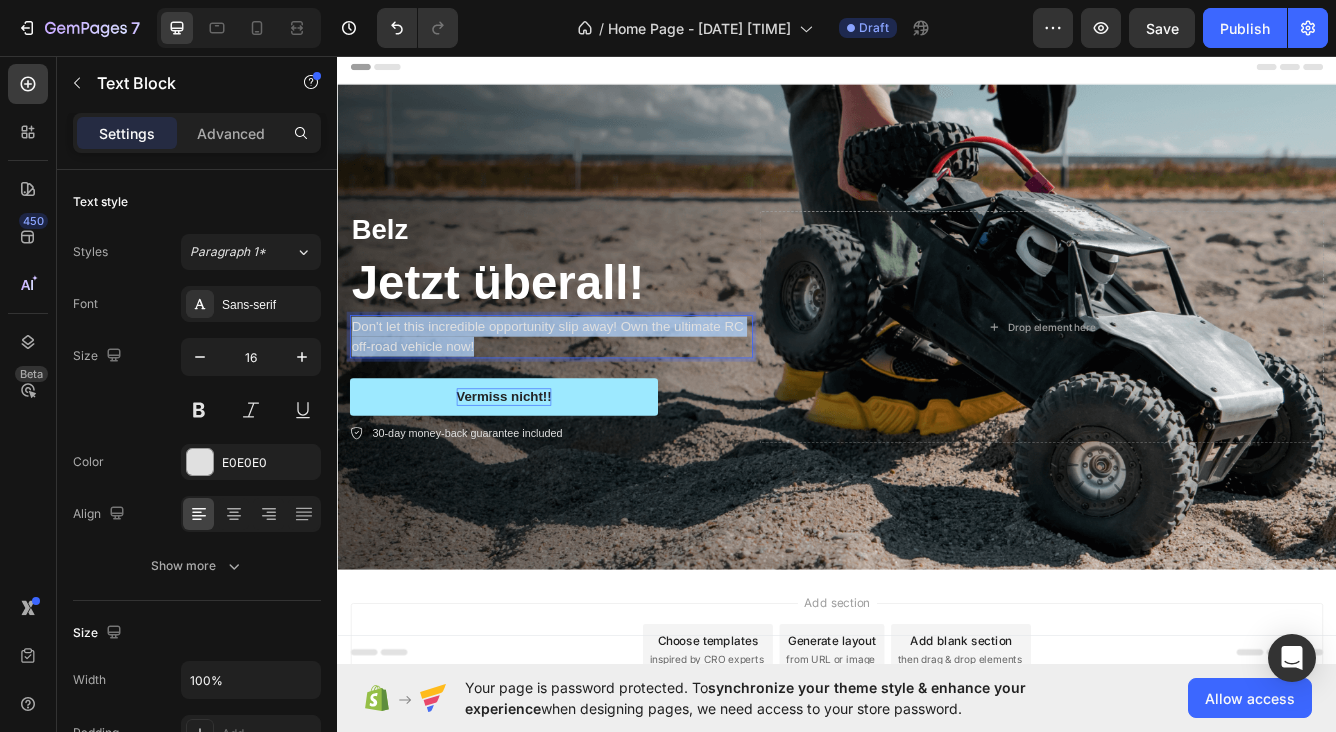 drag, startPoint x: 565, startPoint y: 405, endPoint x: 665, endPoint y: 359, distance: 110.0727 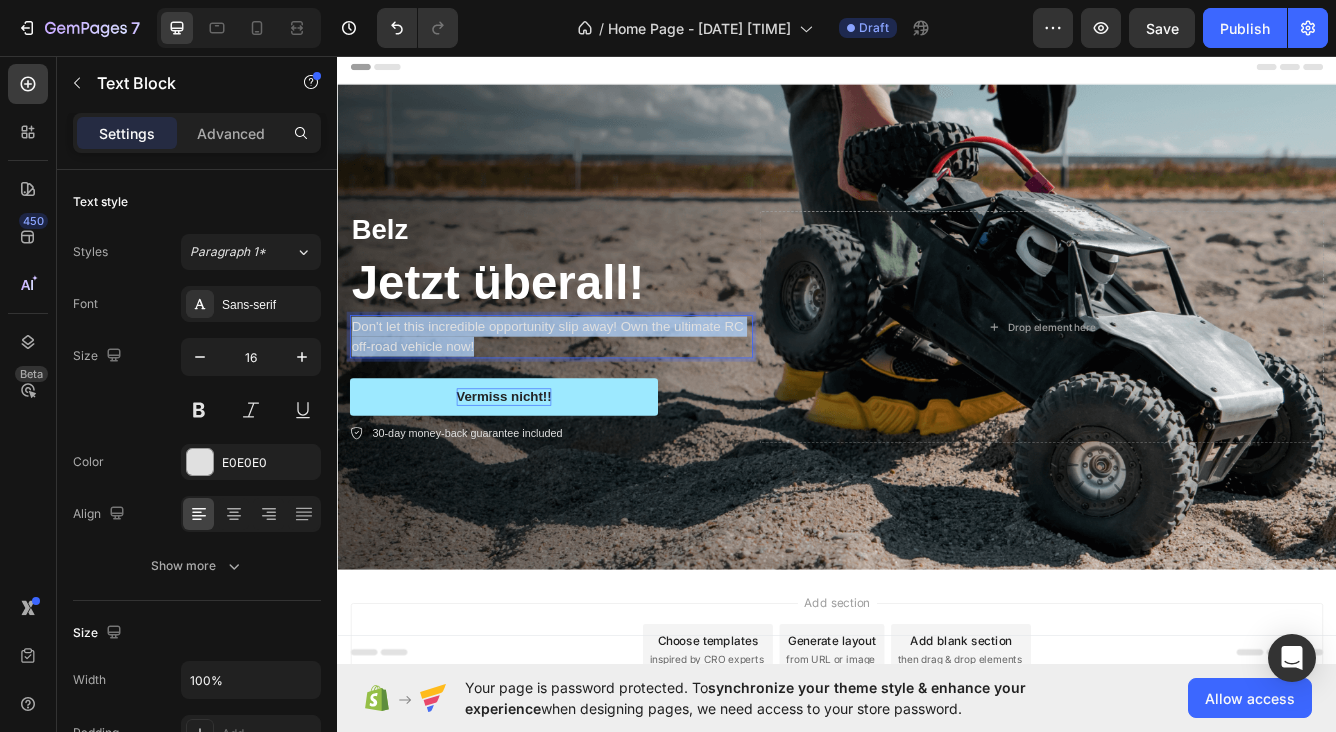 click on "Header Belz Text Block Jetzt überall! Heading Don't let this incredible opportunity slip away! Own the ultimate RC off-road vehicle now! Text Block   24 Vermiss nicht!! Button
30-day money-back guarantee included  Item List
Drop element here Row Hero Banner Section 1 Root Start with Sections from sidebar Add sections Add elements Start with Generating from URL or image Add section Choose templates inspired by CRO experts Generate layout from URL or image Add blank section then drag & drop elements Footer" at bounding box center [937, 485] 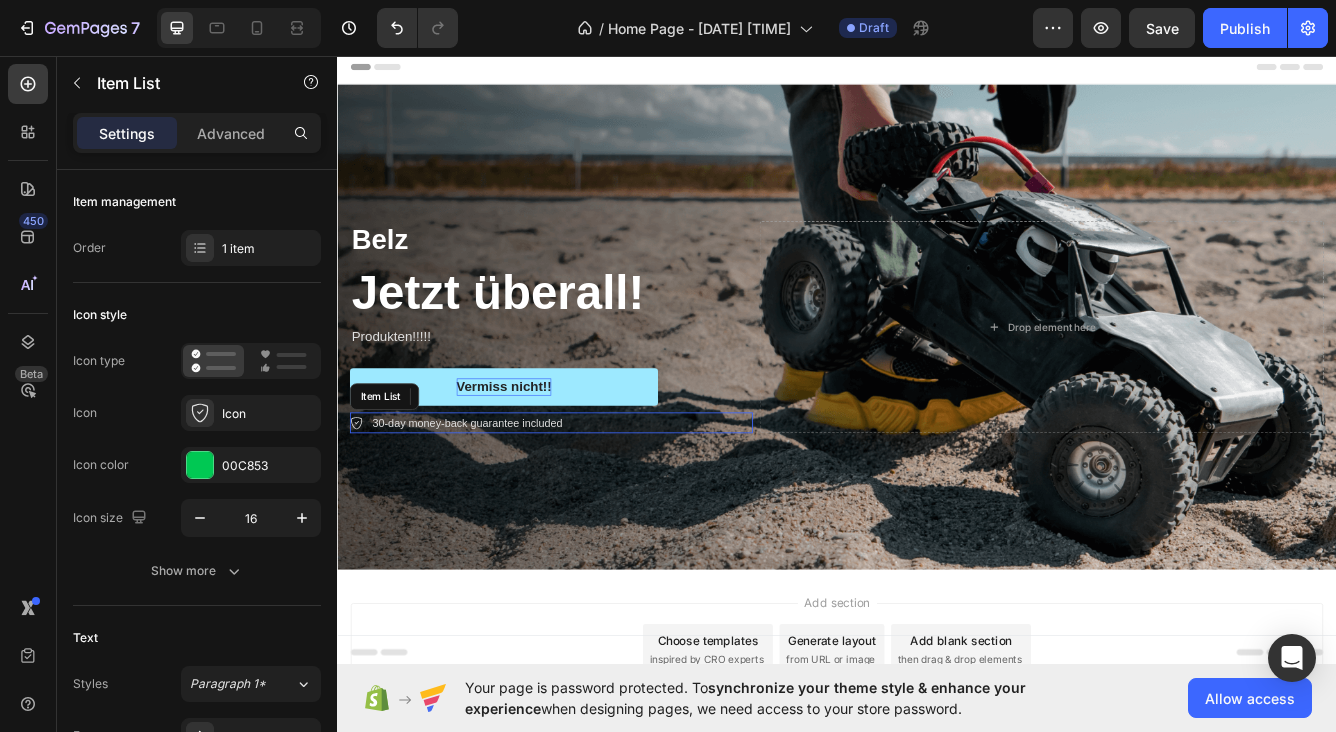 click on "30-day money-back guarantee included" at bounding box center (493, 498) 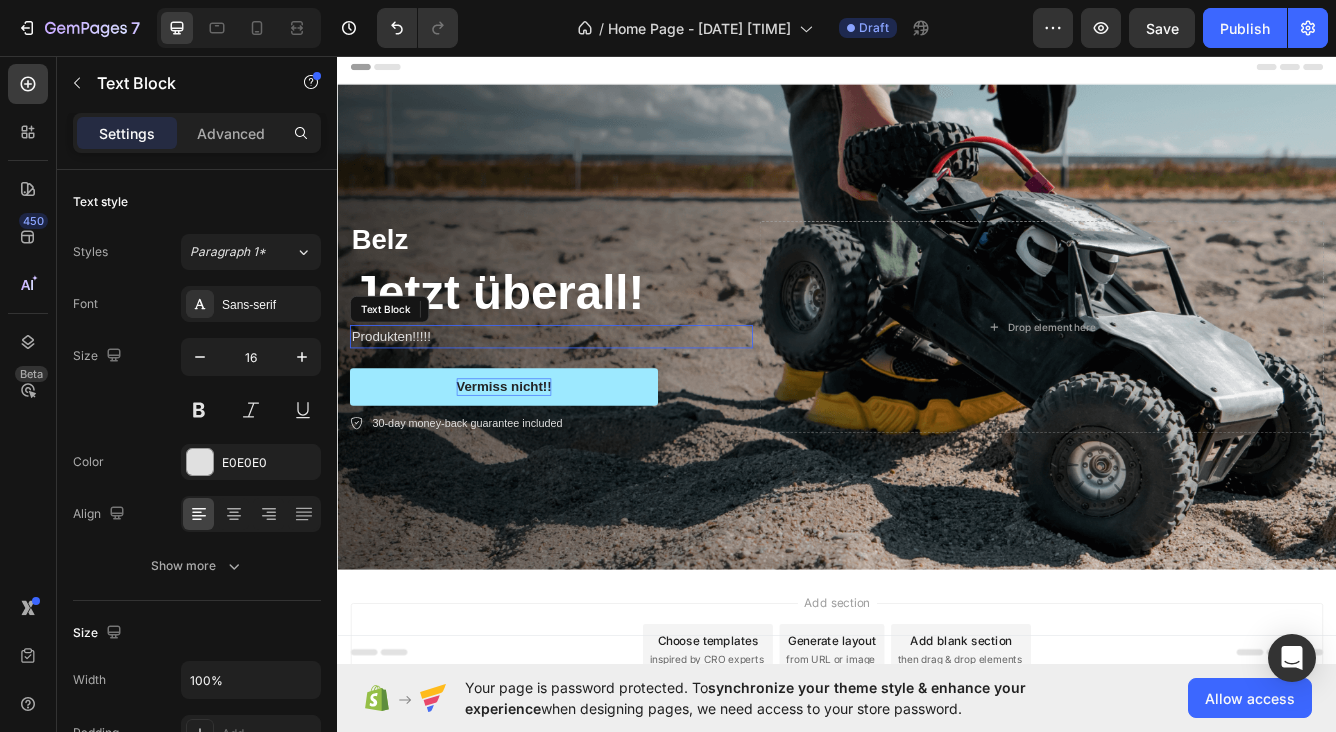 click on "Produkten!!!!!" at bounding box center (594, 394) 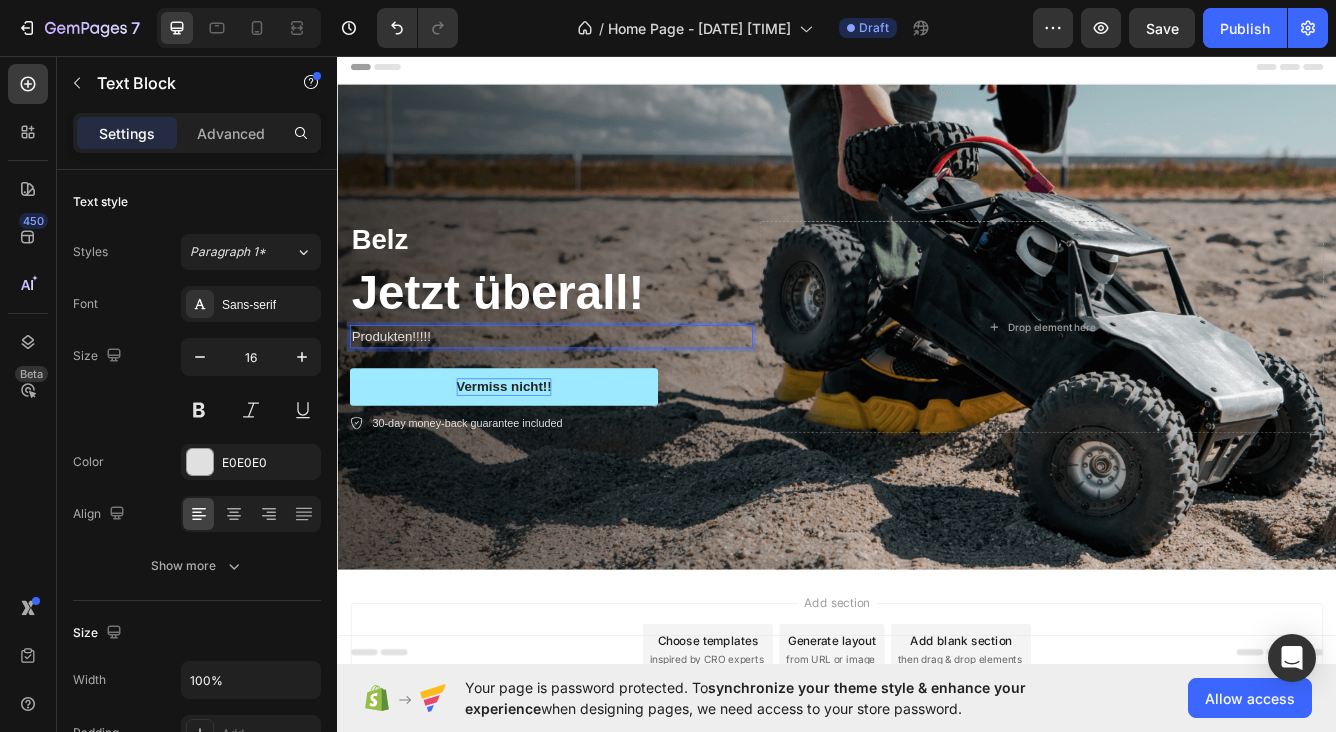 click on "Produkten!!!!!" at bounding box center [594, 394] 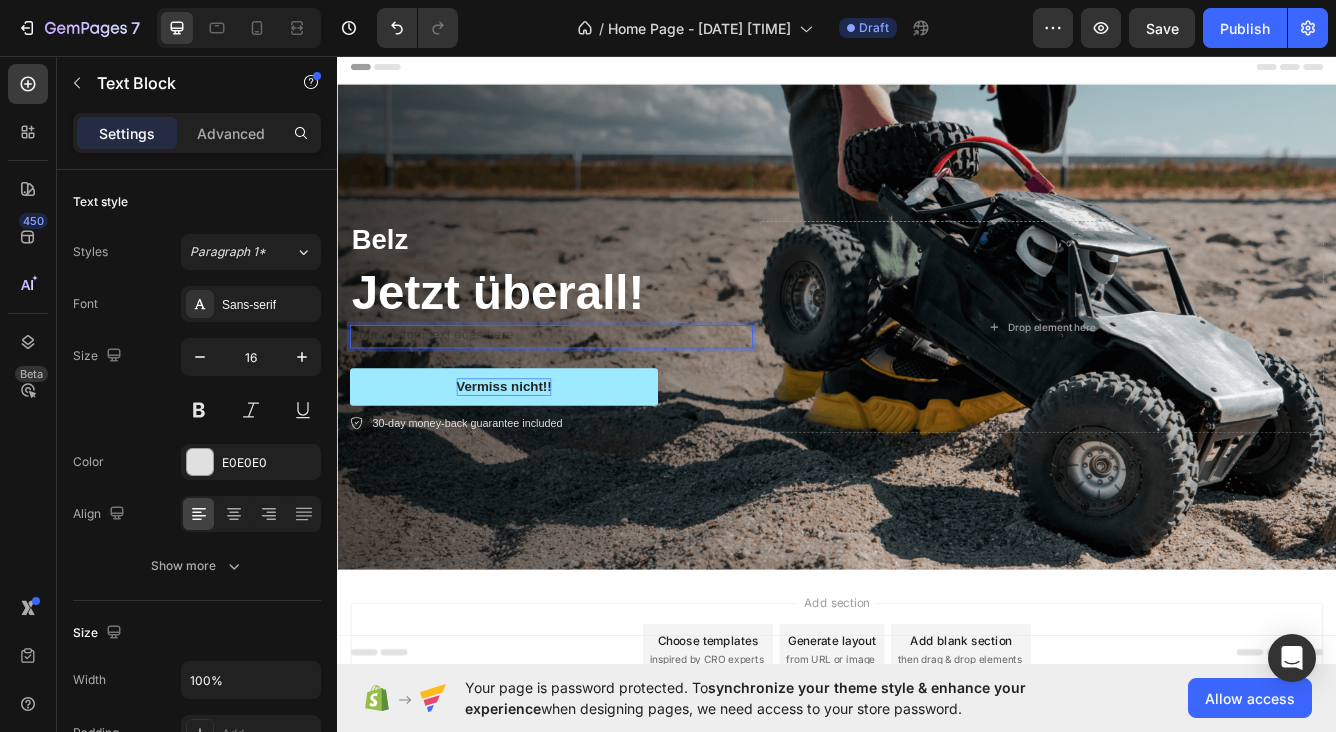 type 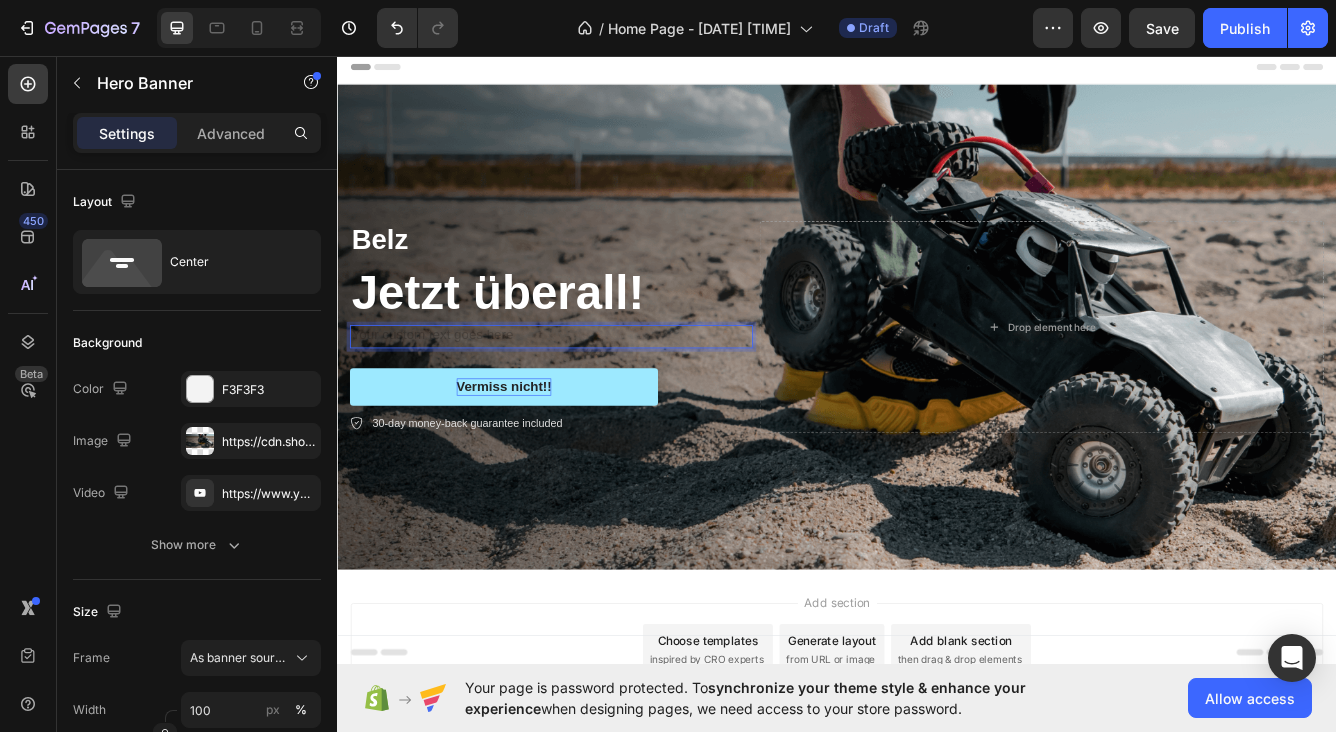 click on "Belz Text Block Jetzt überall! Heading Text Block   24 Vermiss nicht!! Button
30-day money-back guarantee included  Item List
Drop element here Row" at bounding box center (937, 382) 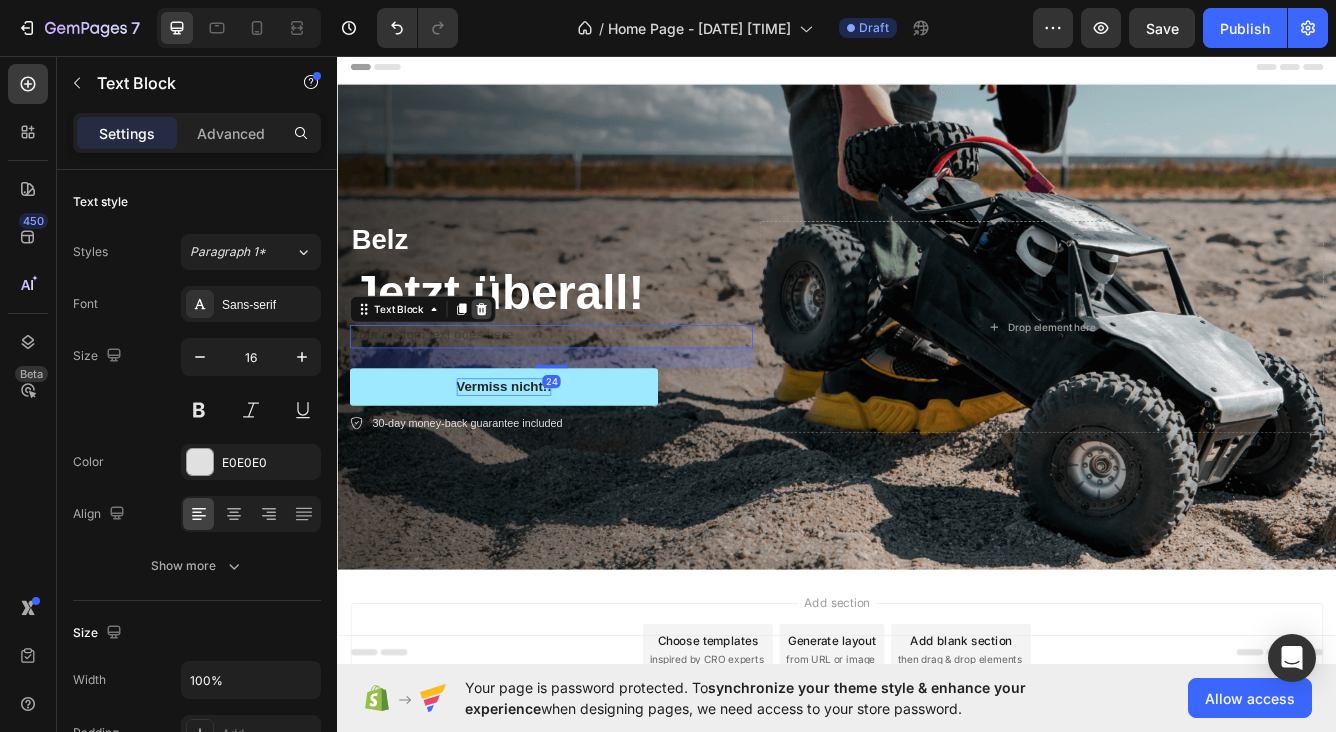 click 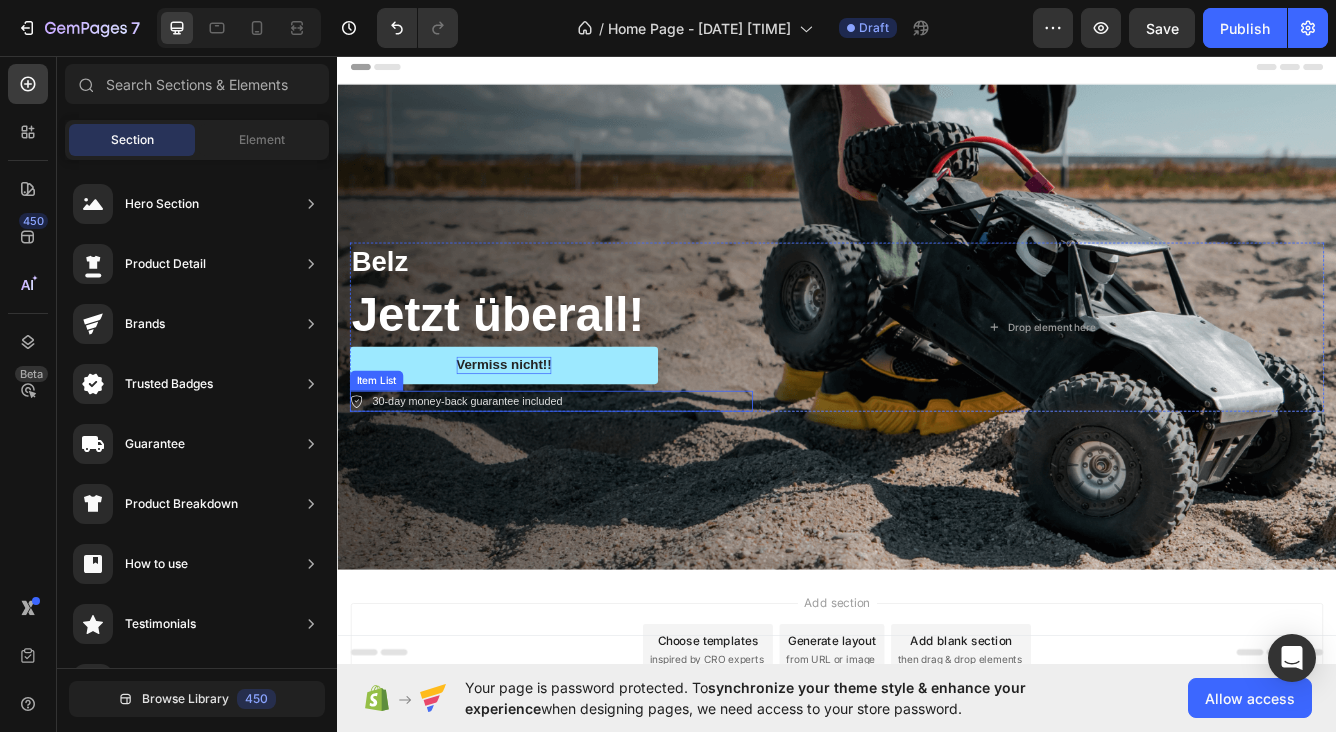 click on "30-day money-back guarantee included" at bounding box center (493, 472) 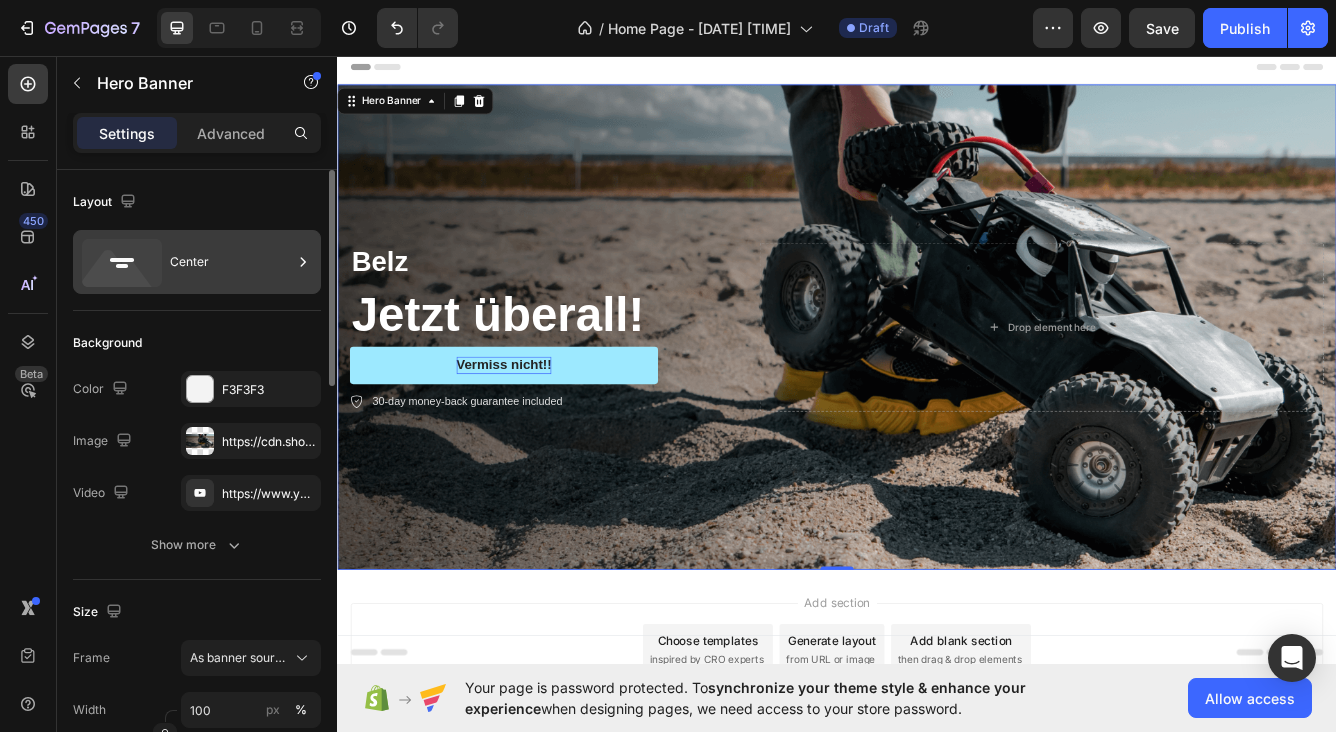 click 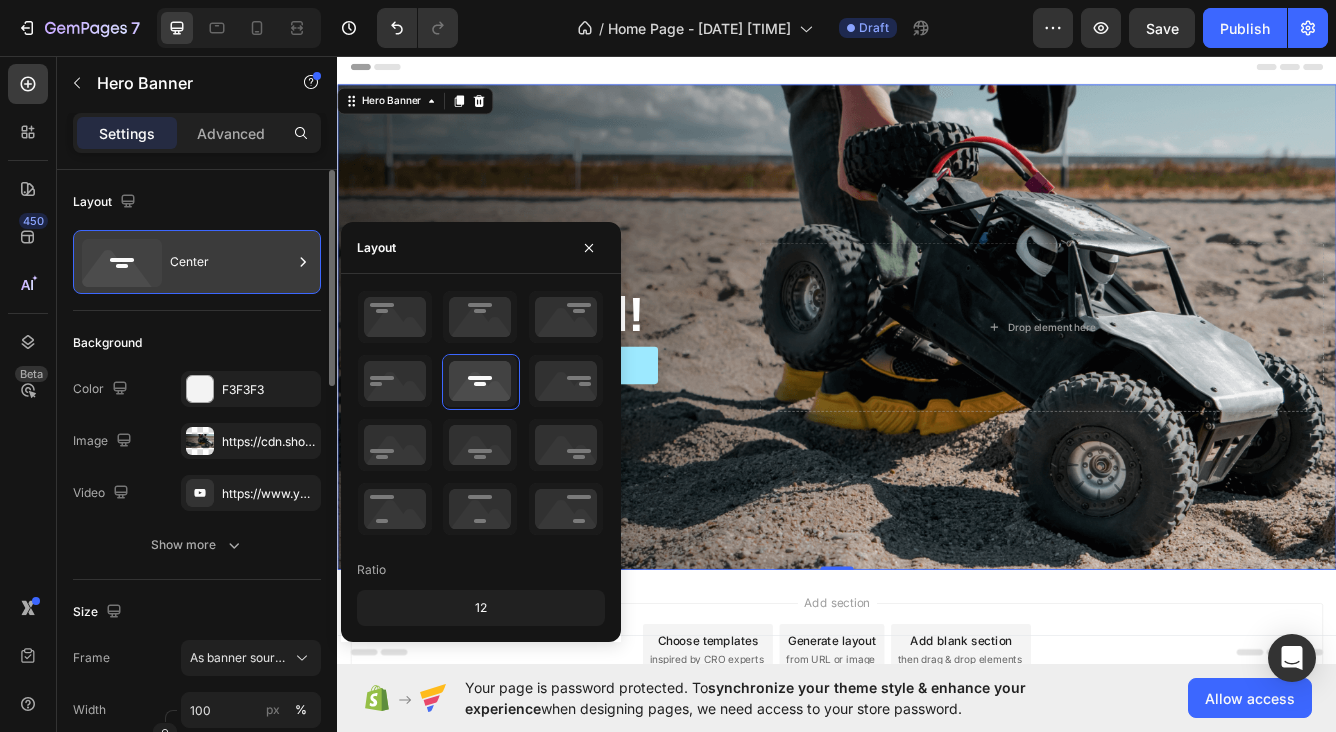 click 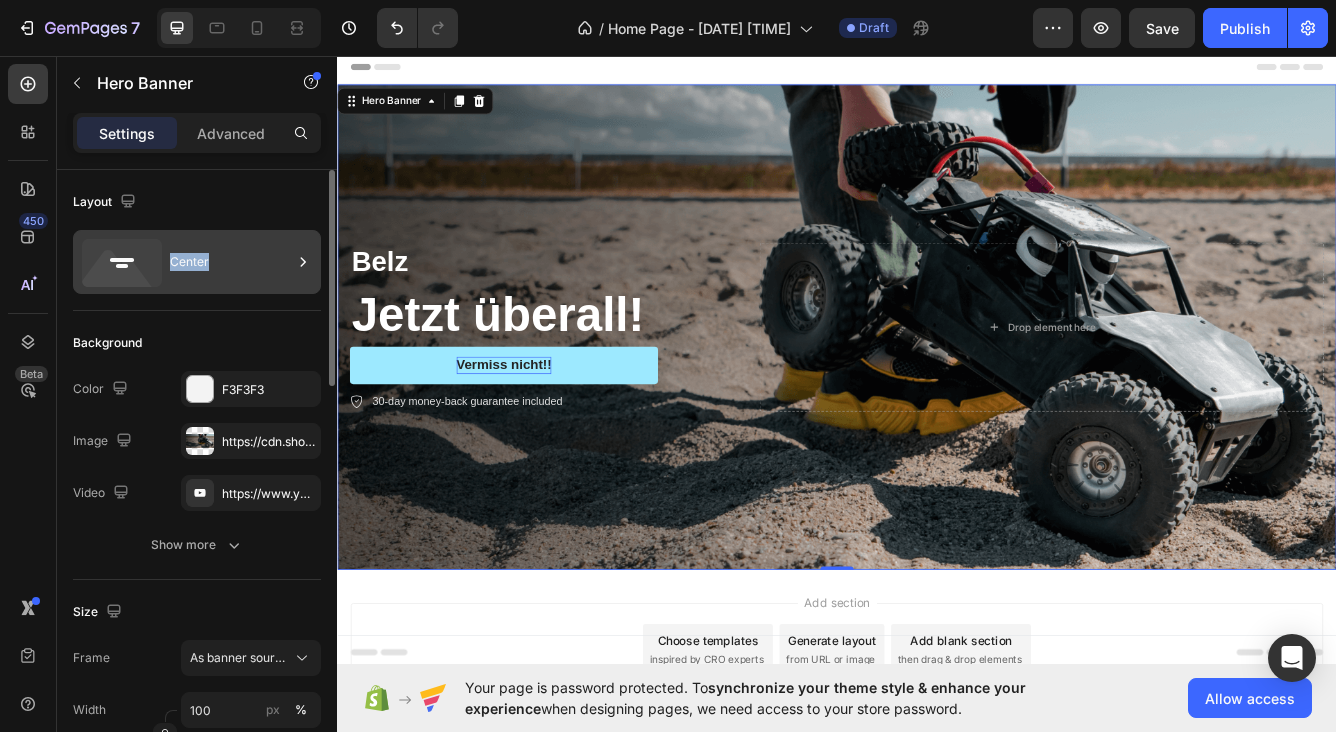 click 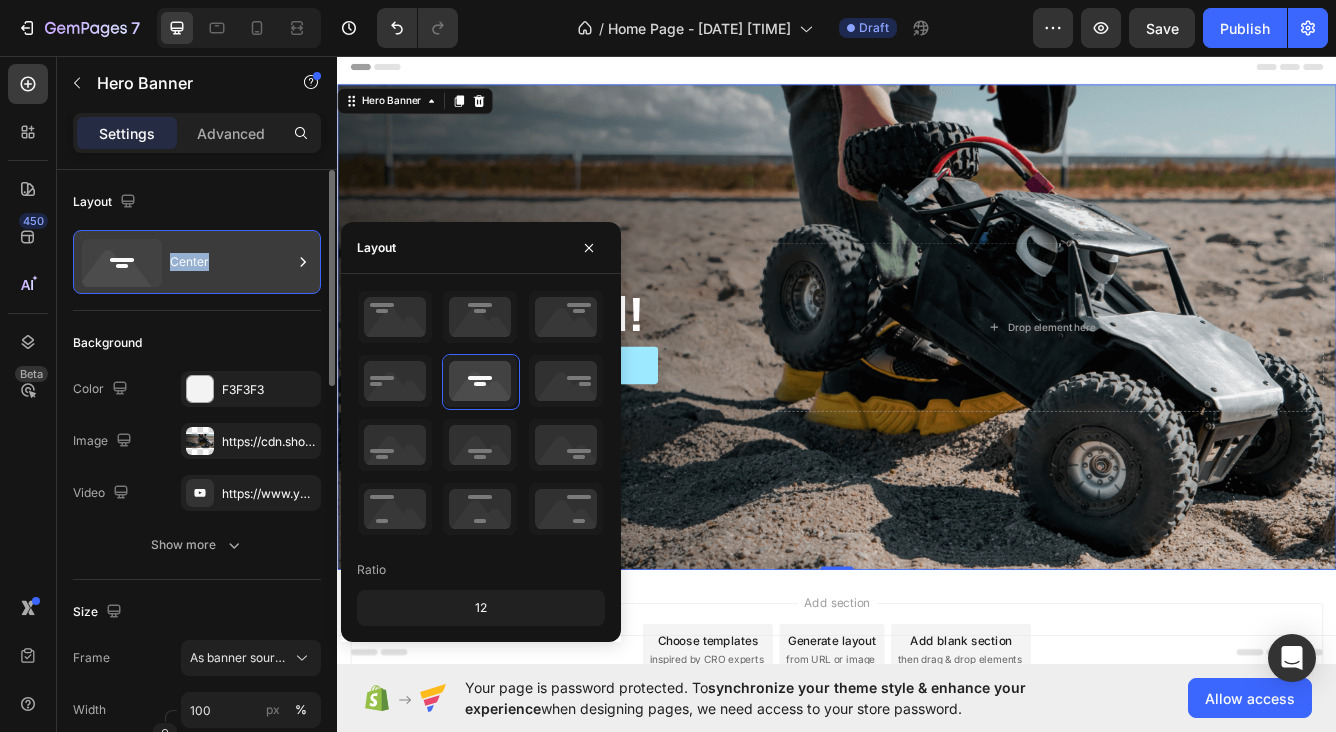 click 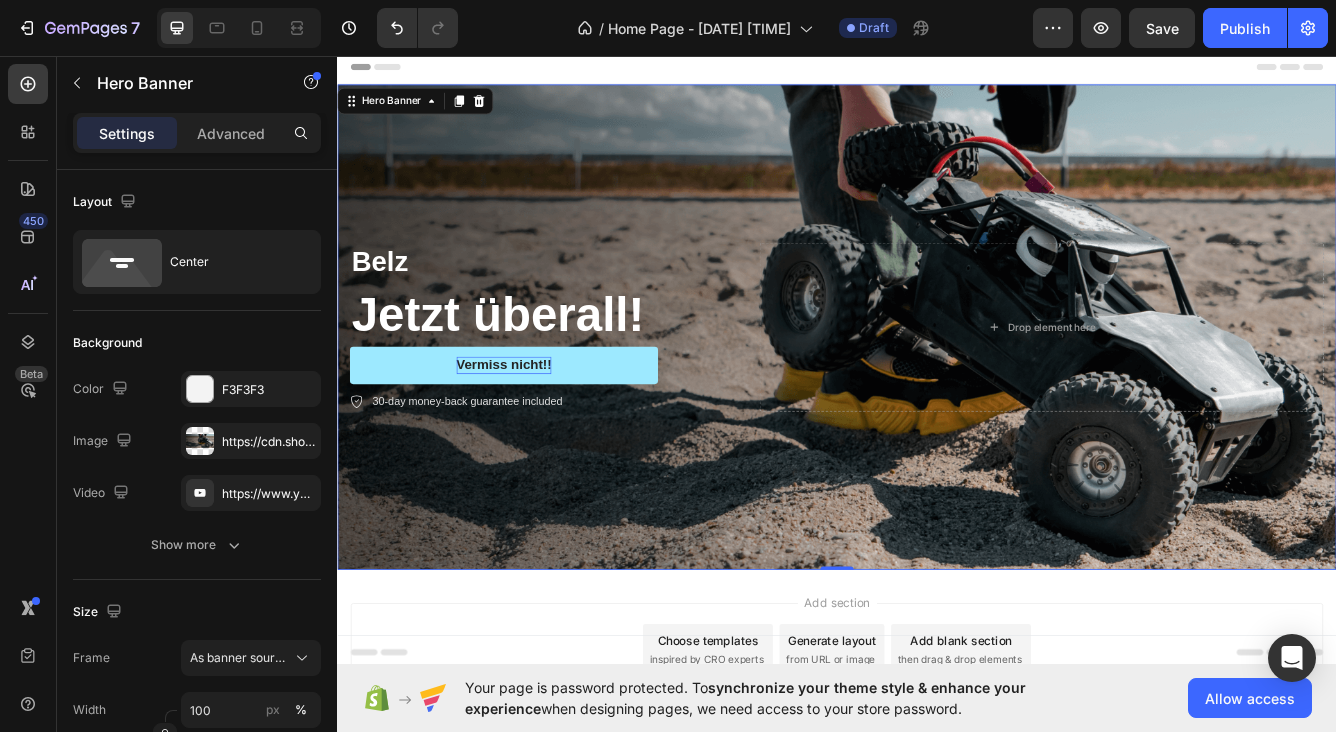 scroll, scrollTop: 0, scrollLeft: 0, axis: both 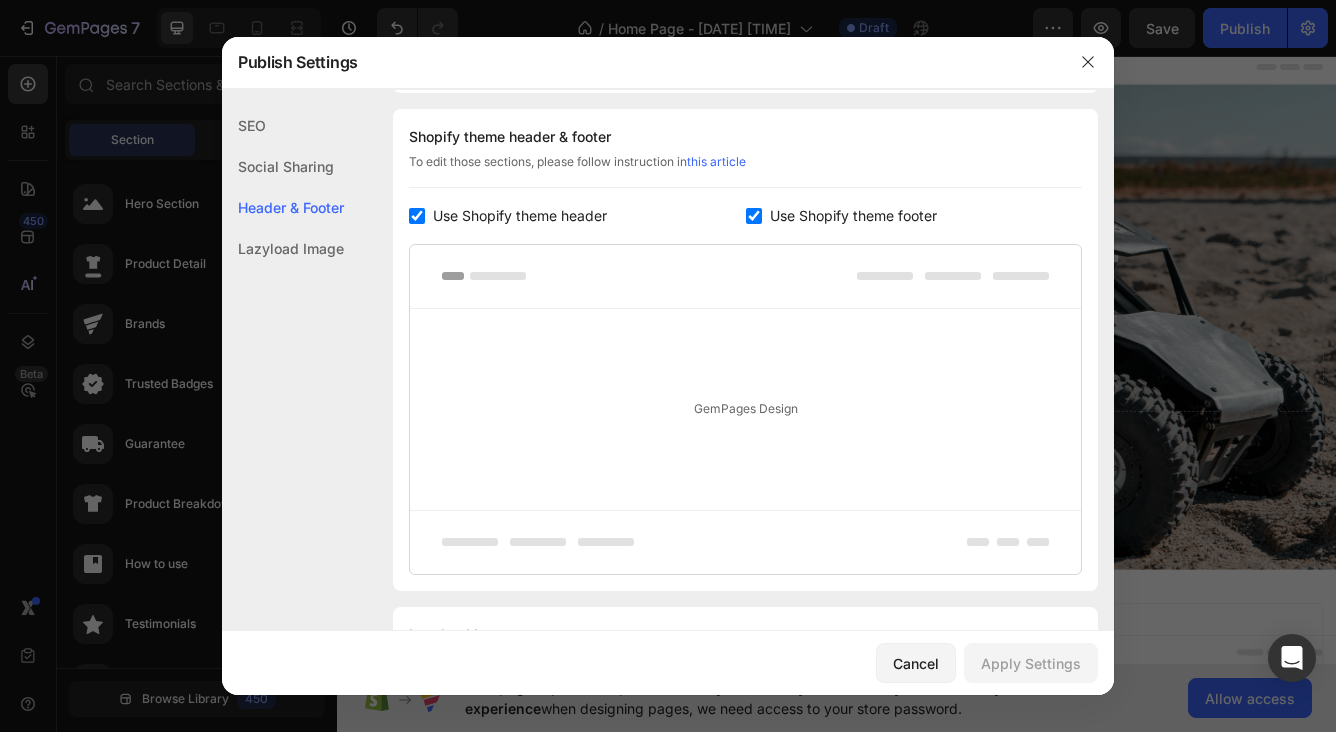 click on "Use Shopify theme header" at bounding box center [520, 216] 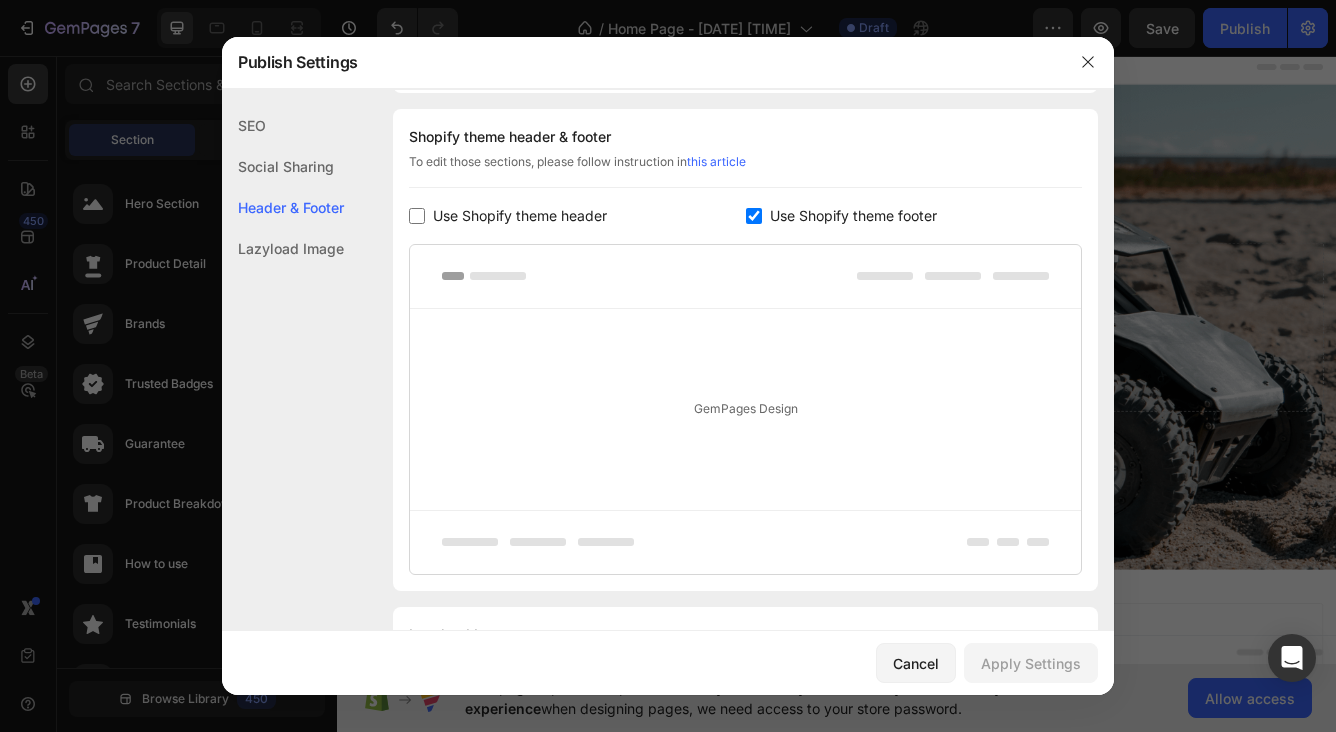 checkbox on "false" 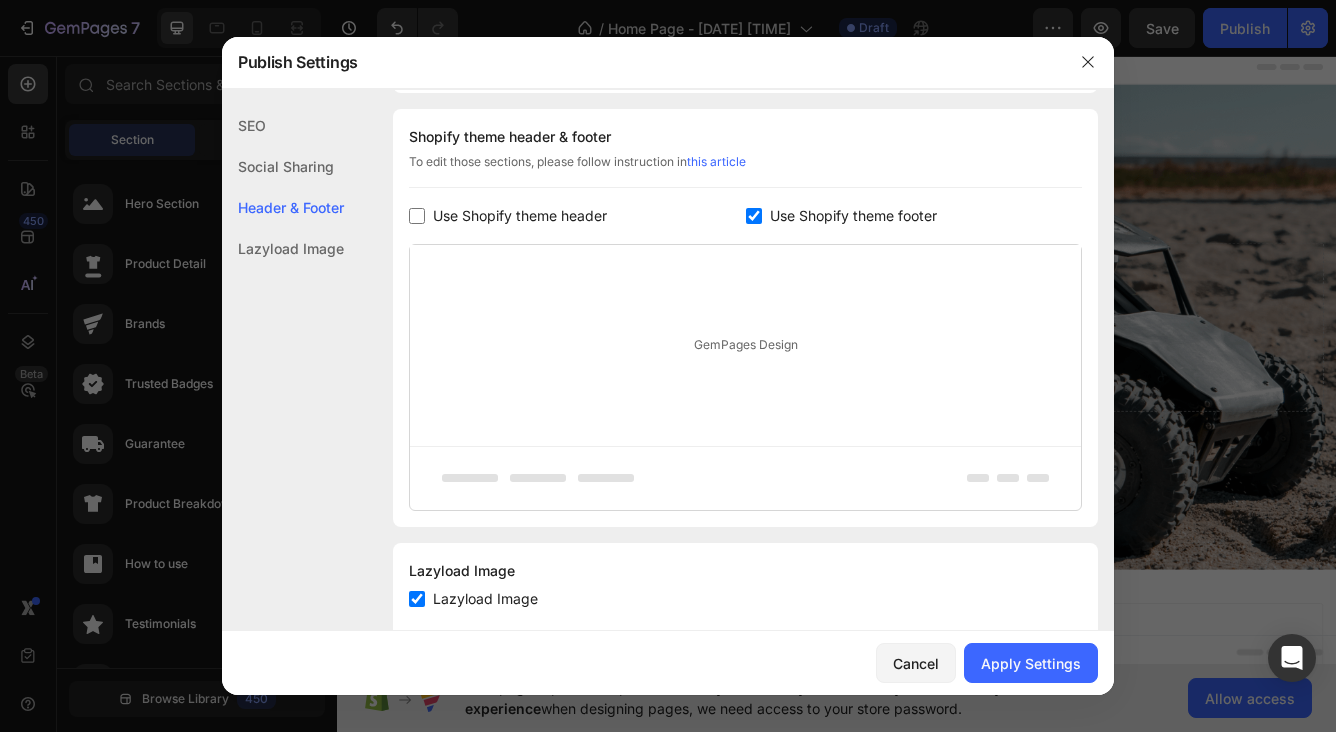 click on "GemPages Design" at bounding box center [745, 345] 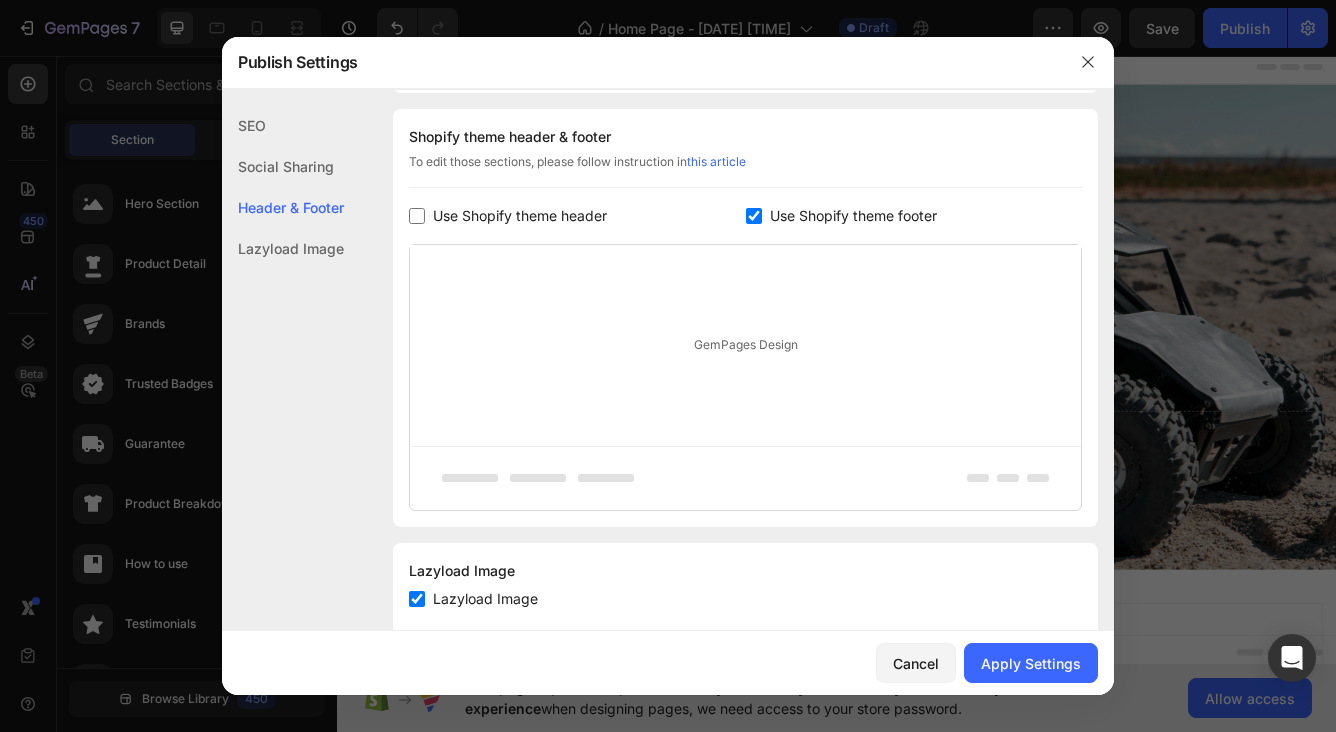 click on "Use Shopify theme footer" at bounding box center (853, 216) 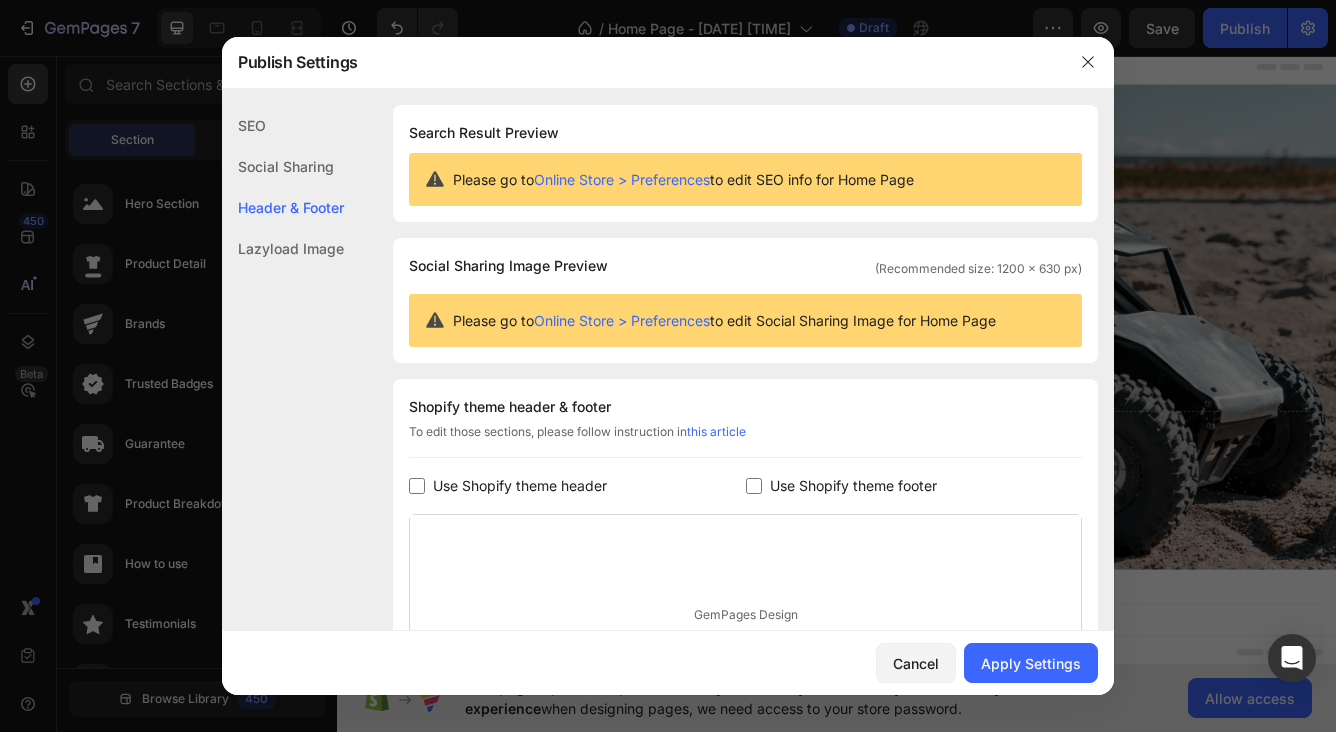 scroll, scrollTop: 0, scrollLeft: 0, axis: both 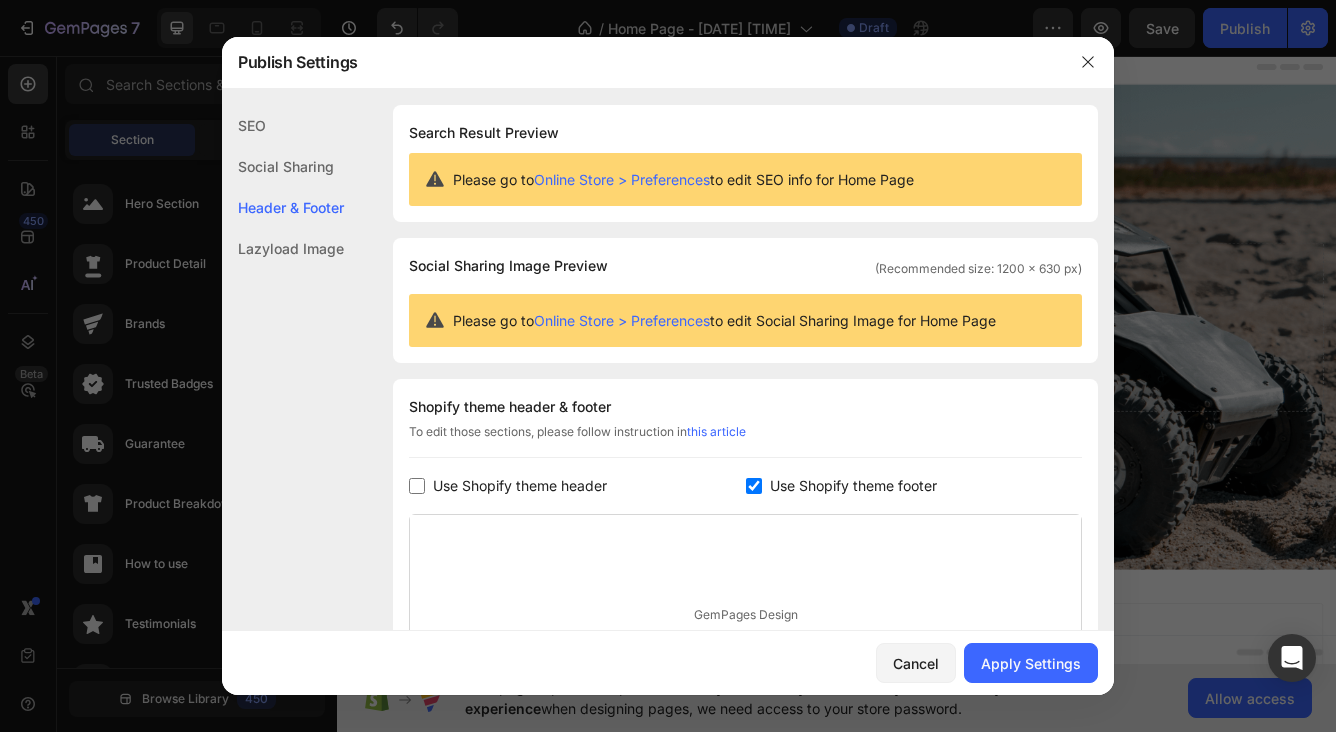 checkbox on "true" 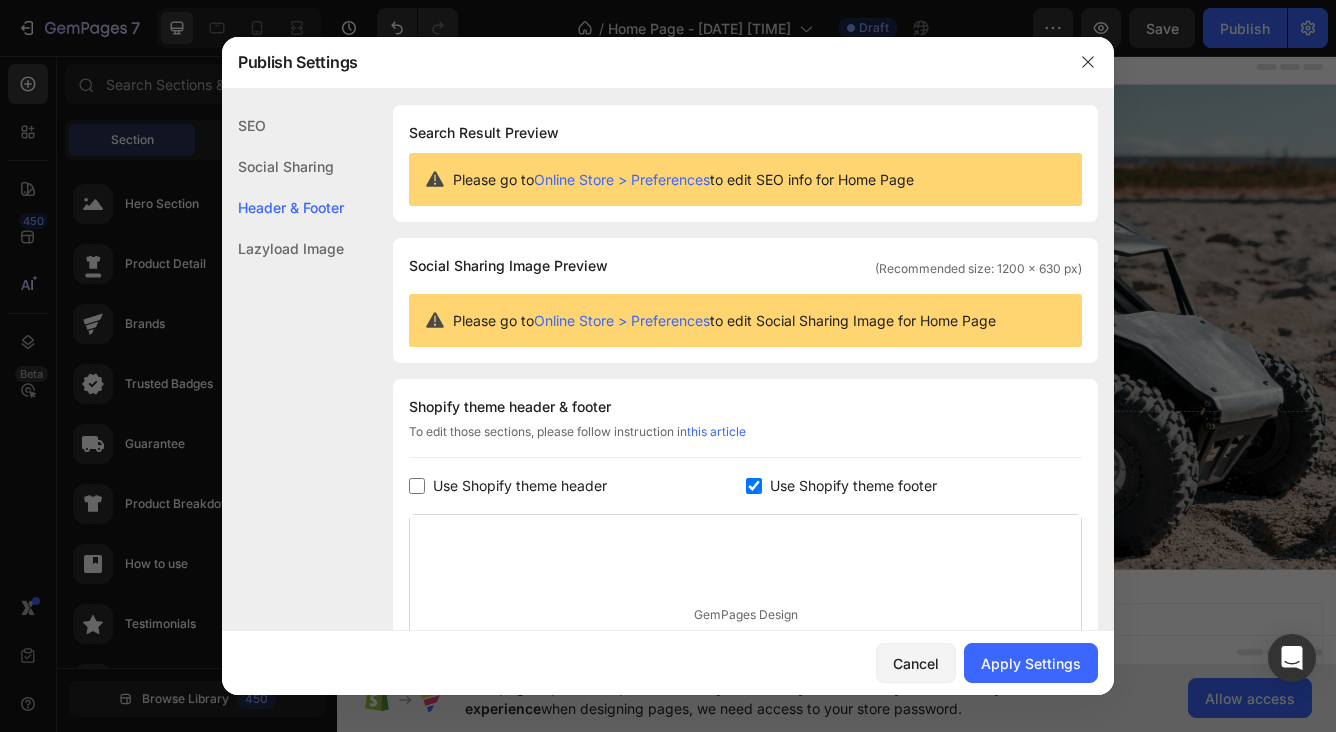 click on "Shopify theme header & footer  To edit those sections, please follow instruction in  this article Use Shopify theme header Use Shopify theme footer GemPages Design" 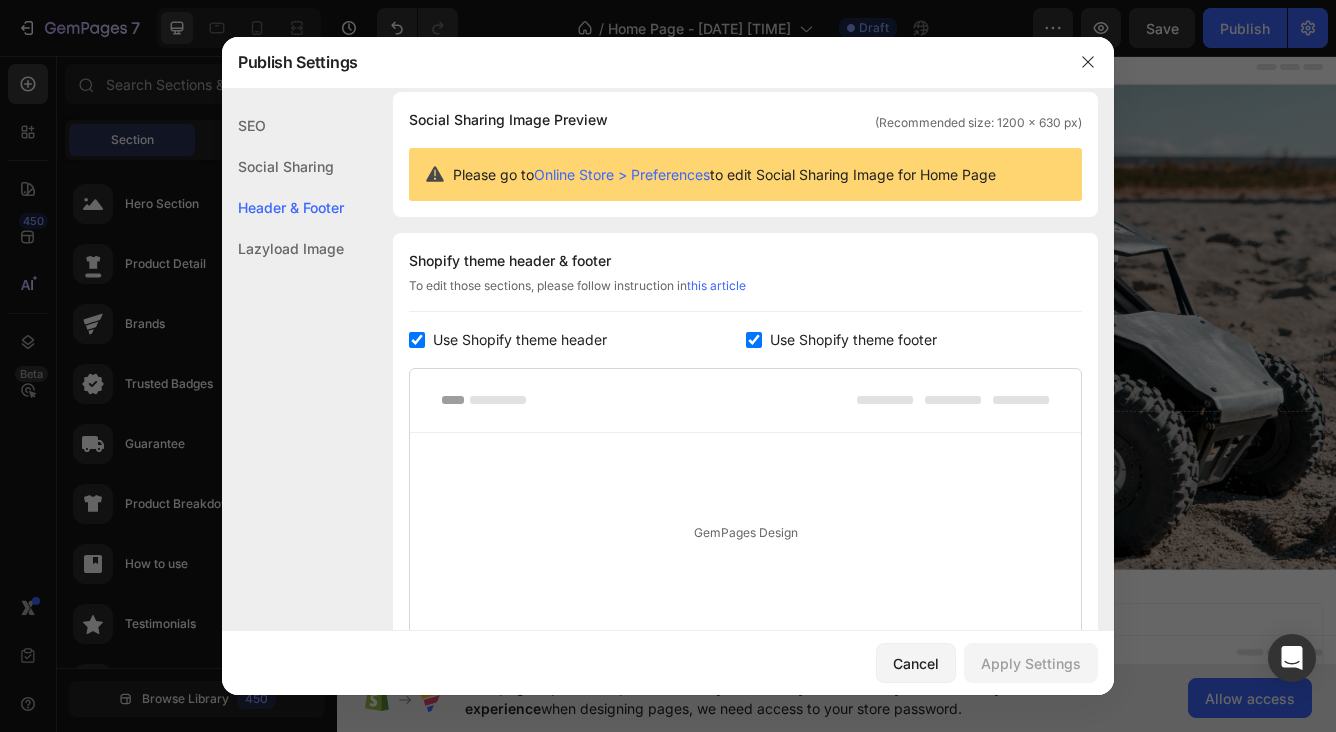 scroll, scrollTop: 168, scrollLeft: 0, axis: vertical 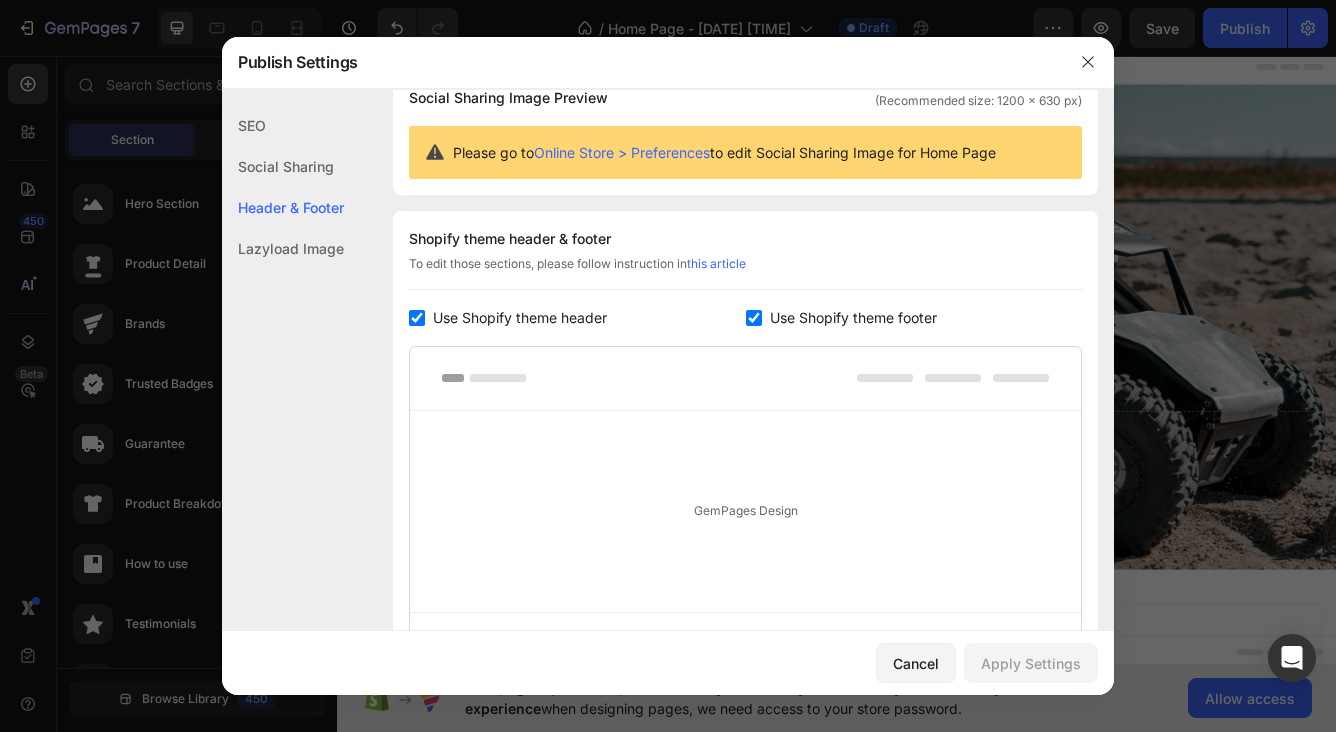 click on "Use Shopify theme header" at bounding box center [520, 318] 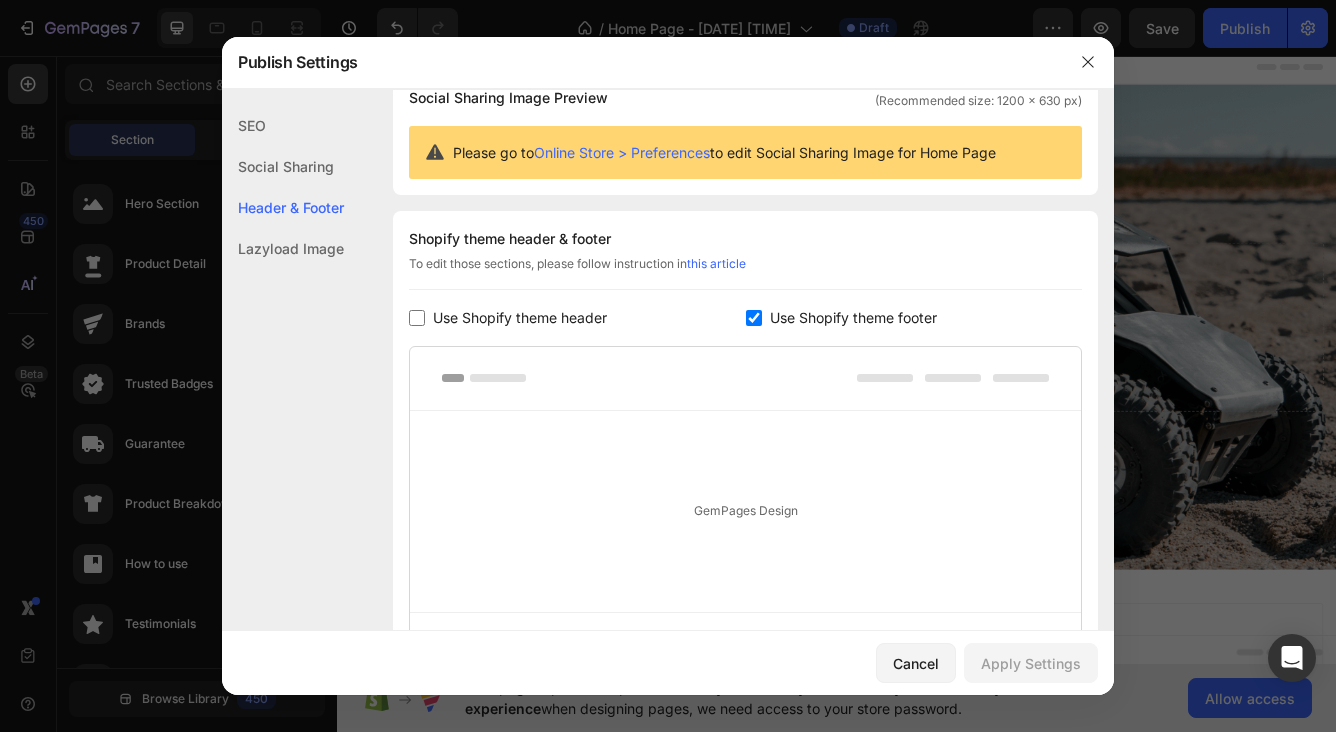 checkbox on "false" 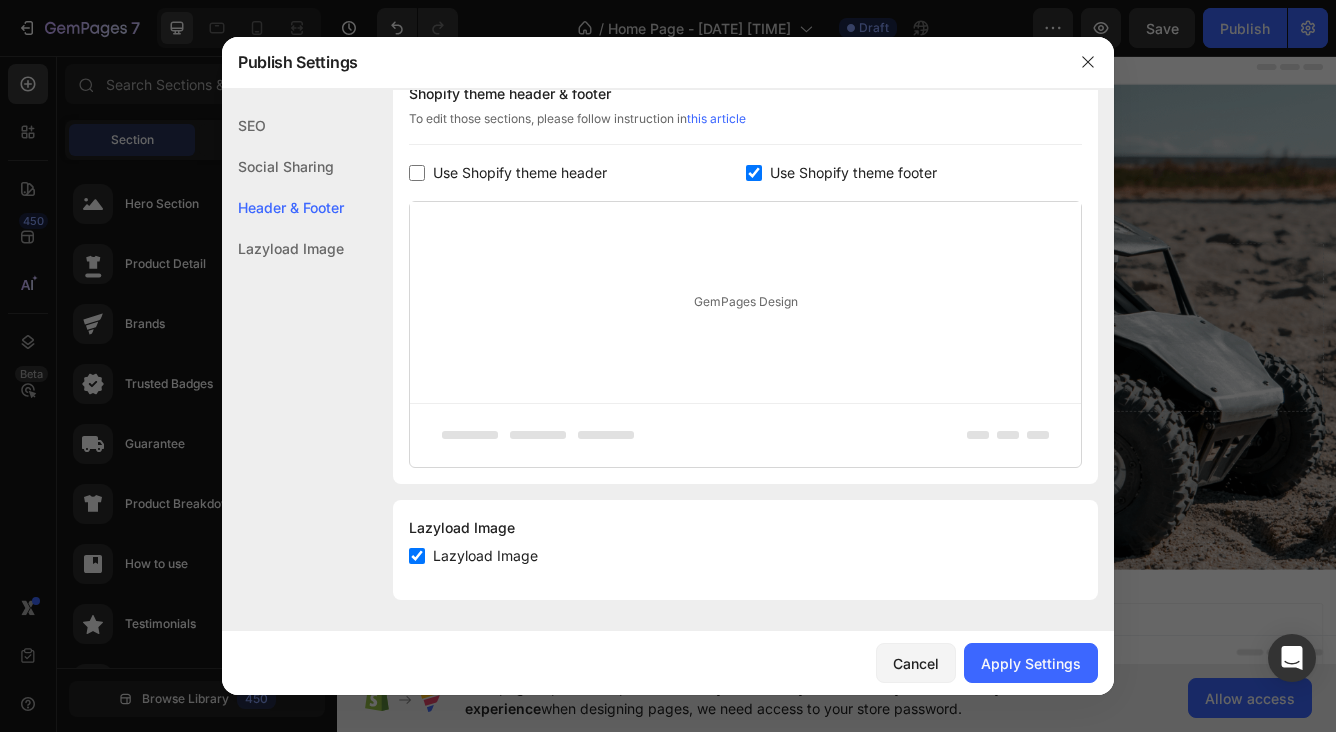 click on "Use Shopify theme footer" at bounding box center (853, 173) 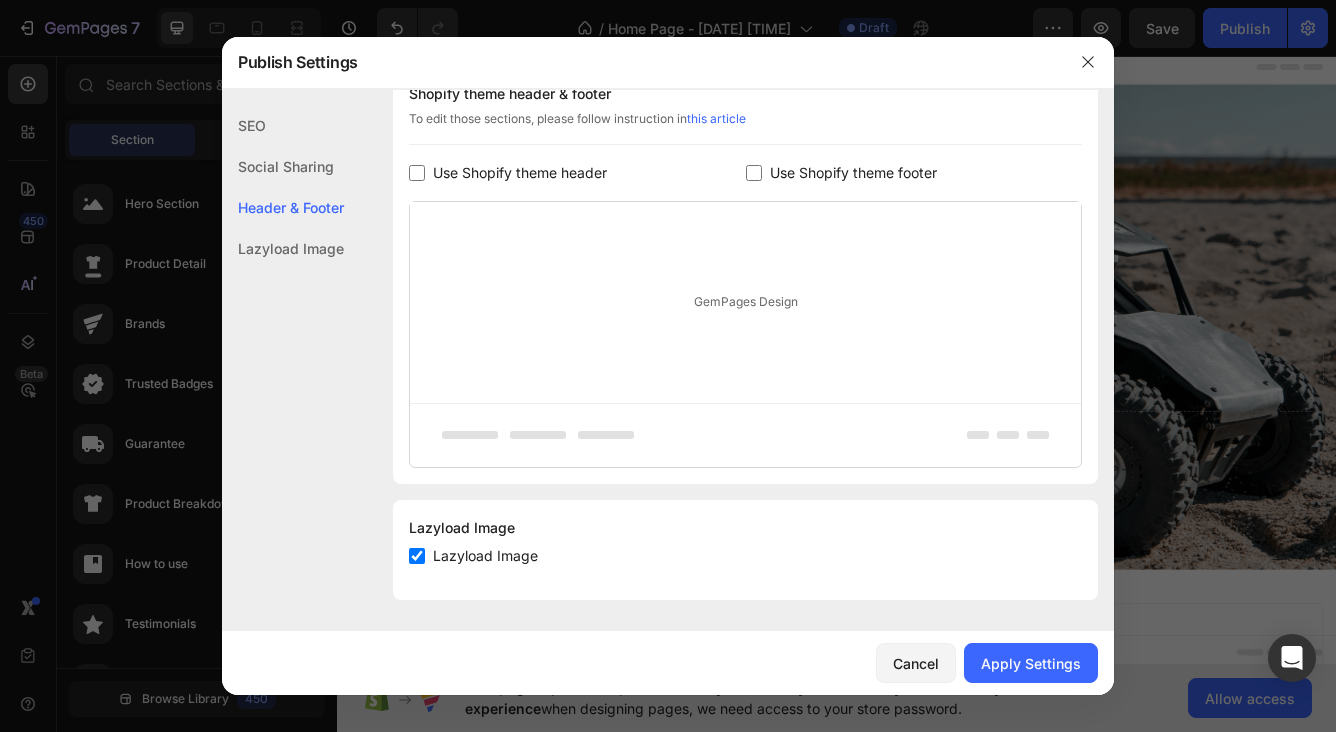 checkbox on "false" 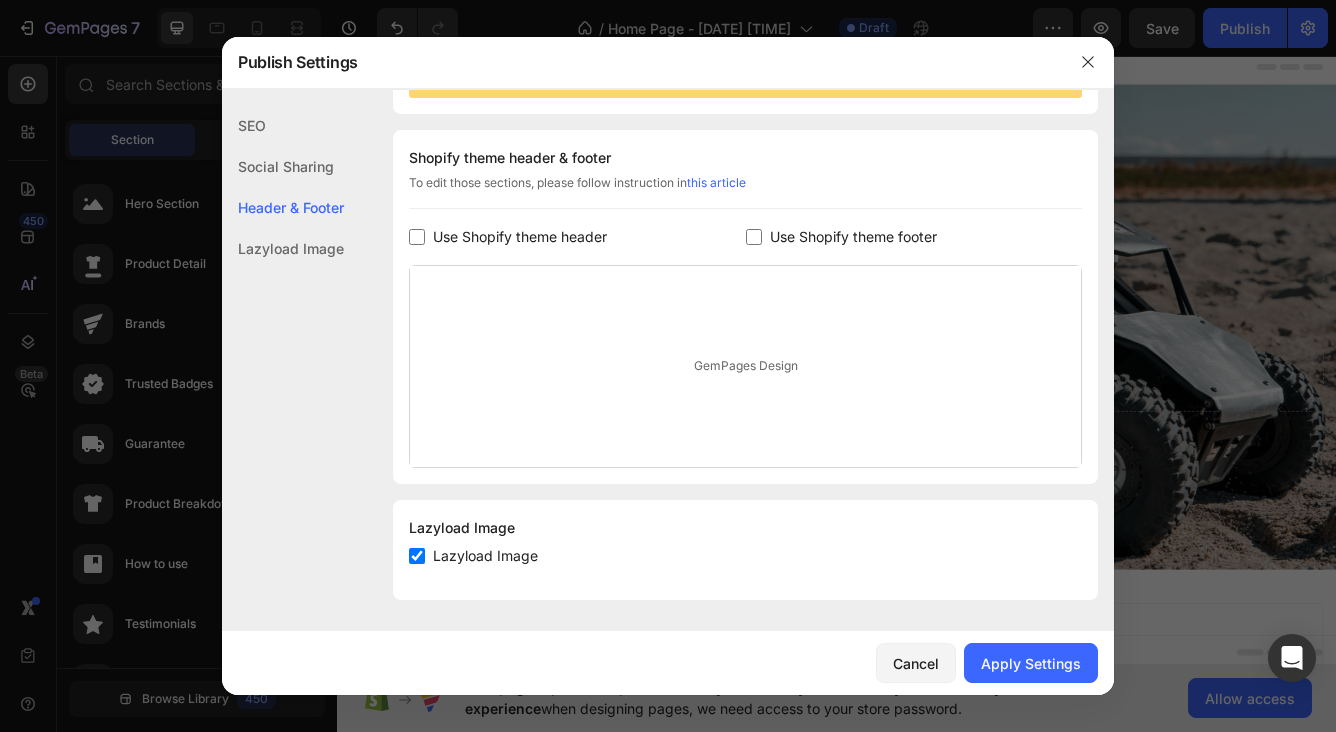 scroll, scrollTop: 249, scrollLeft: 0, axis: vertical 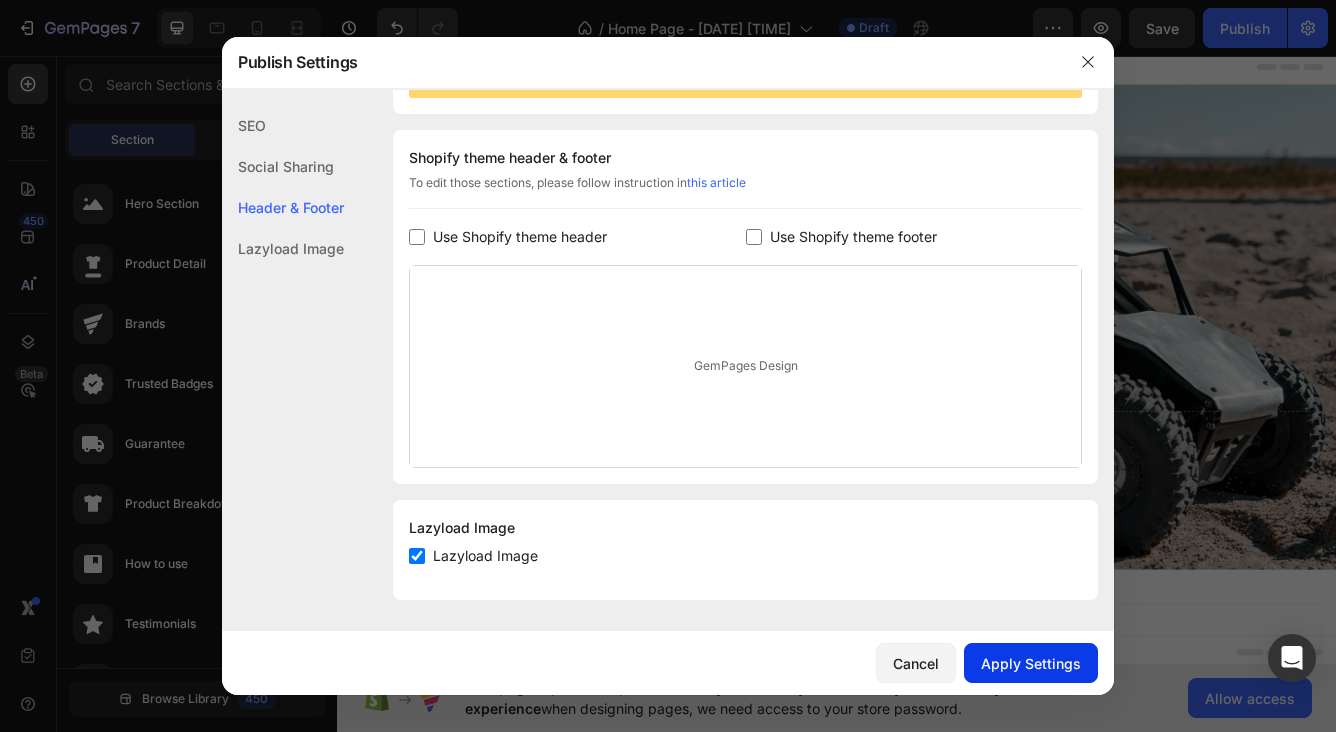 click on "Apply Settings" at bounding box center (1031, 663) 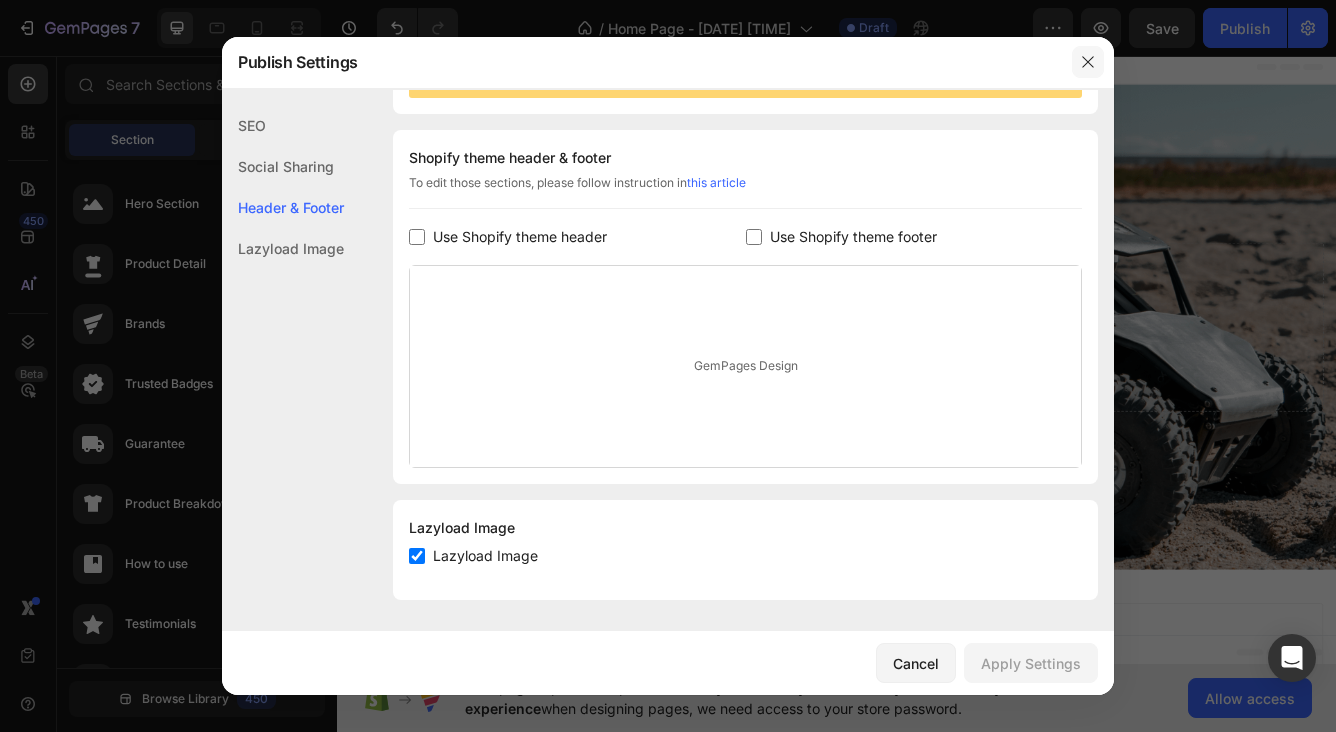 click at bounding box center [1088, 62] 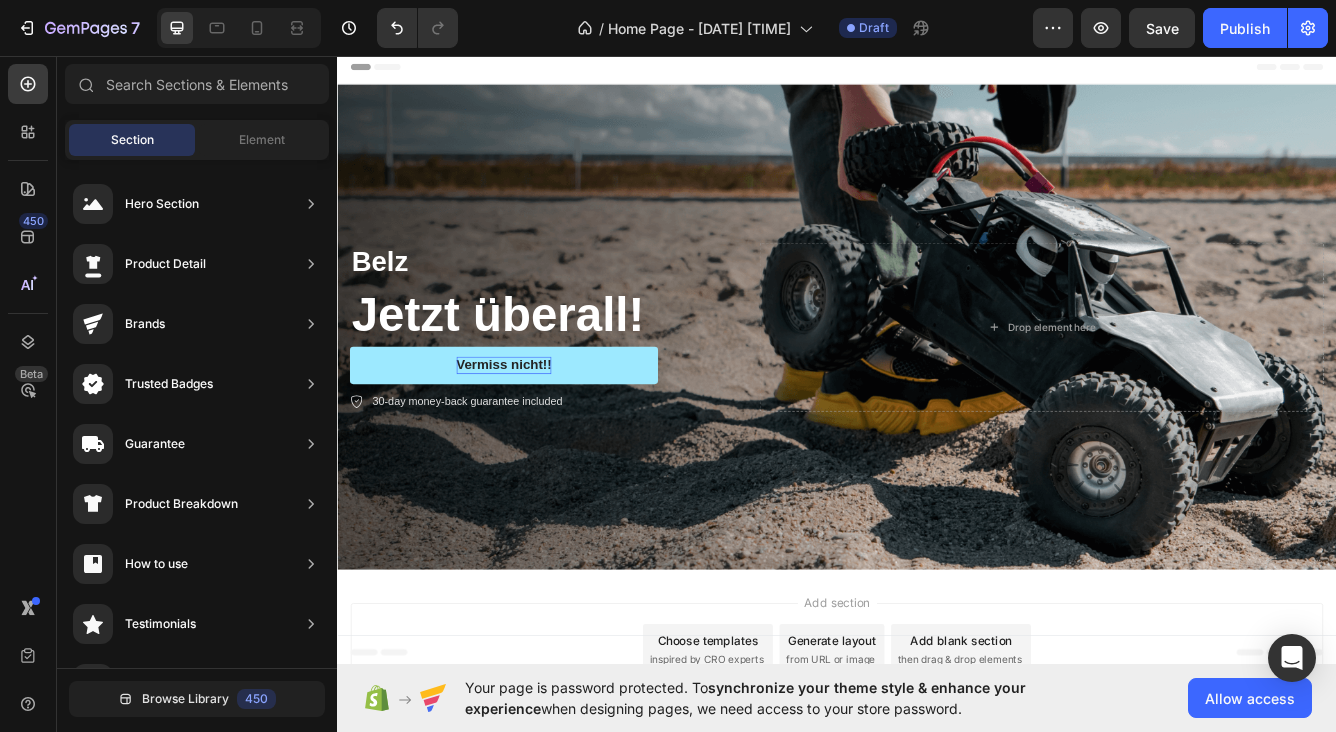 click on "Header" at bounding box center [394, 70] 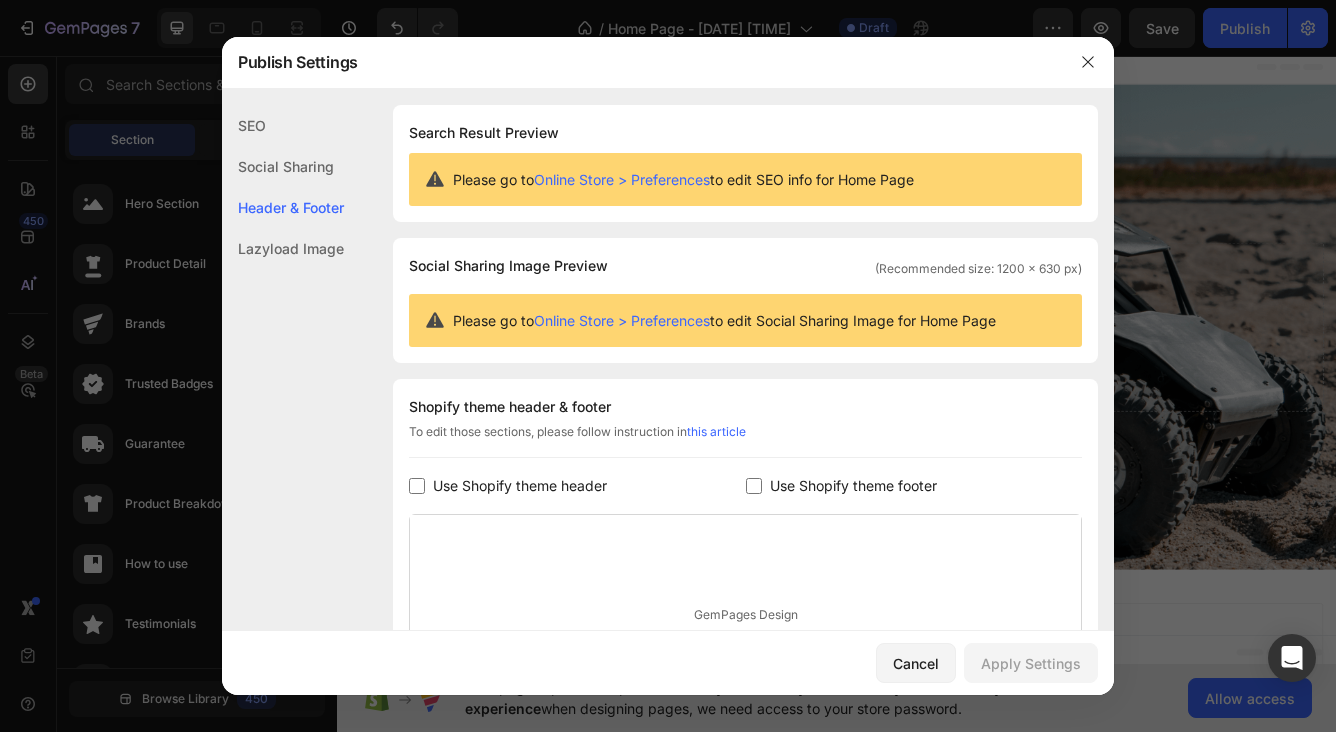 scroll, scrollTop: 249, scrollLeft: 0, axis: vertical 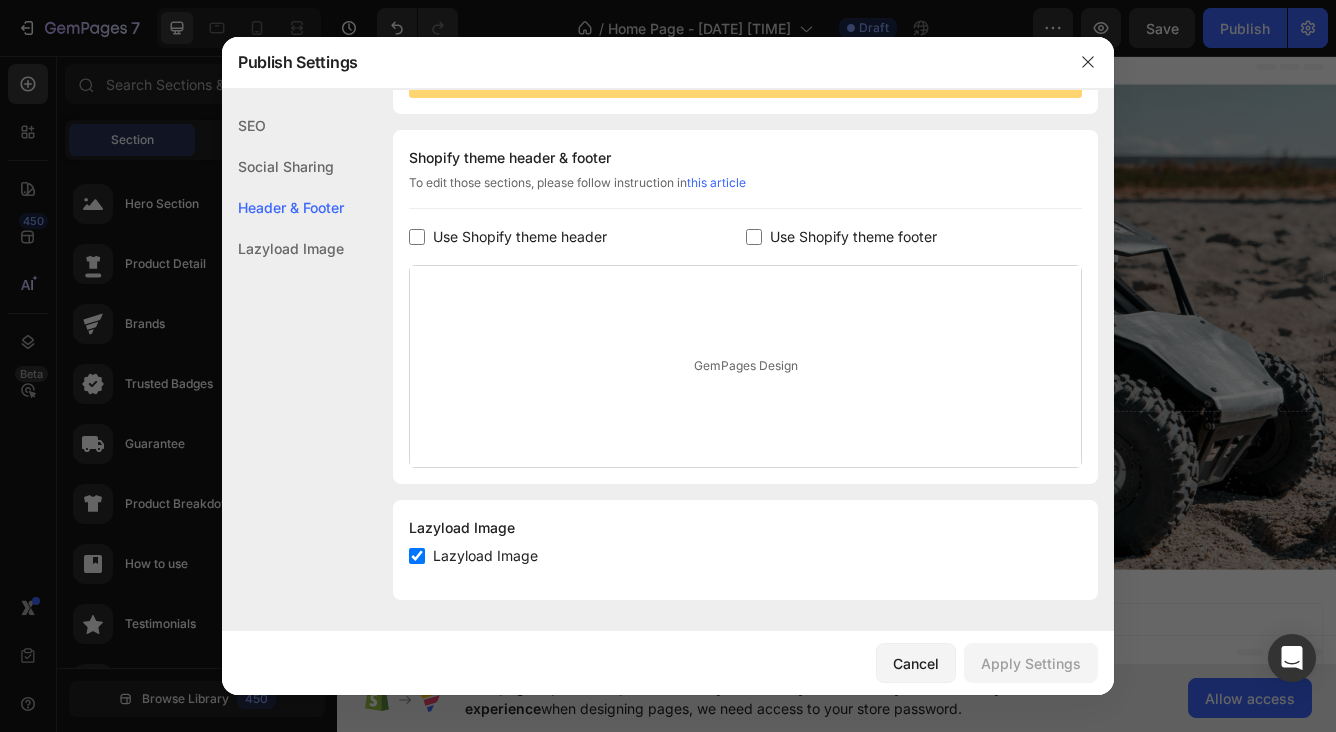 click on "Lazyload Image" 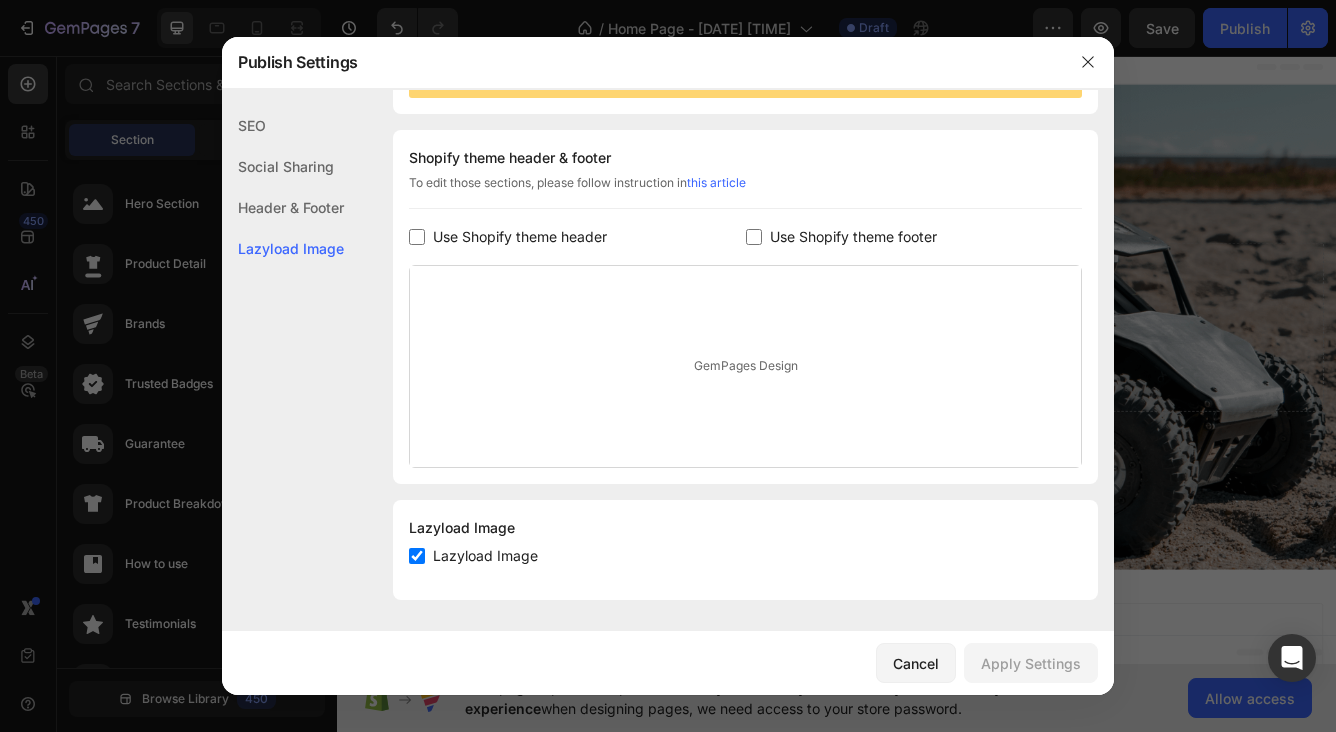 click on "Header & Footer" 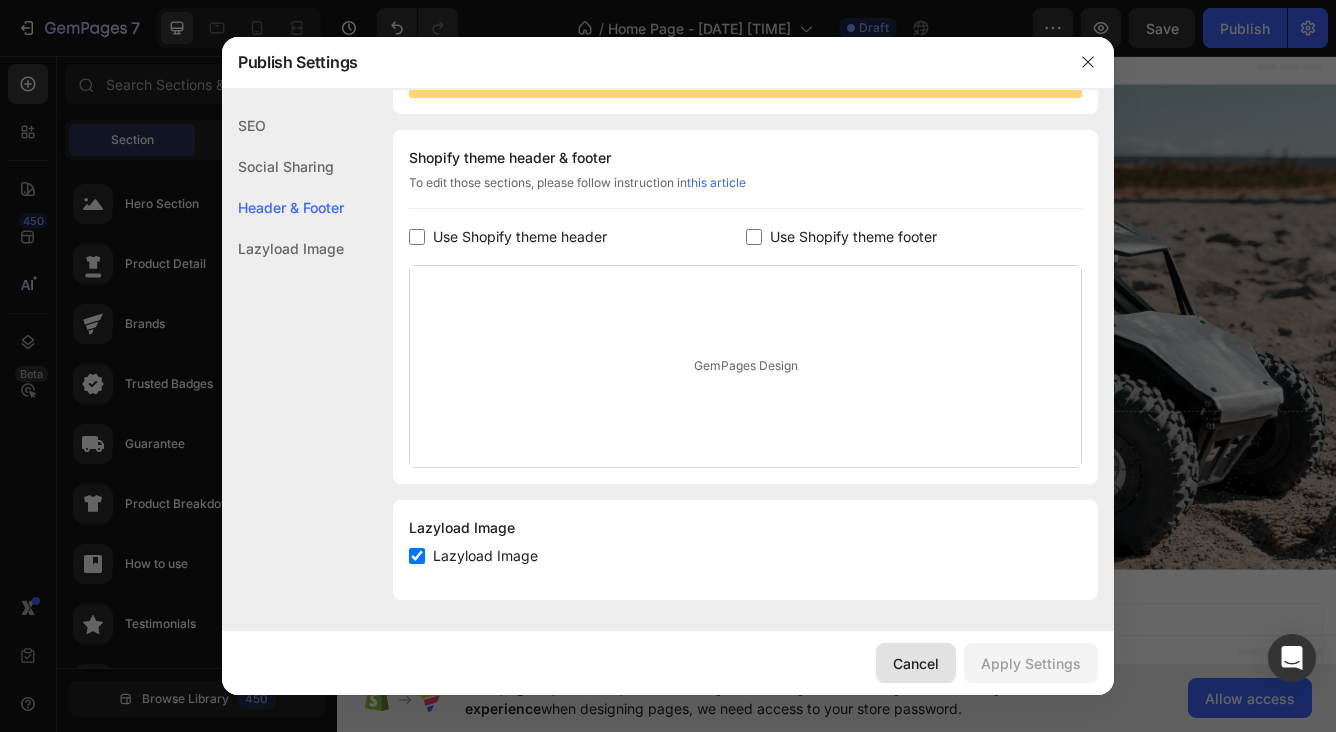 click on "Cancel" 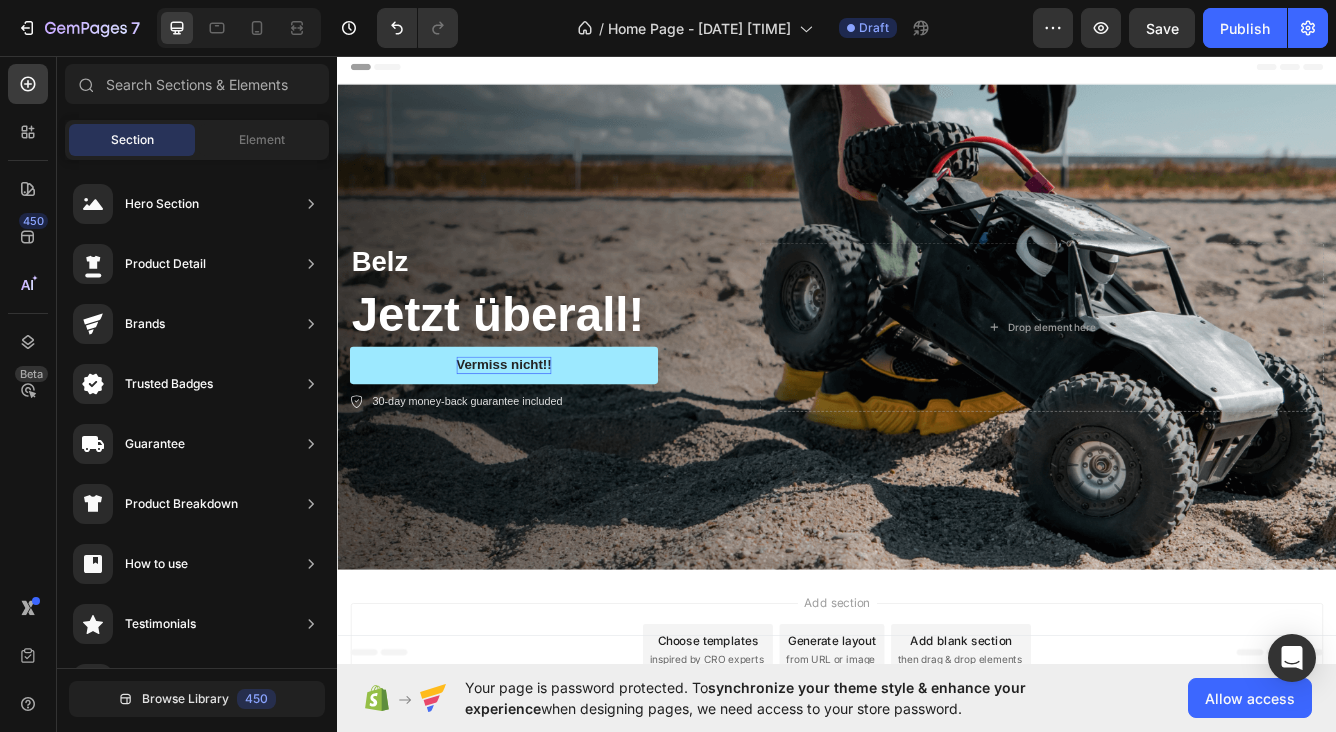 click on "Header" at bounding box center (937, 70) 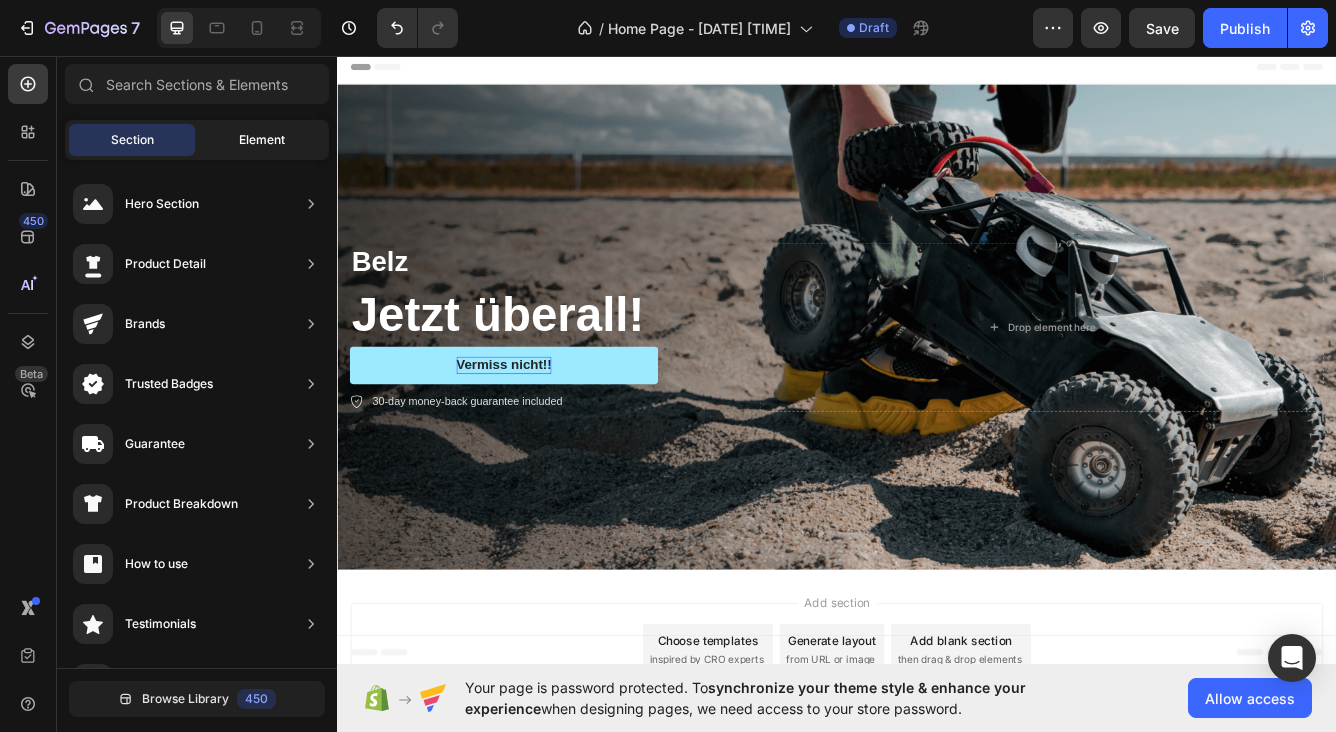 click on "Element" 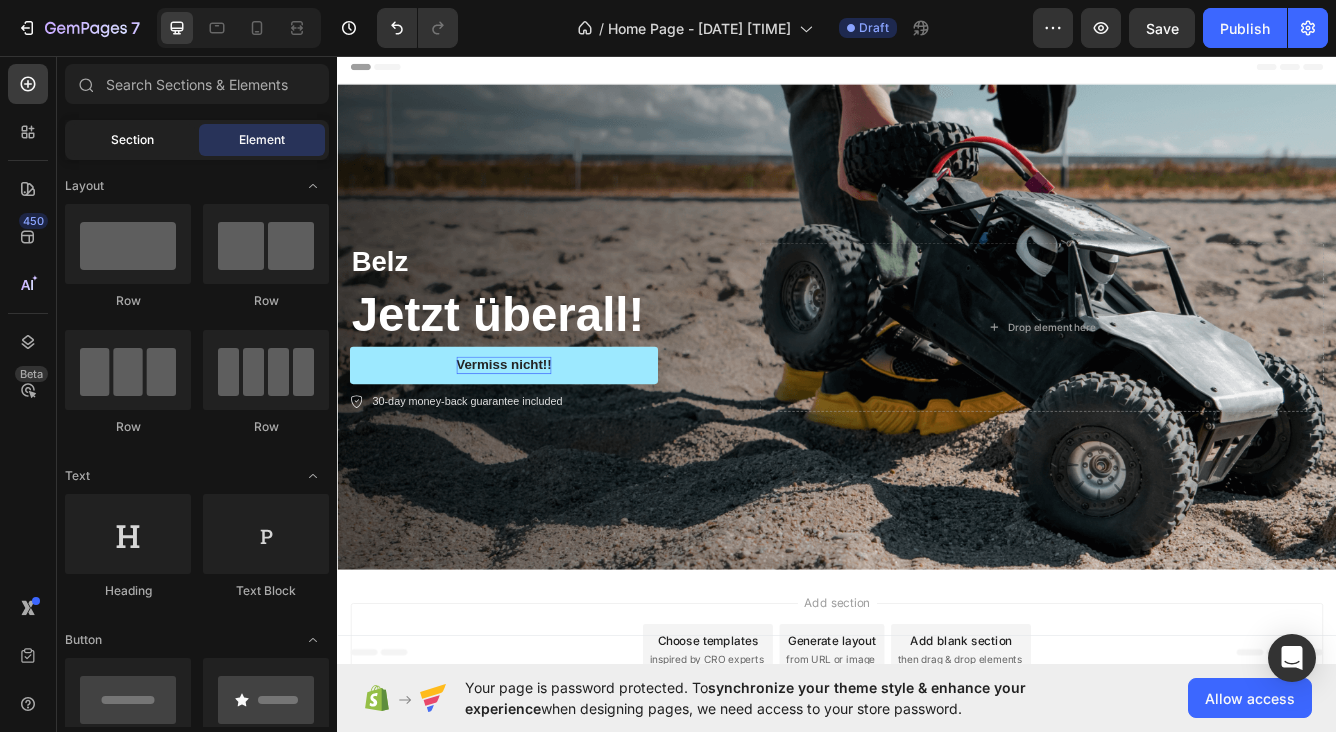 click on "Section" 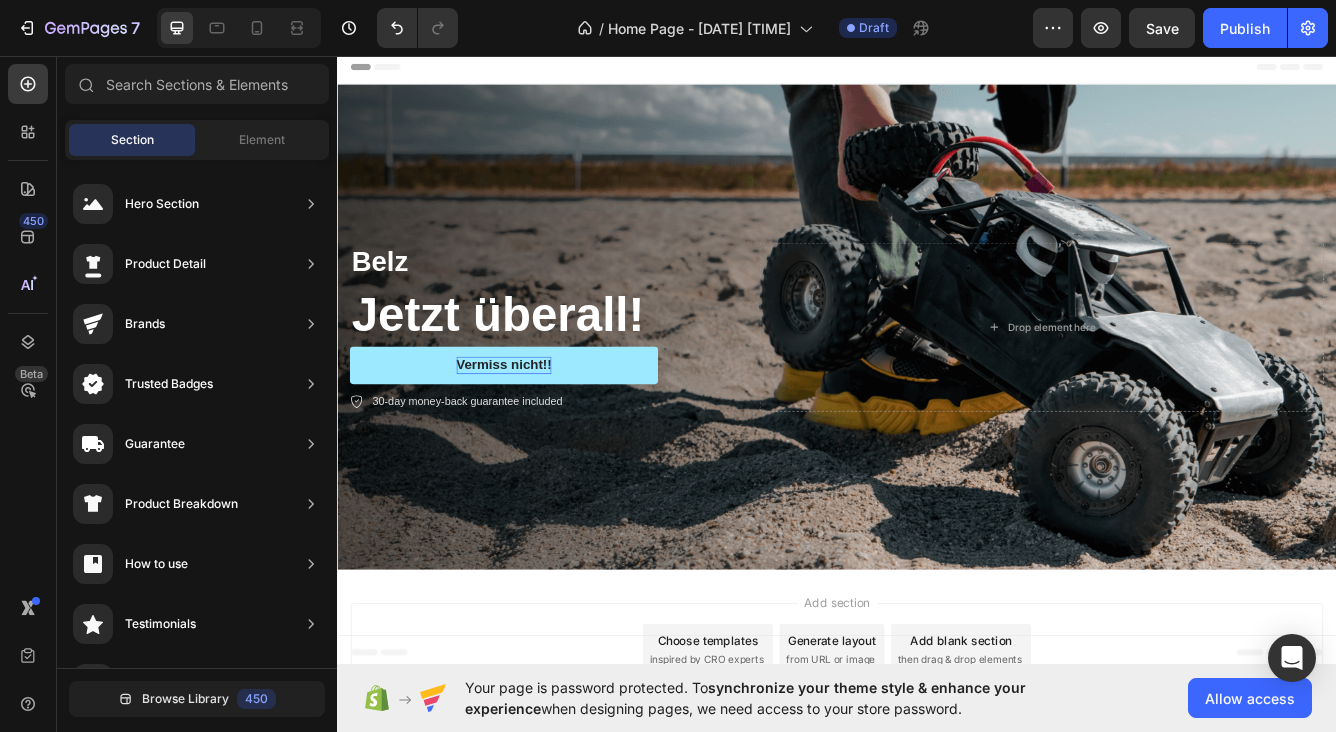 scroll, scrollTop: 0, scrollLeft: 0, axis: both 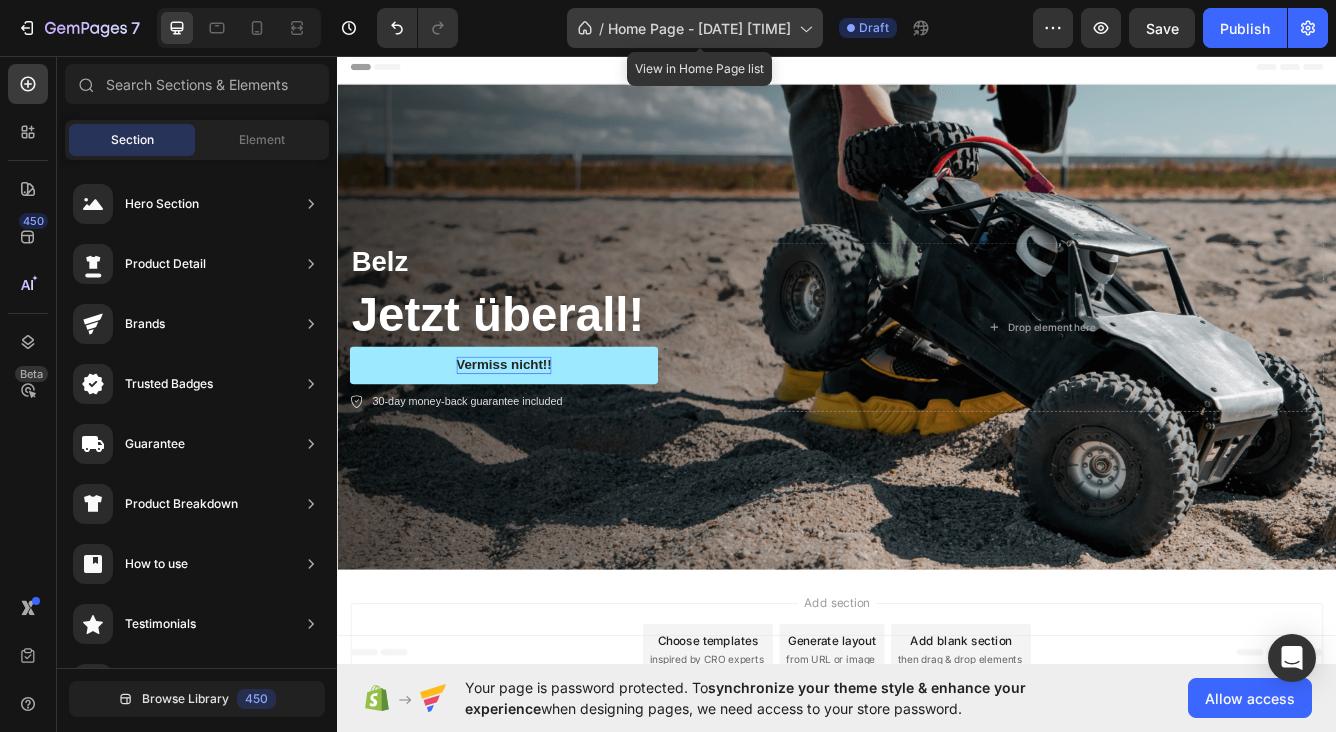 click on "Home Page - [DATE] [TIME]" at bounding box center (699, 28) 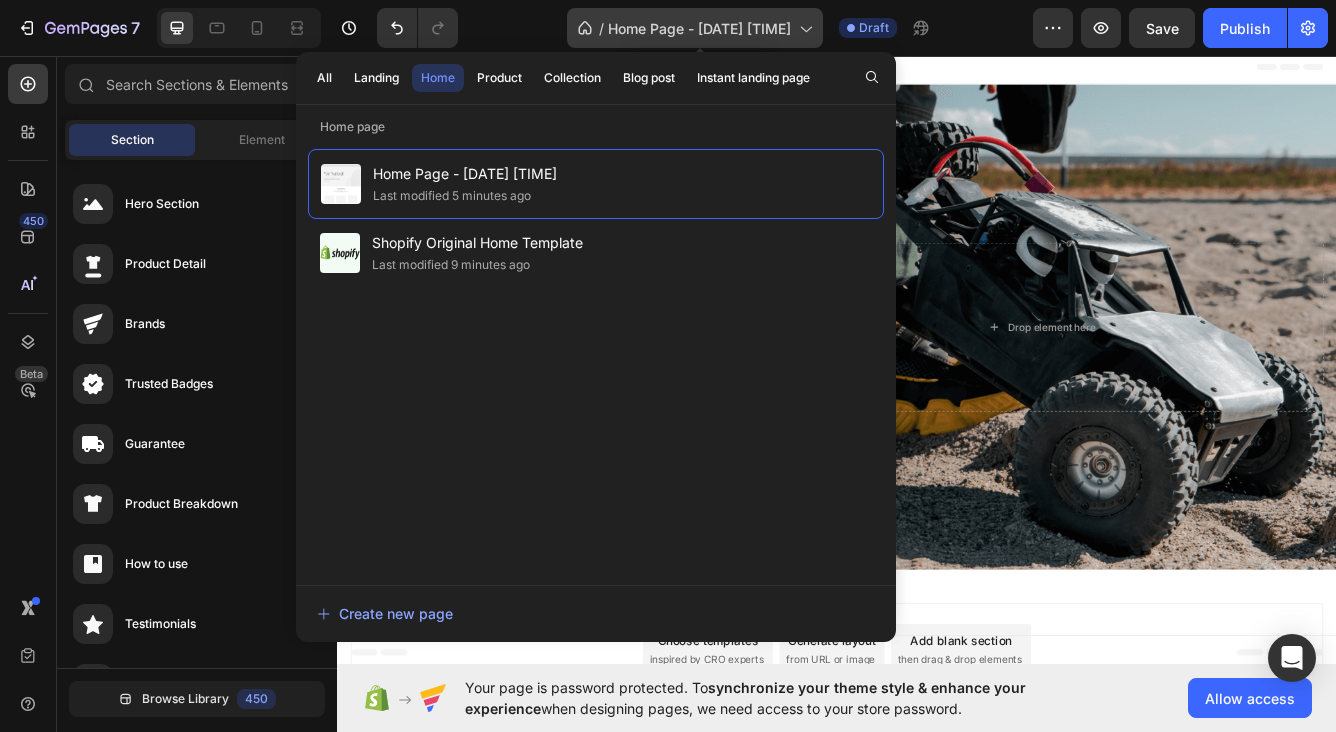 click on "Home Page - [DATE] [TIME]" at bounding box center (699, 28) 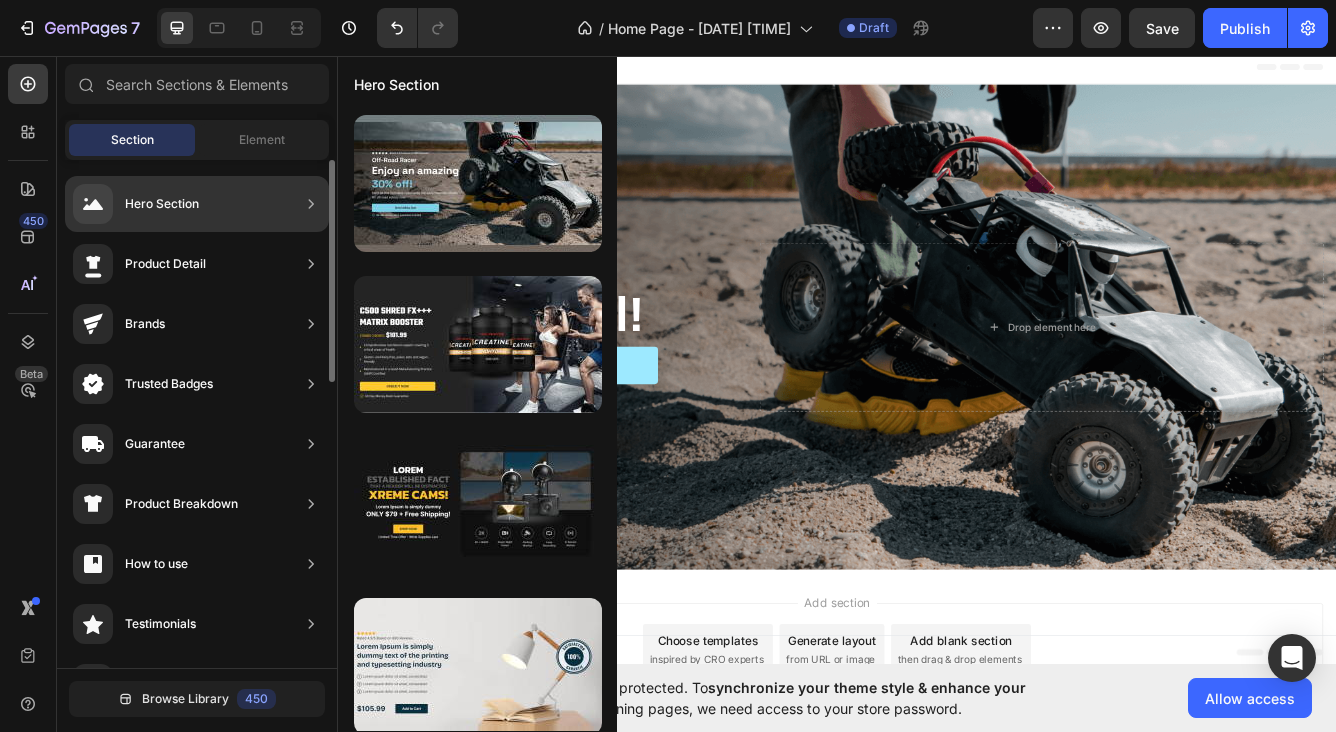 click on "Hero Section" at bounding box center (162, 204) 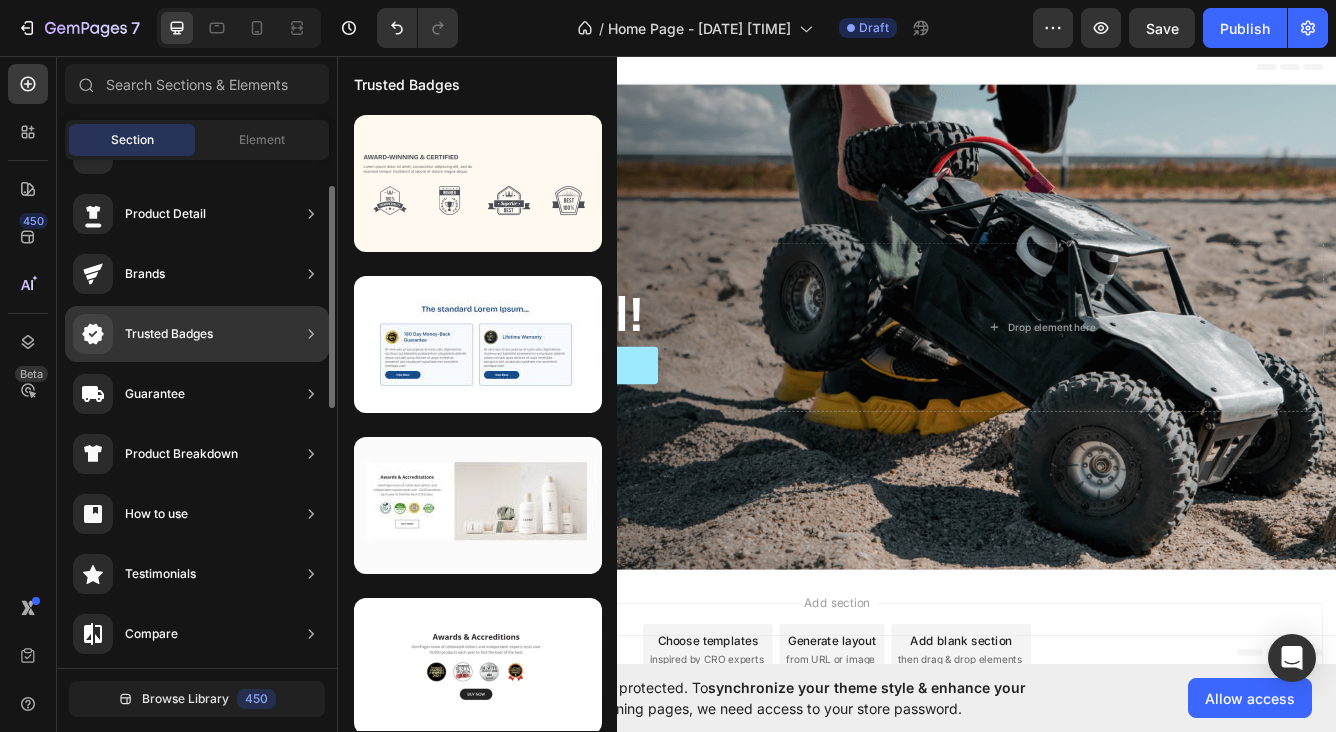 scroll, scrollTop: 53, scrollLeft: 0, axis: vertical 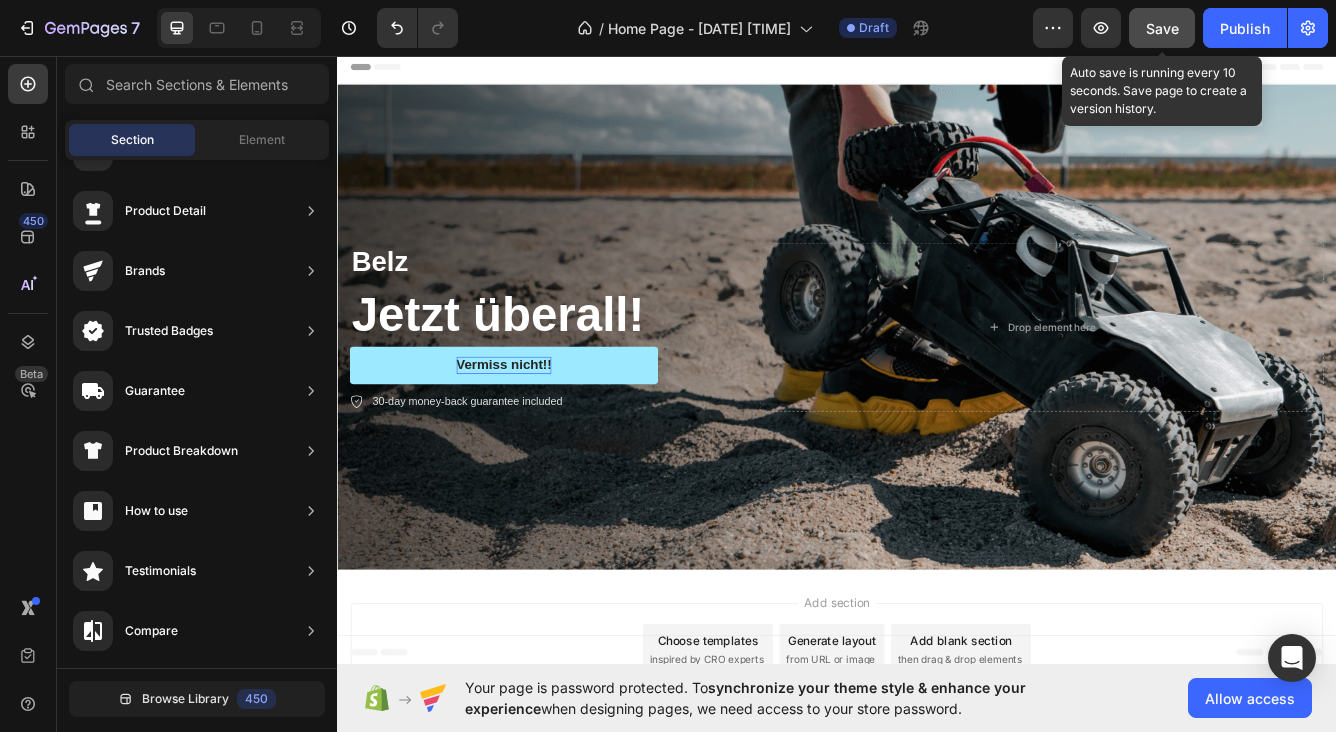 click on "Save" at bounding box center [1162, 28] 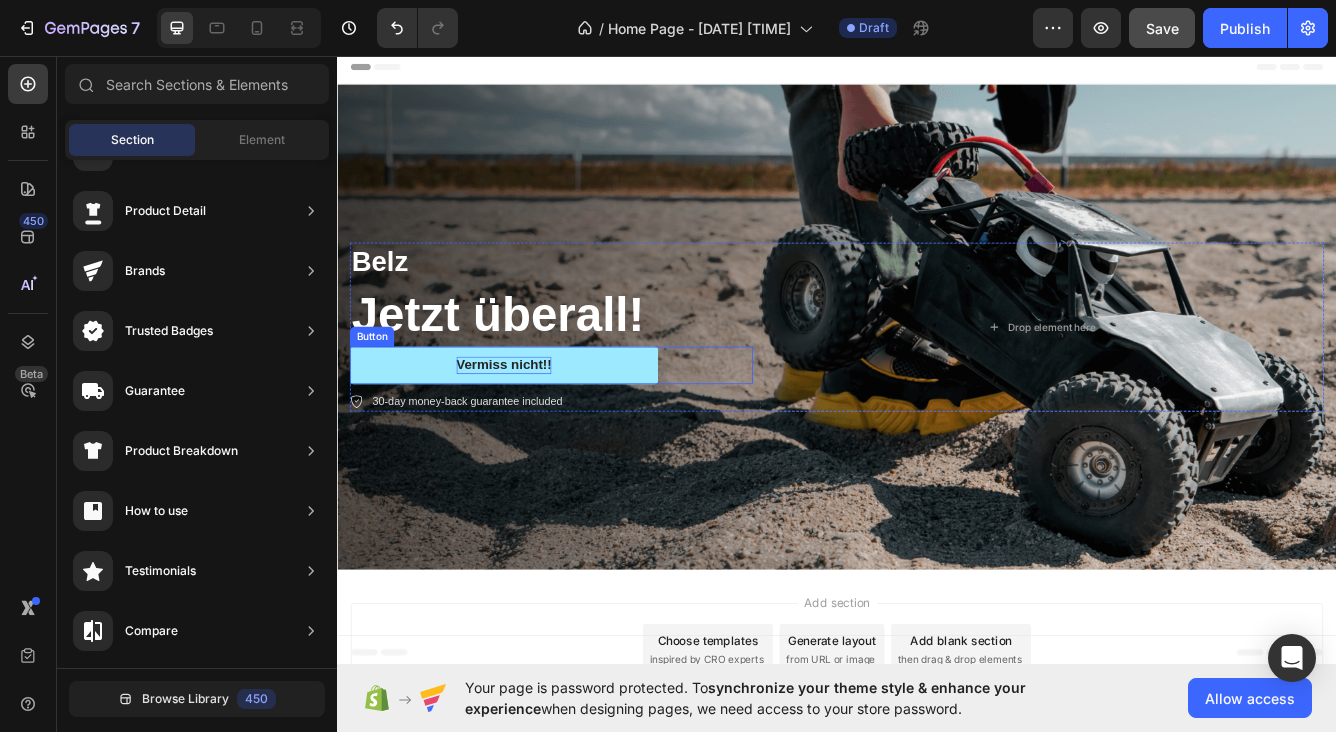 scroll, scrollTop: 0, scrollLeft: 0, axis: both 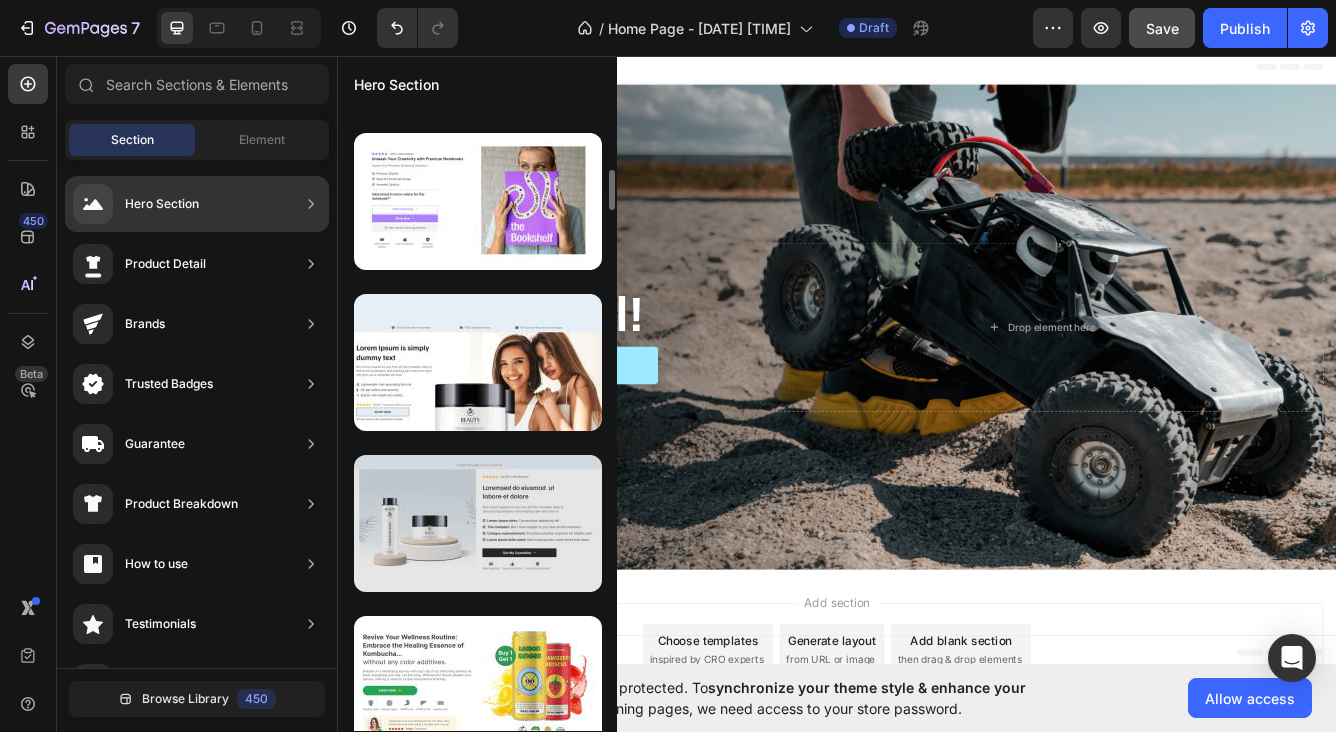 click at bounding box center [478, 523] 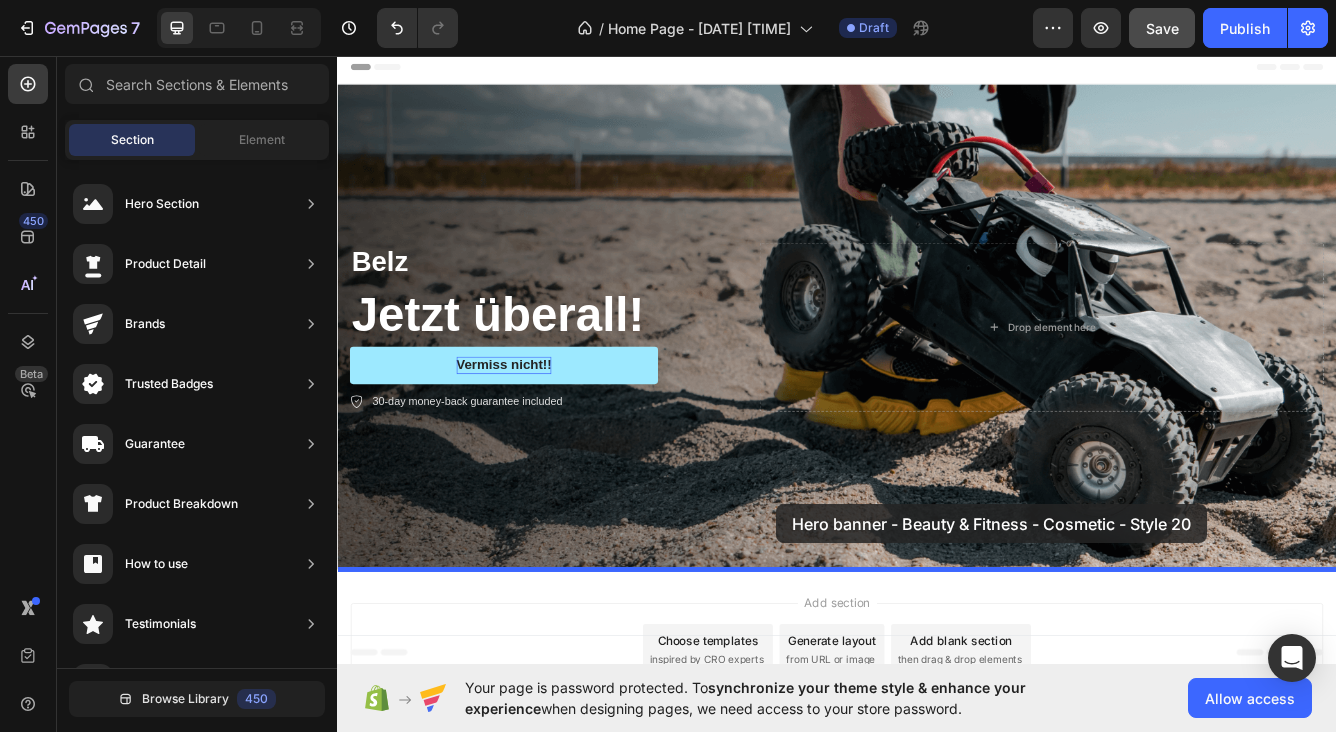 drag, startPoint x: 851, startPoint y: 579, endPoint x: 864, endPoint y: 595, distance: 20.615528 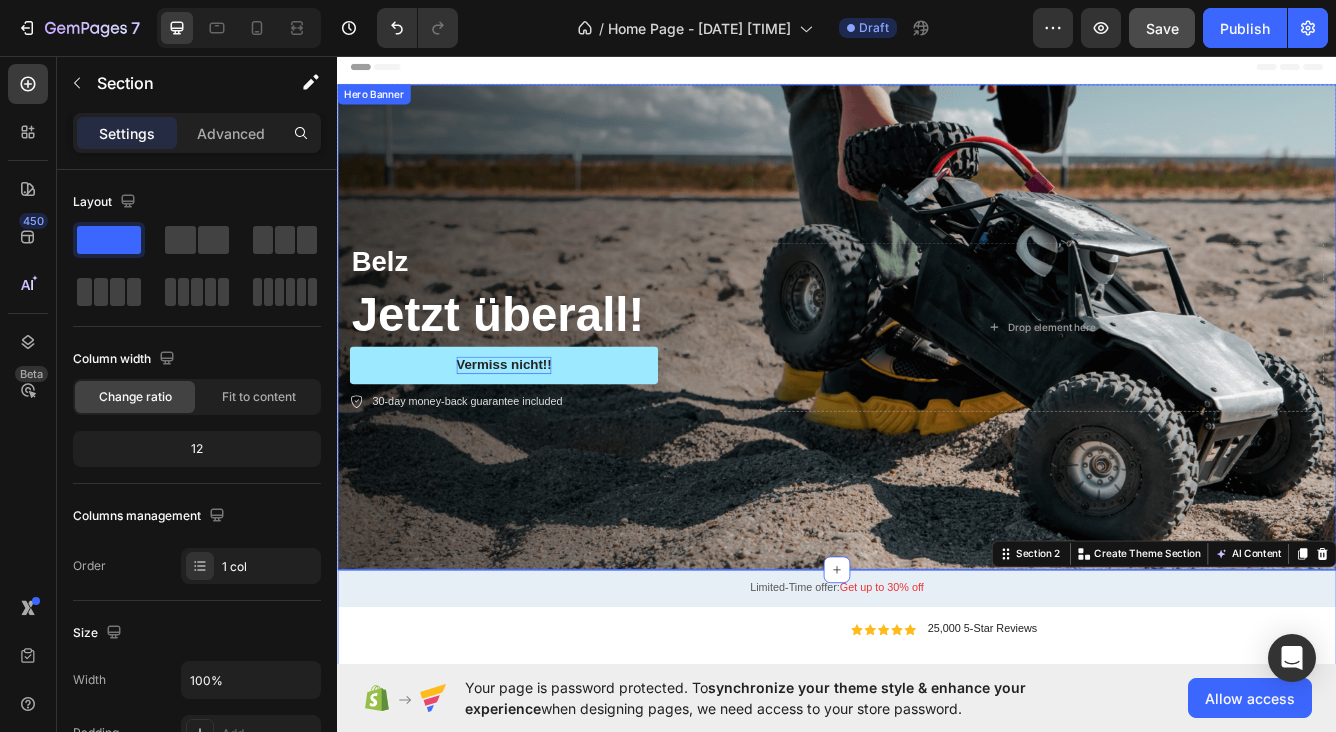 scroll, scrollTop: 0, scrollLeft: 0, axis: both 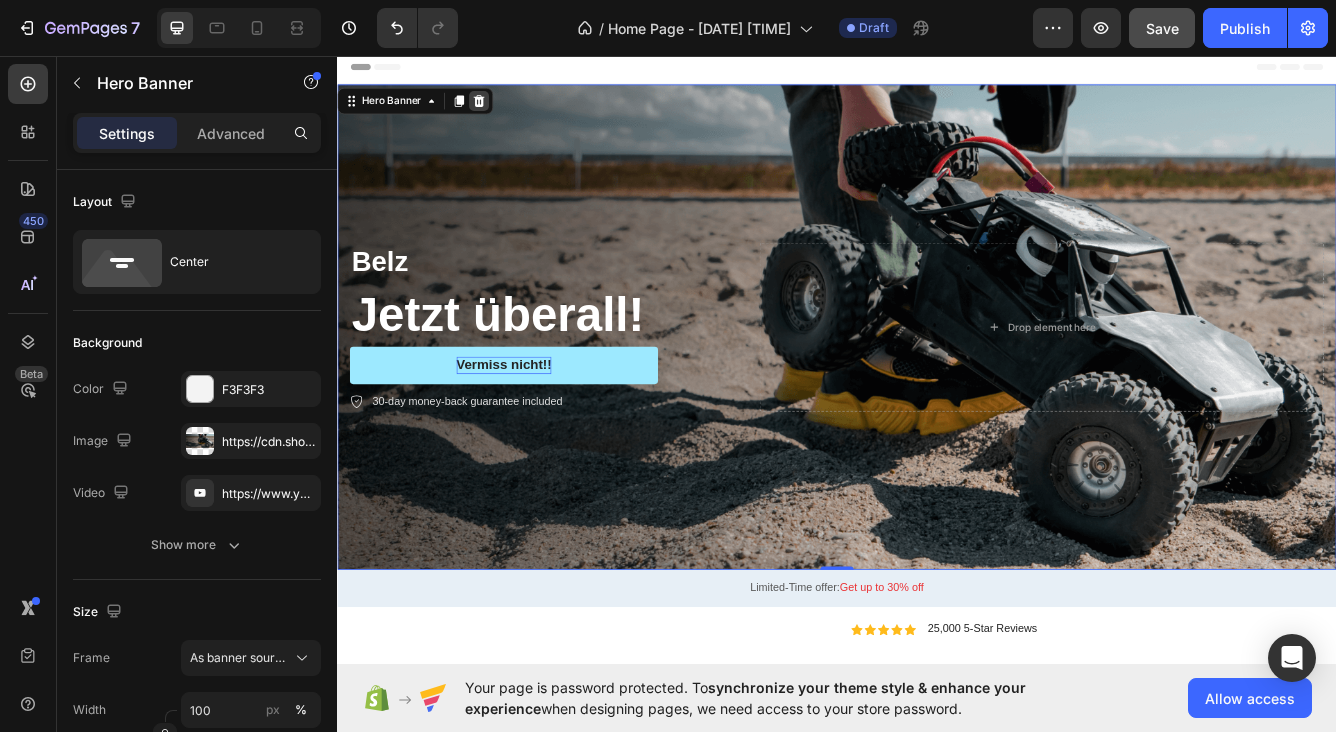 click 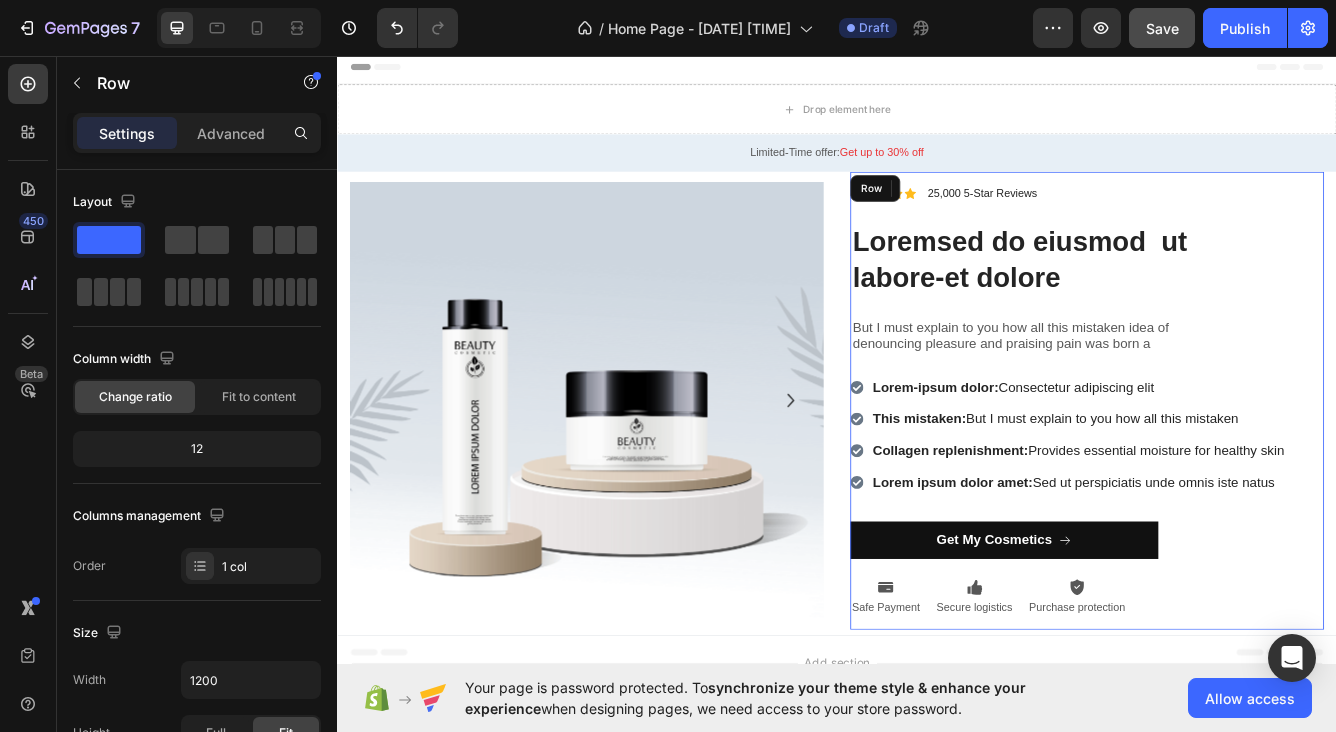 click on "Icon Icon Icon Icon Icon Icon List 25,000 5-Star Reviews Text Block Row Loremsed do eiusmod  ut labore-et dolore Heading But I must explain to you how all this mistaken idea of denouncing pleasure and praising pain was born a Text Block Row Lorem-ipsum dolor:  Consectetur adipiscing elit This mistaken:  But I must explain to you how all this mistaken Collagen replenishment:  Provides essential moisture for healthy skin Lorem ipsum dolor amet:  Sed ut perspiciatis unde omnis iste natus Item List
Get My Cosmetics Button
Icon Safe Payment Text Block
Icon Secure logistics Text Block
Icon Purchase protection Text Block Row Row" at bounding box center (1237, 471) 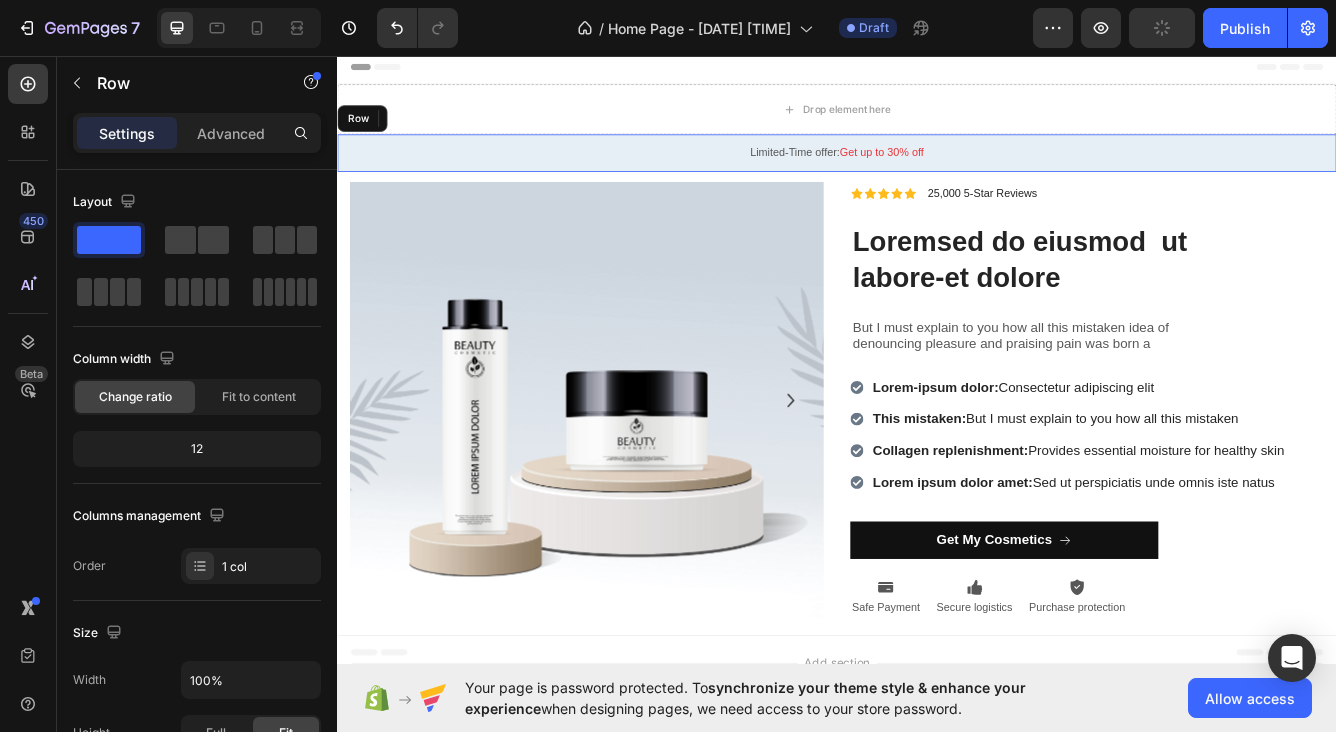 click on "Limited-Time offer:  Get up to 30% off Text Block Row" at bounding box center [937, 173] 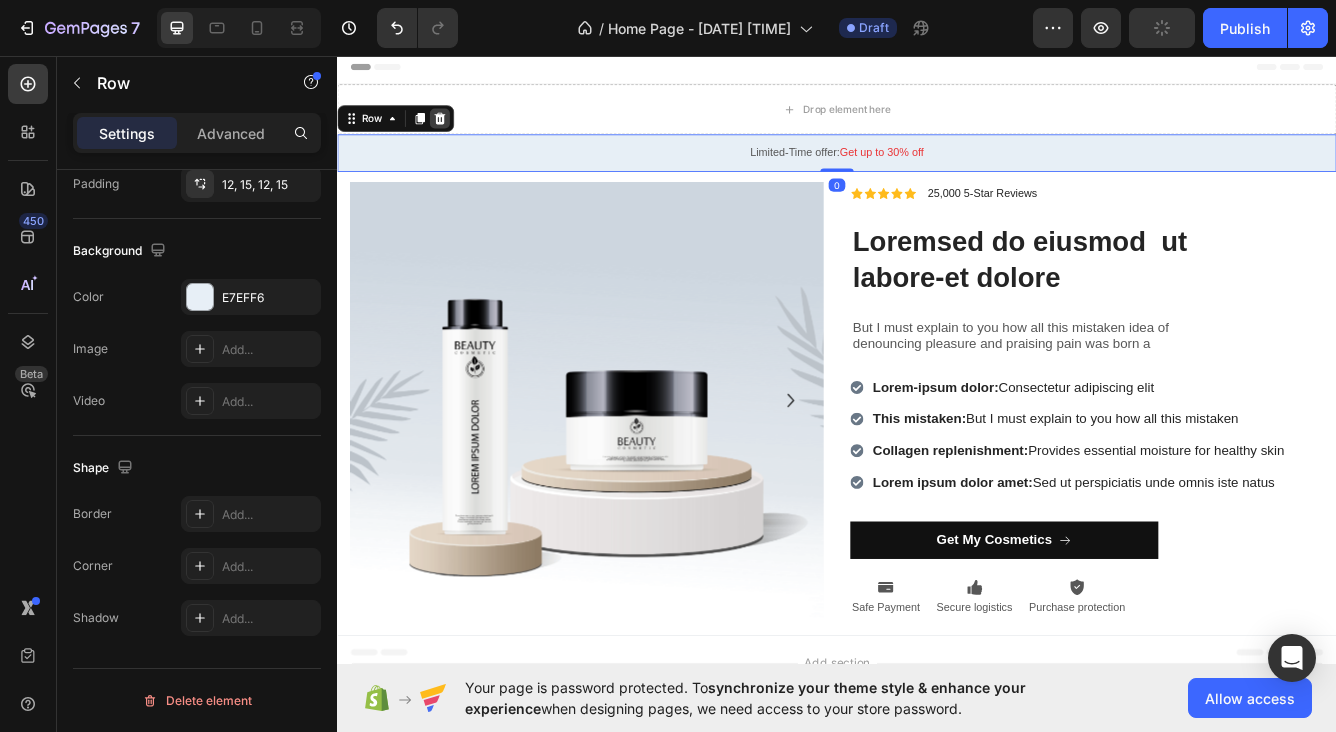 click 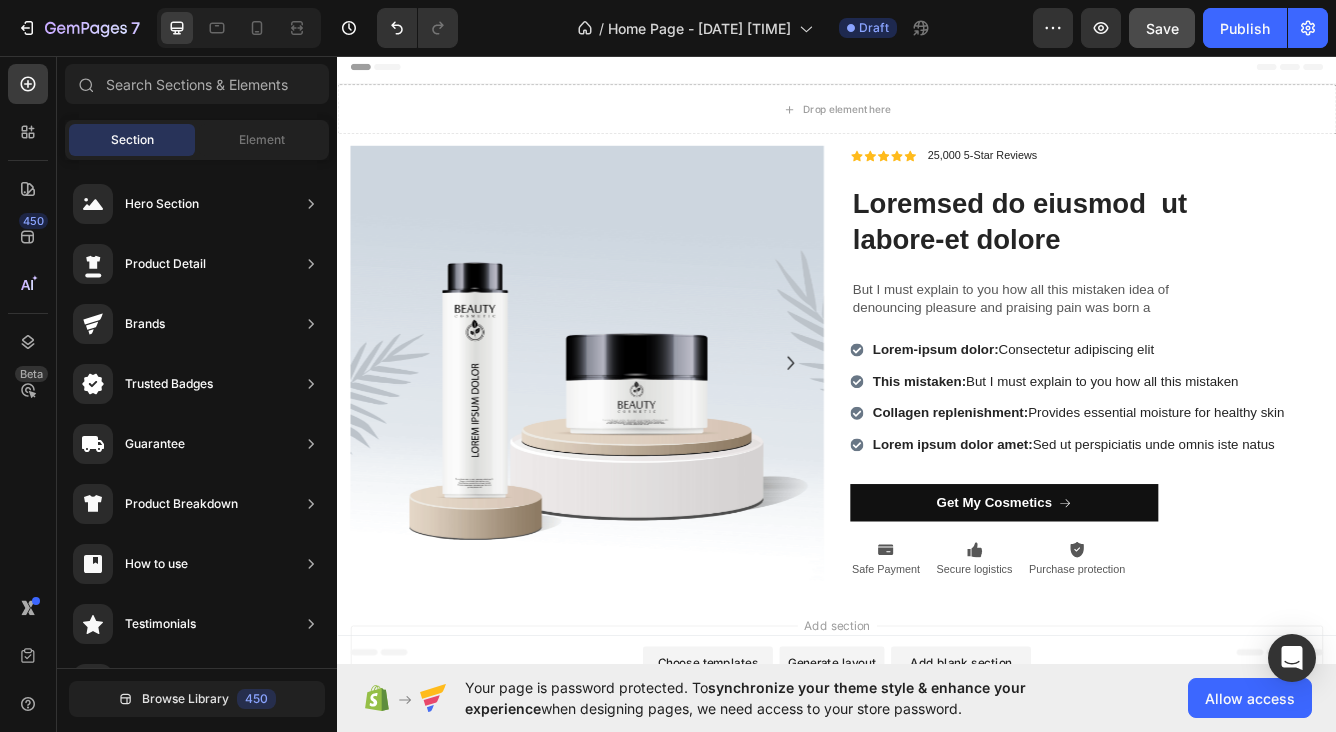 click on "Add section Choose templates inspired by CRO experts Generate layout from URL or image Add blank section then drag & drop elements" at bounding box center (937, 800) 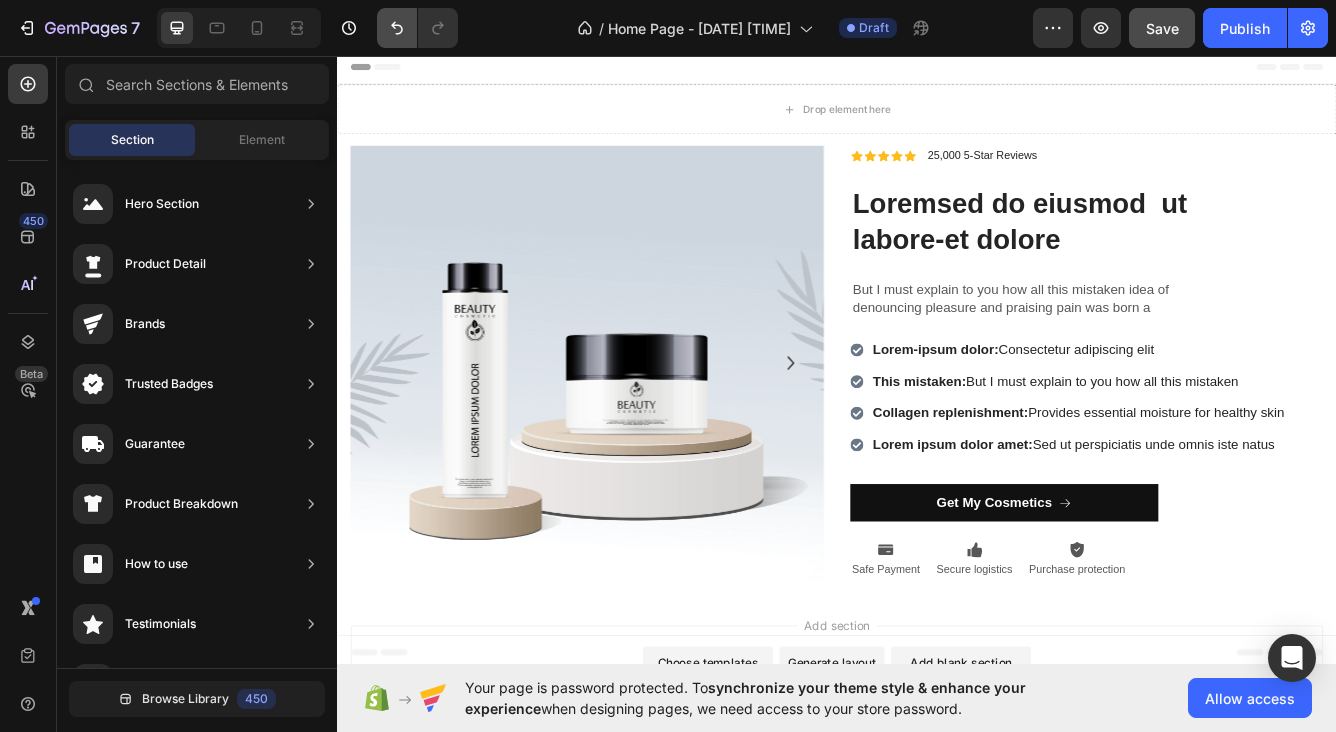 click 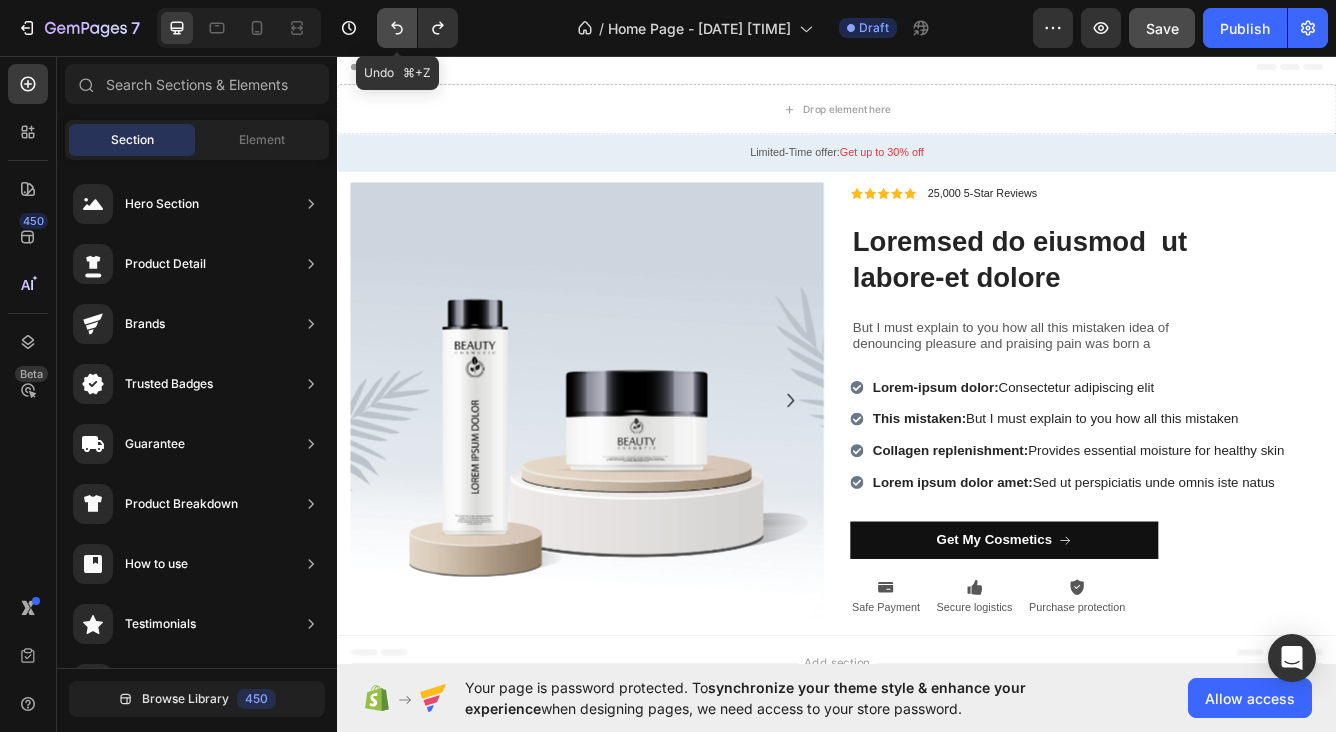 click 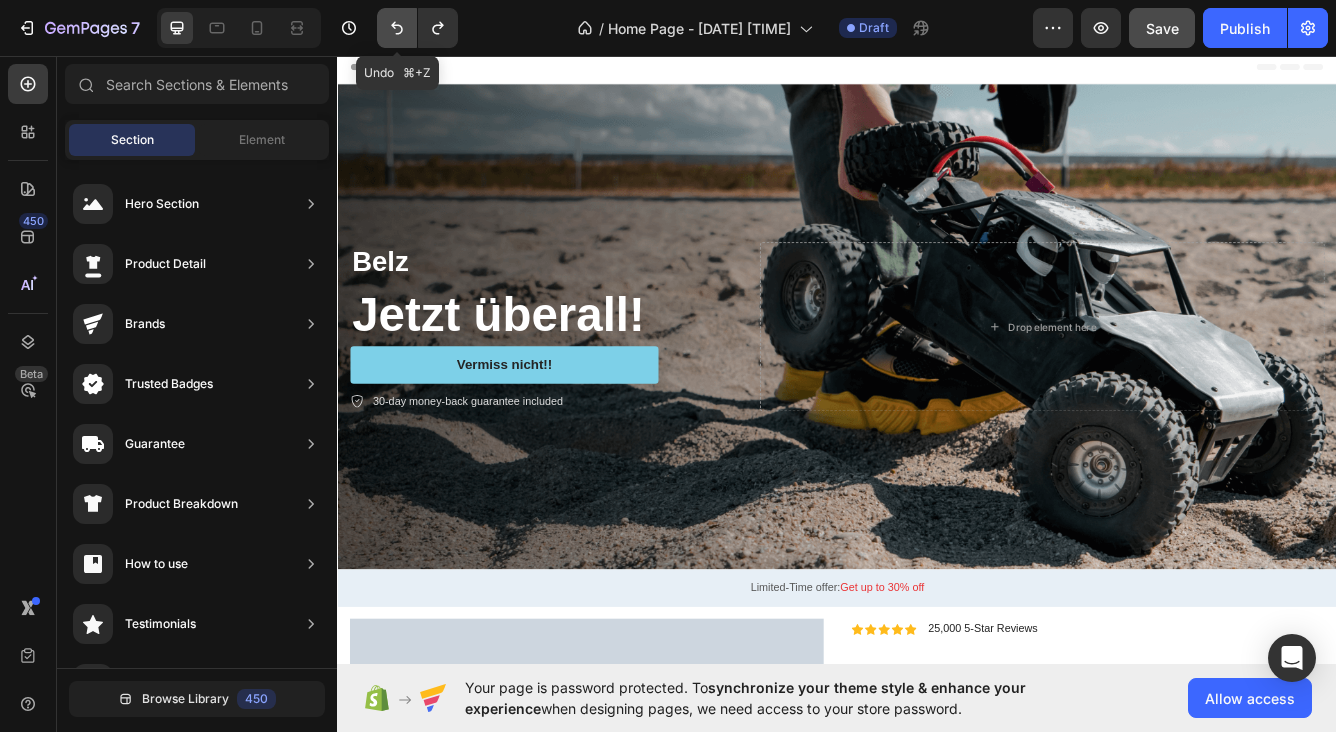 click 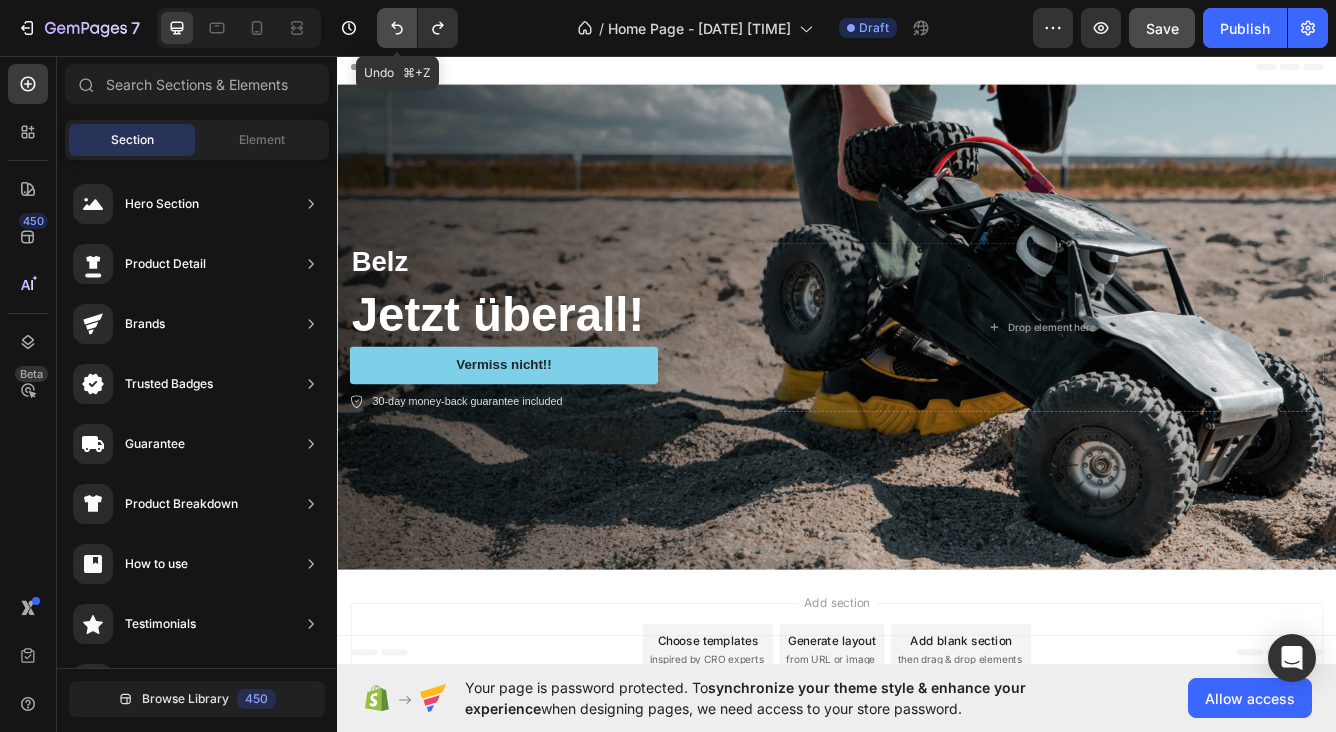 click 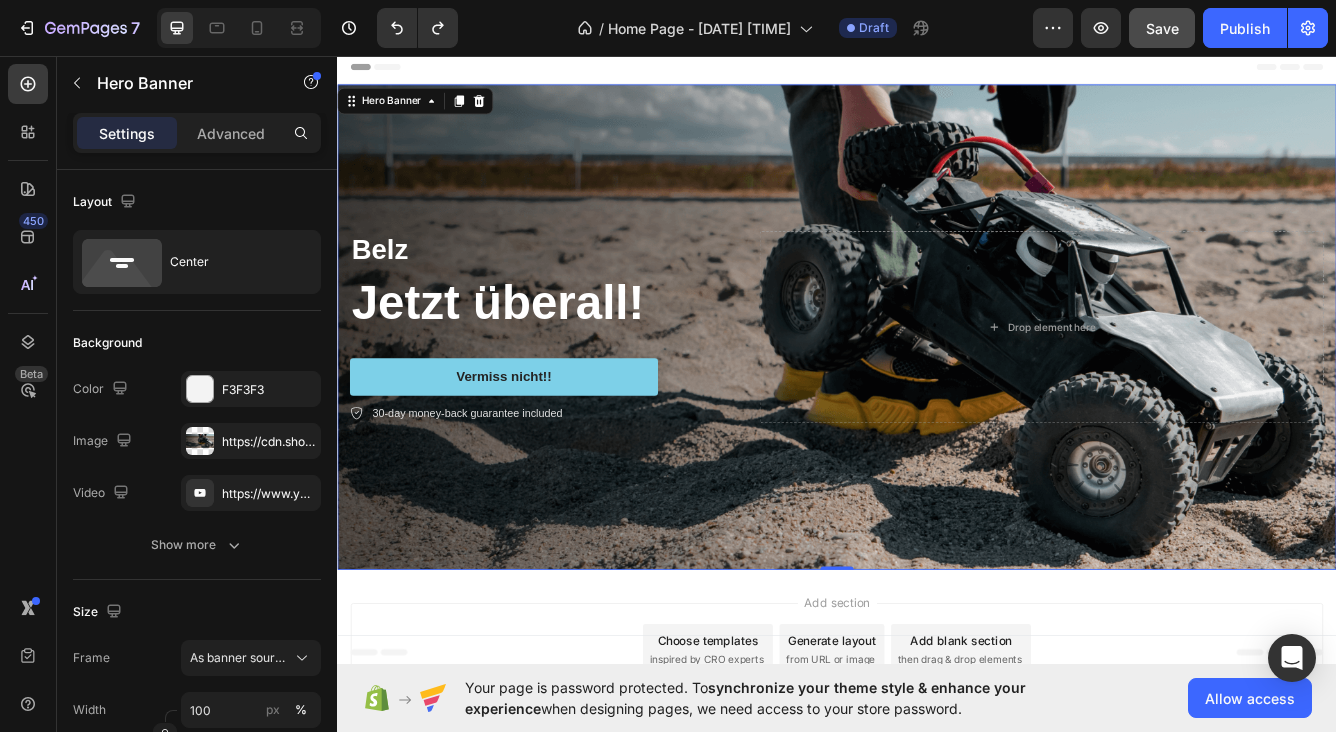 click on "Hero Banner" at bounding box center [430, 111] 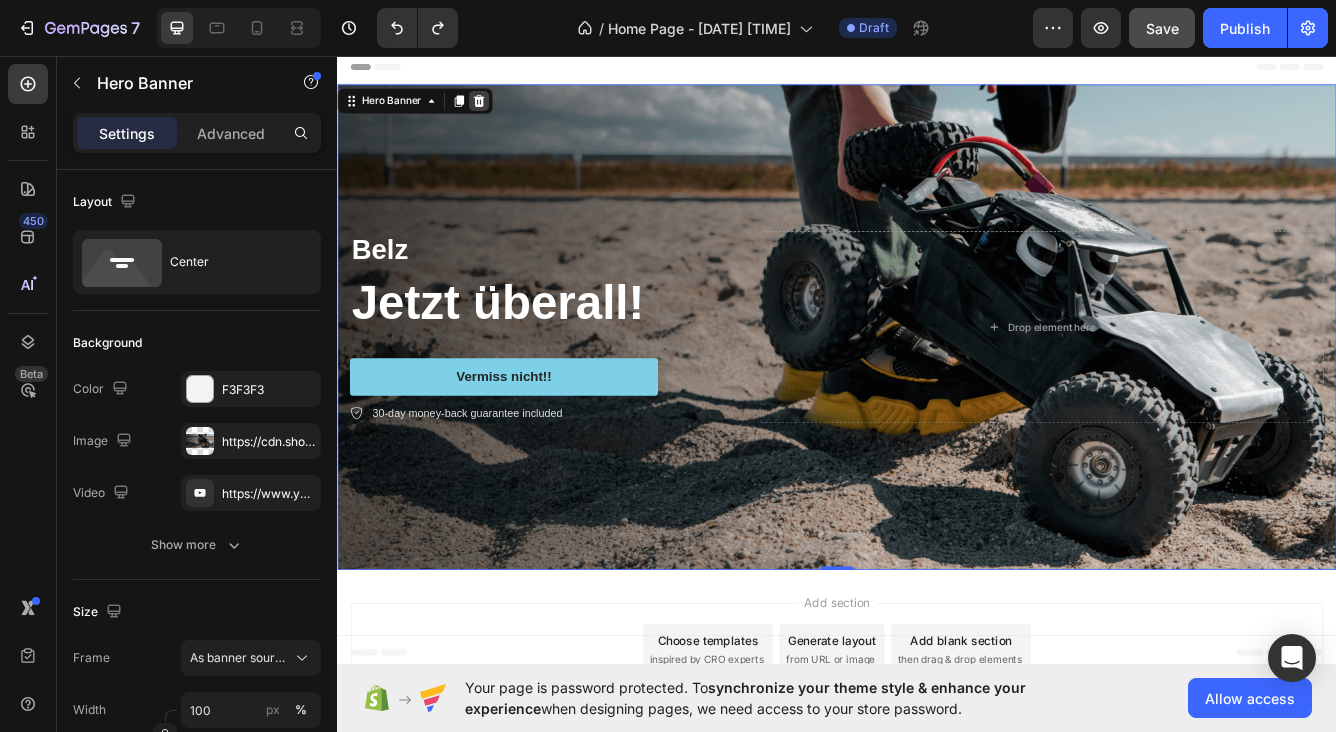 click 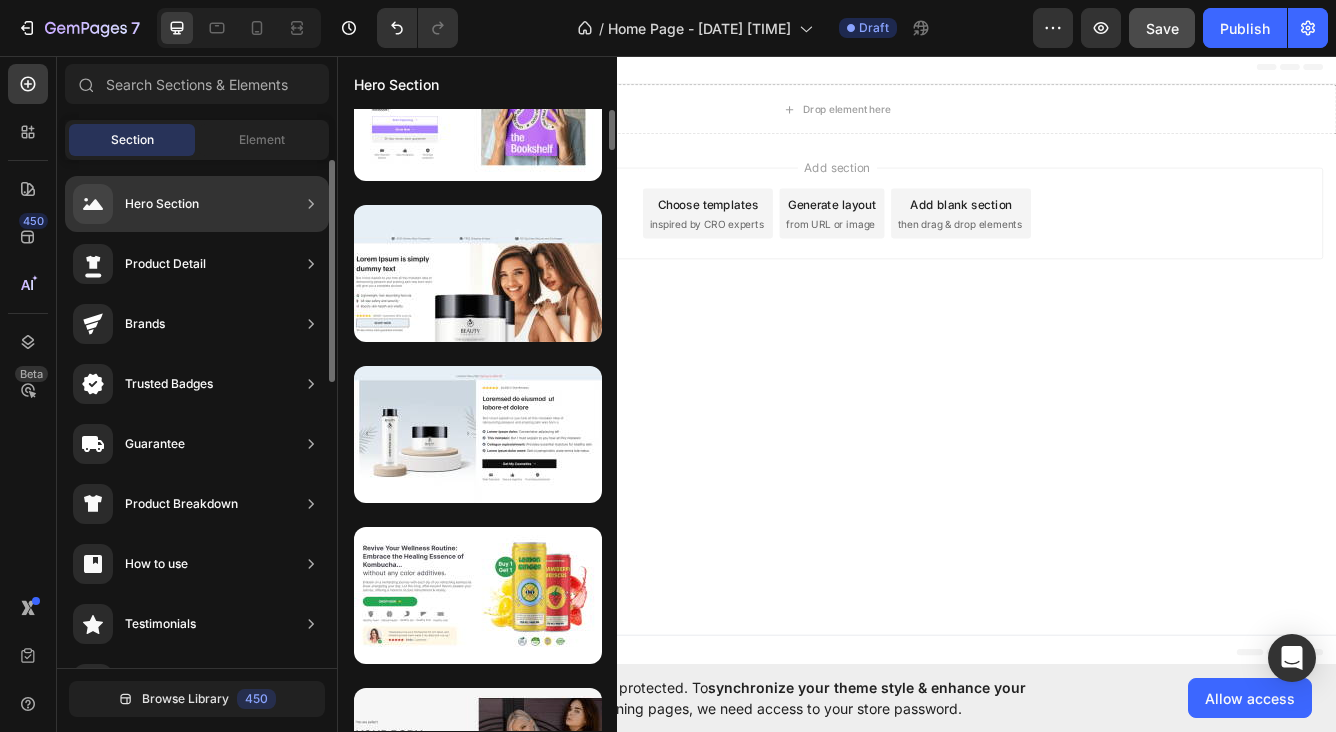 scroll, scrollTop: 0, scrollLeft: 0, axis: both 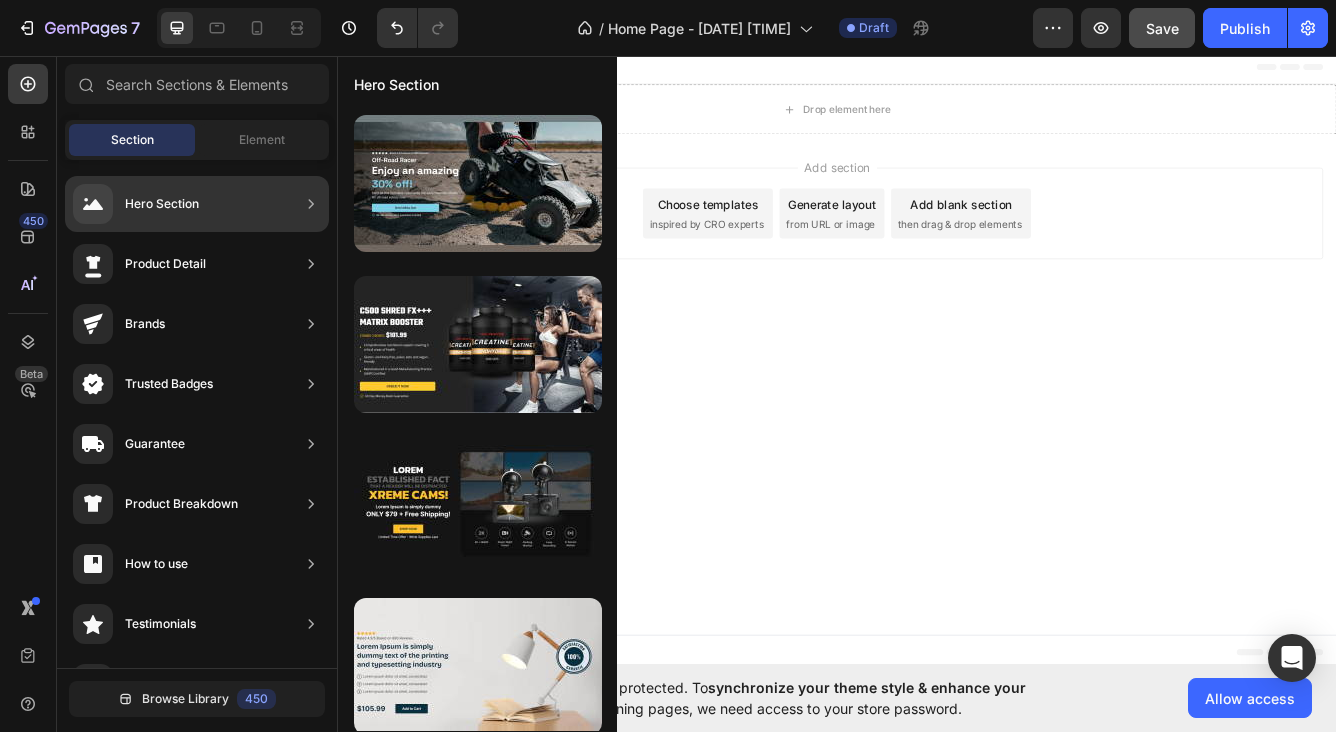 click at bounding box center (478, 1632) 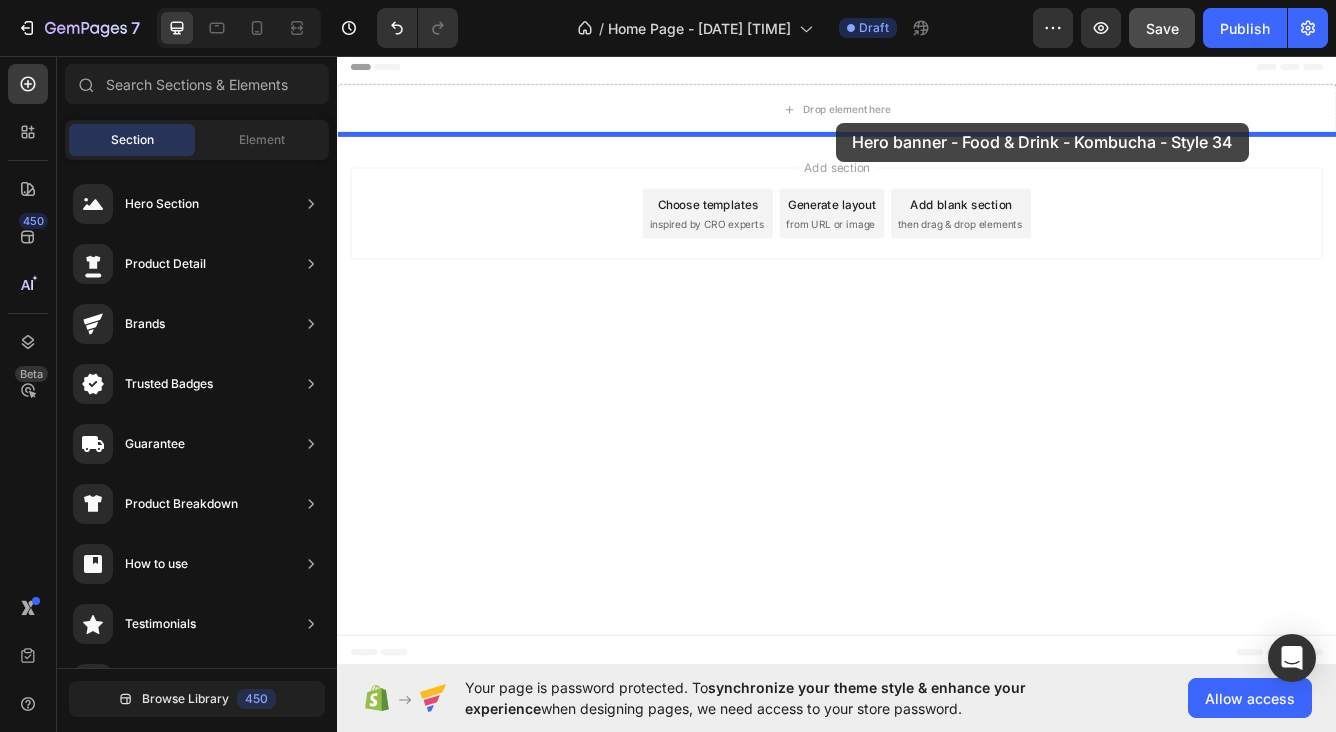 drag, startPoint x: 863, startPoint y: 695, endPoint x: 936, endPoint y: 137, distance: 562.7548 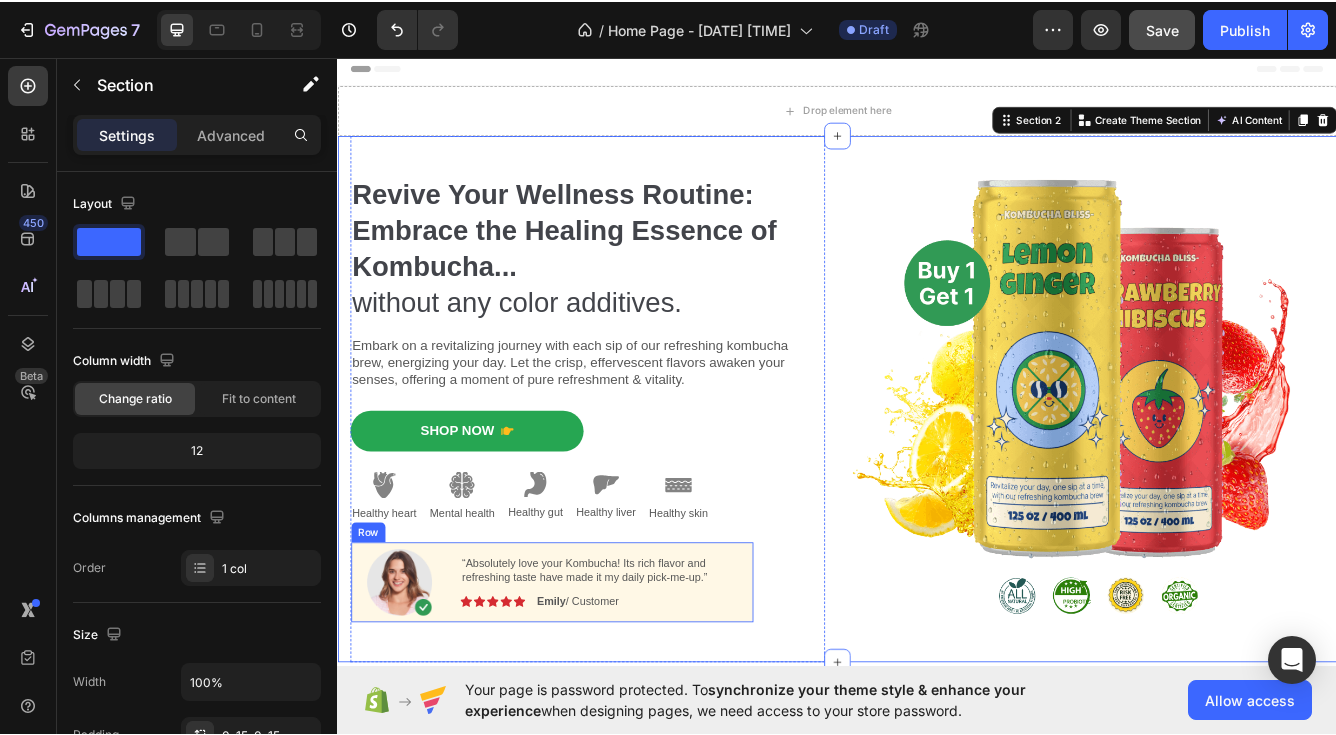 scroll, scrollTop: 0, scrollLeft: 0, axis: both 